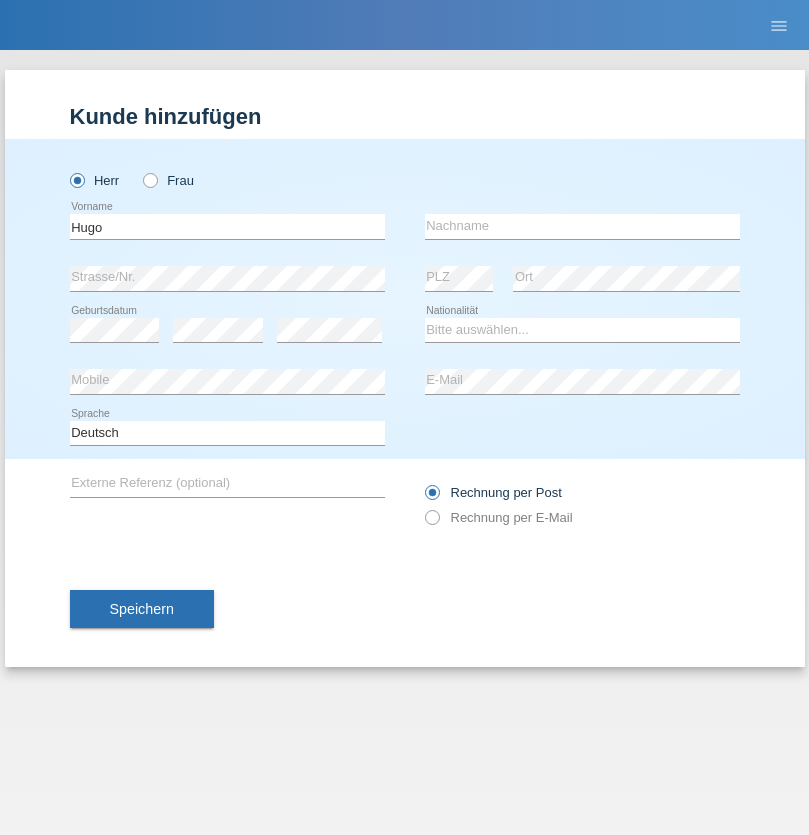 scroll, scrollTop: 0, scrollLeft: 0, axis: both 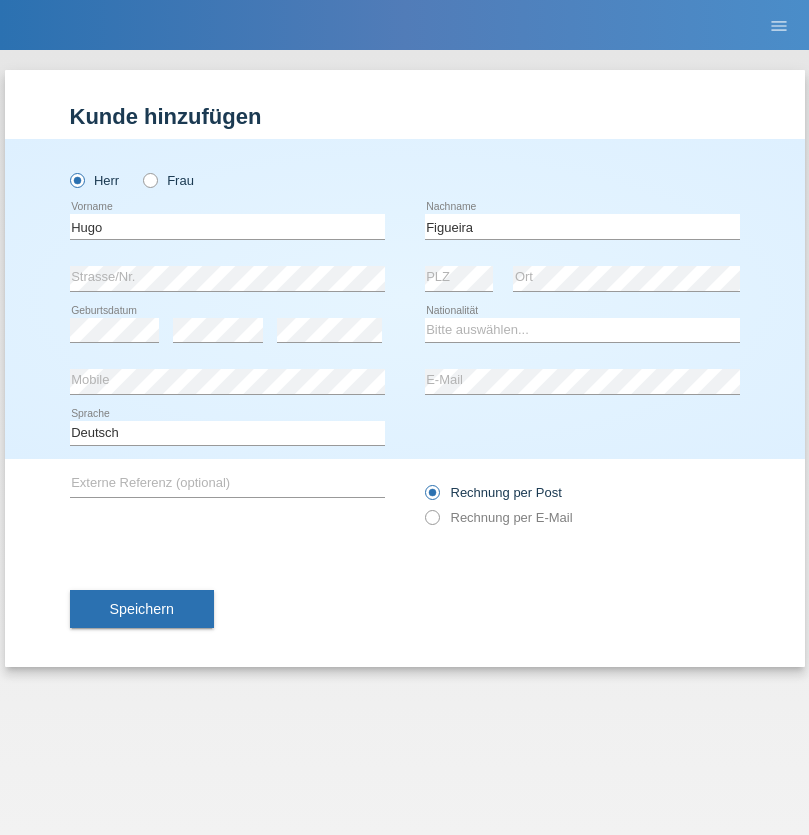 type on "Figueira" 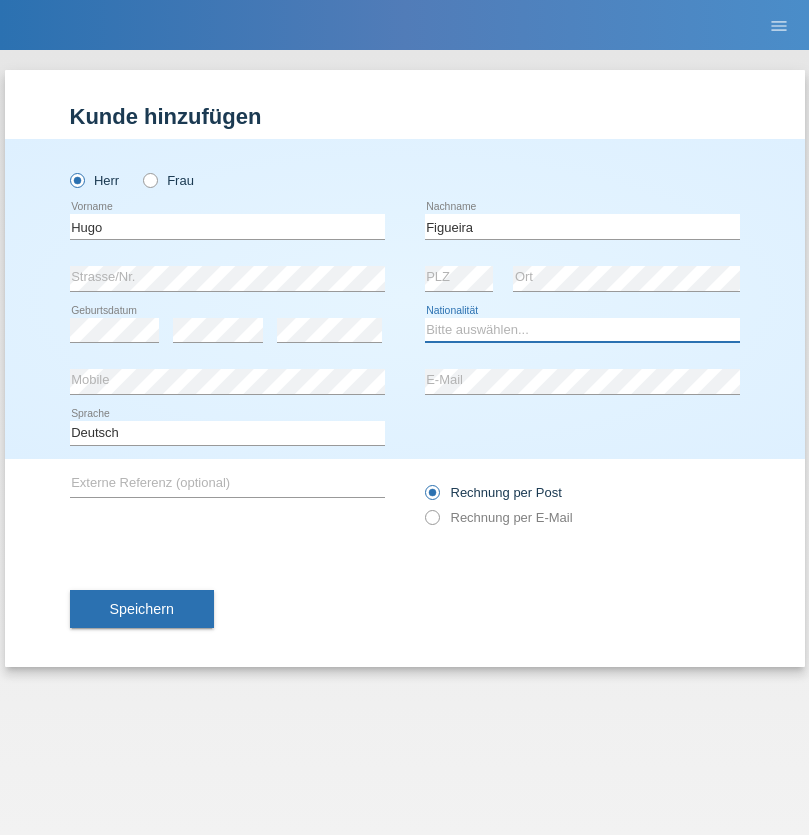 select on "PT" 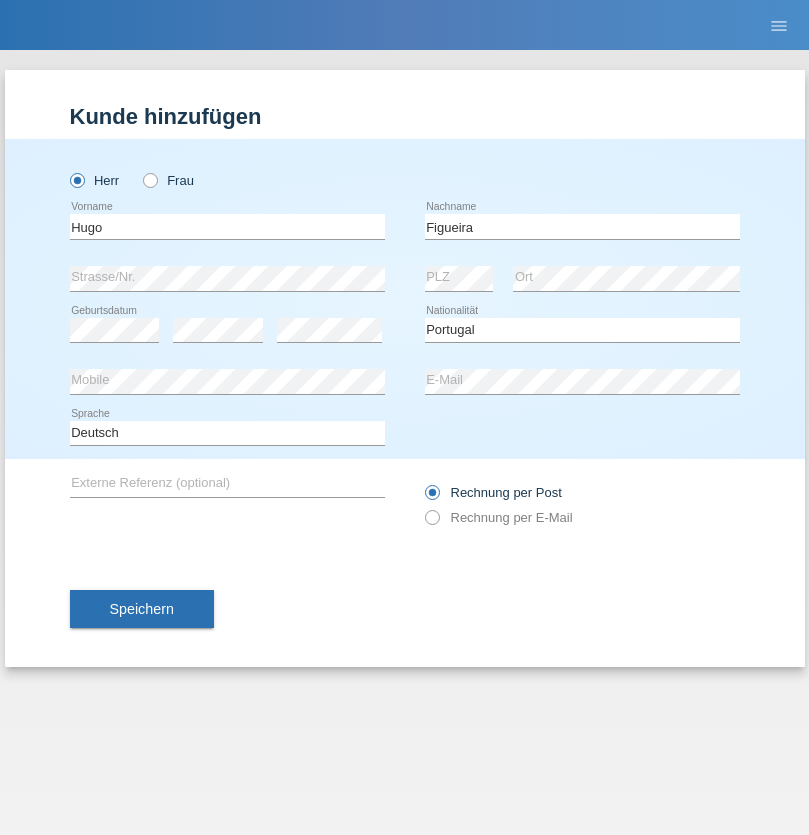 select on "C" 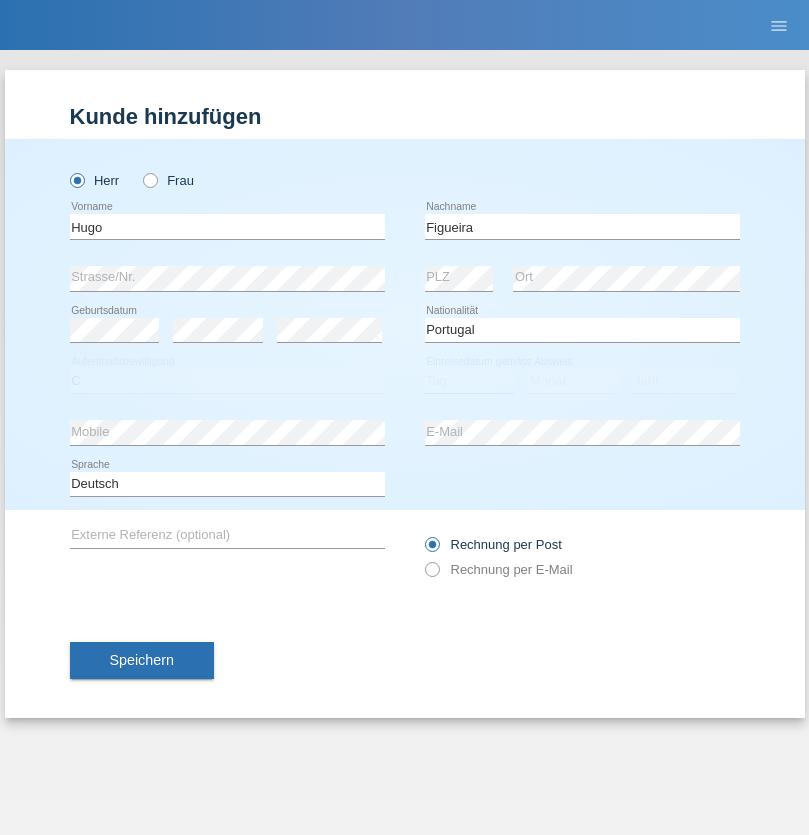 select on "04" 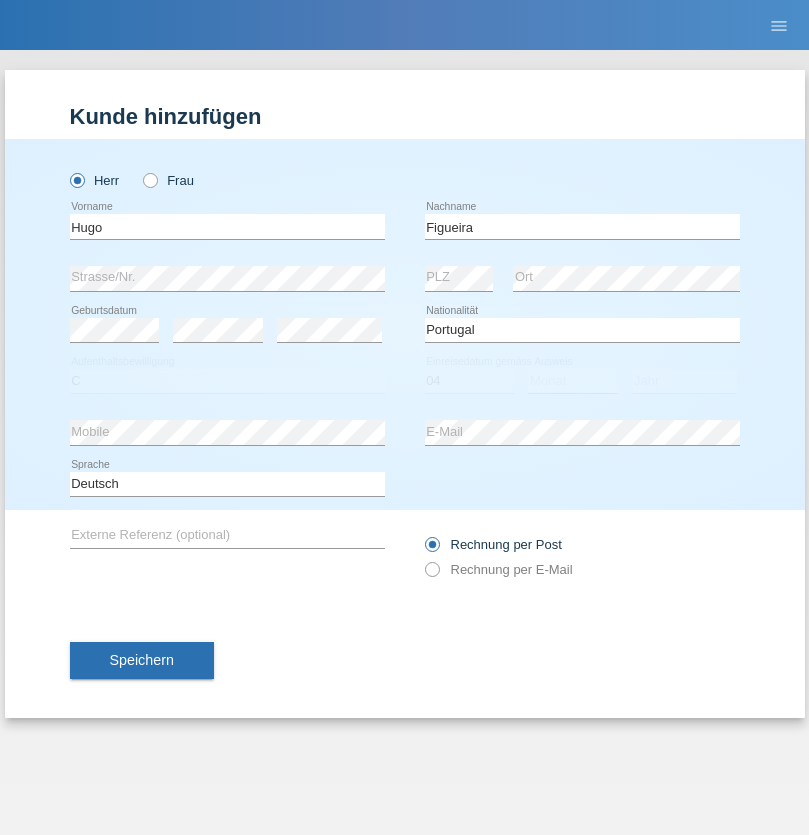select on "02" 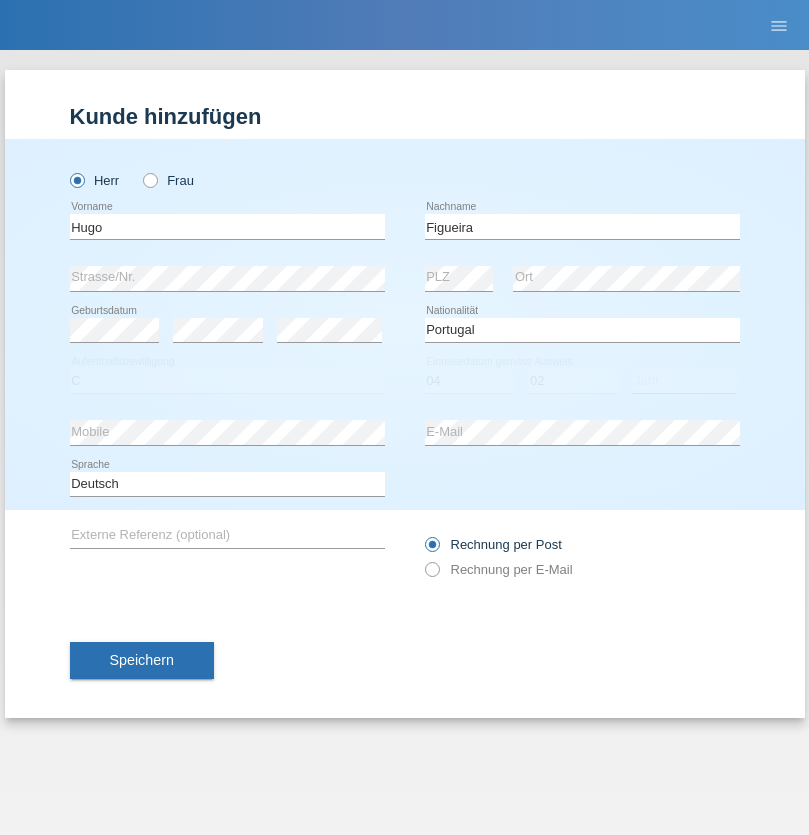 select on "2012" 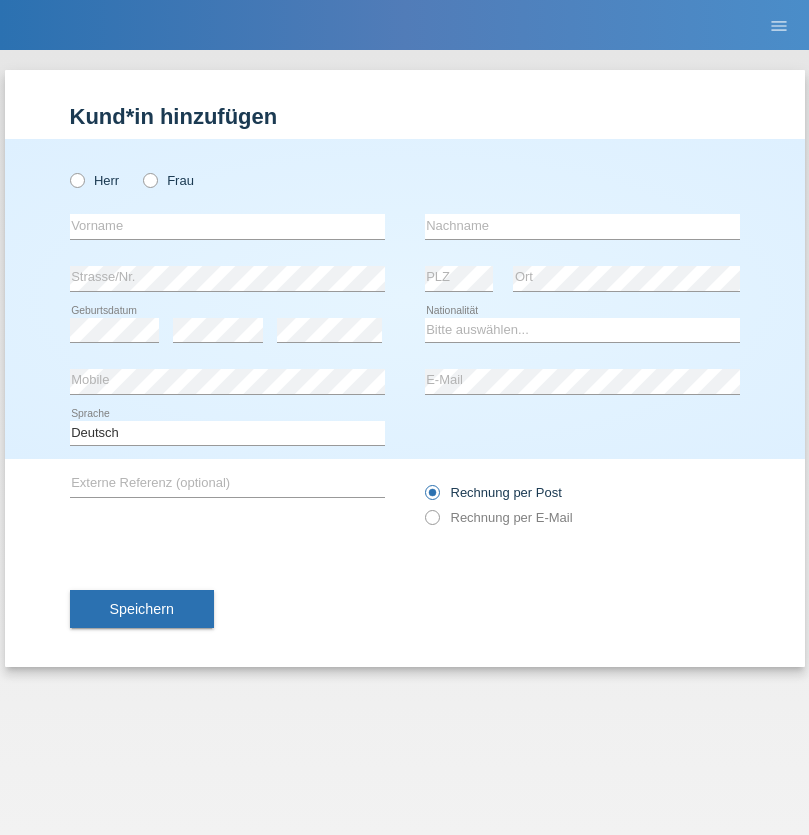 scroll, scrollTop: 0, scrollLeft: 0, axis: both 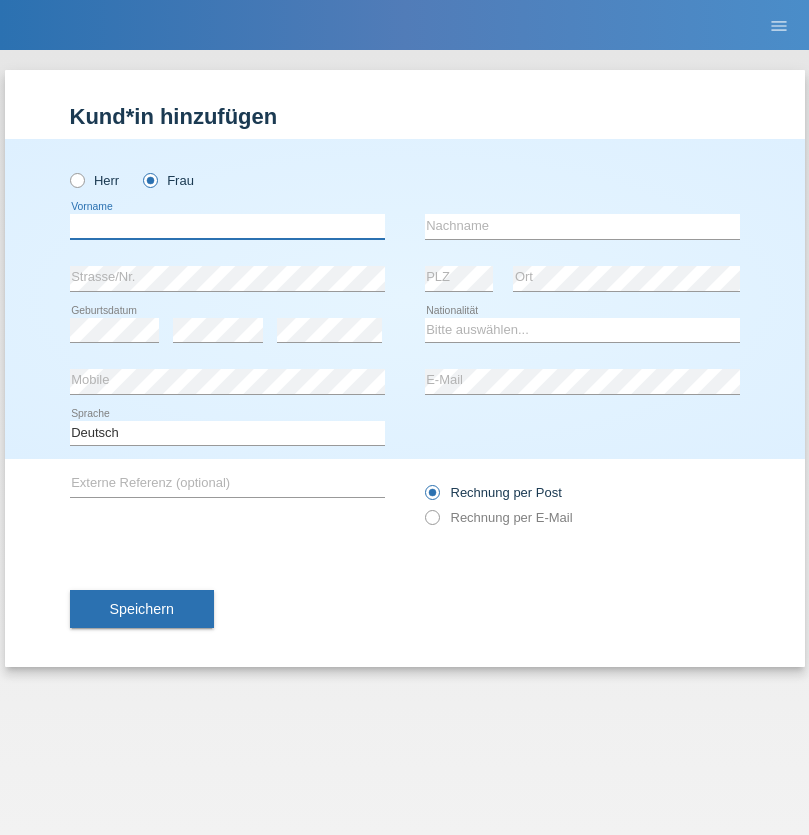 click at bounding box center [227, 226] 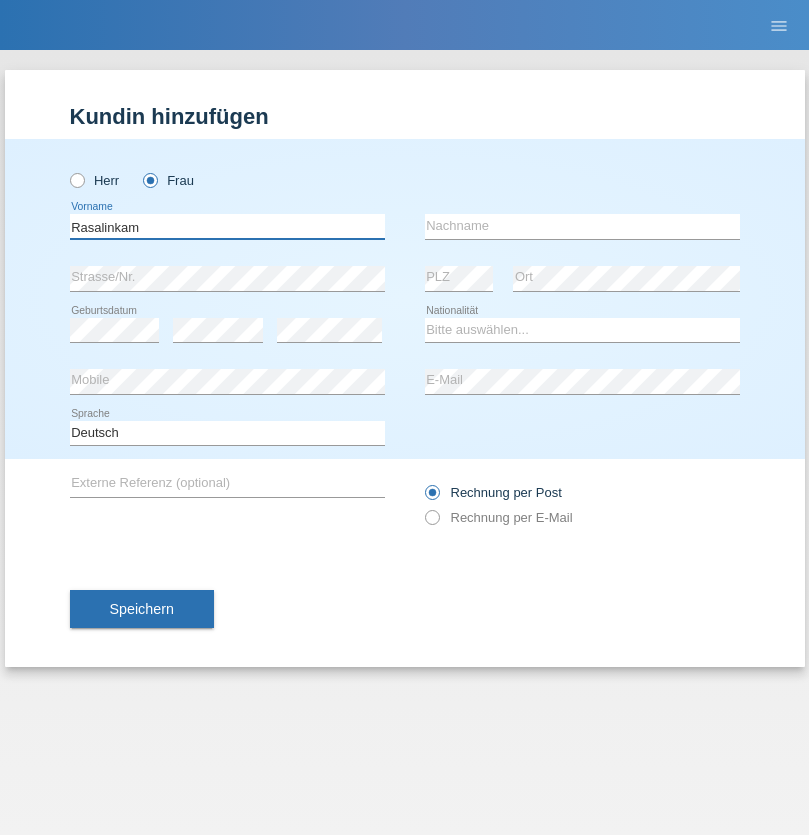 type on "Rasalinkam" 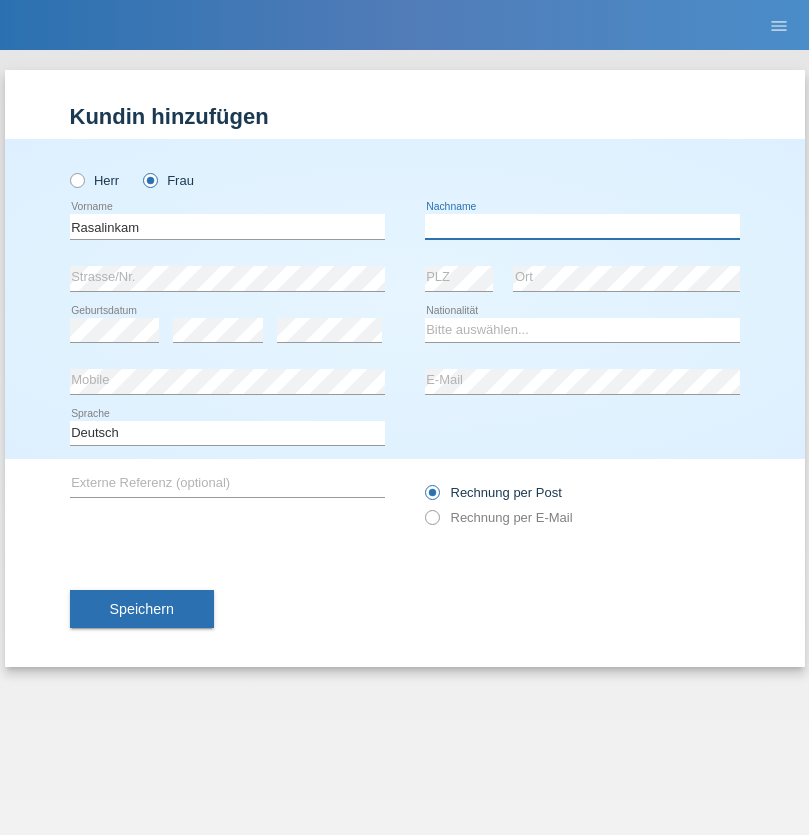 click at bounding box center [582, 226] 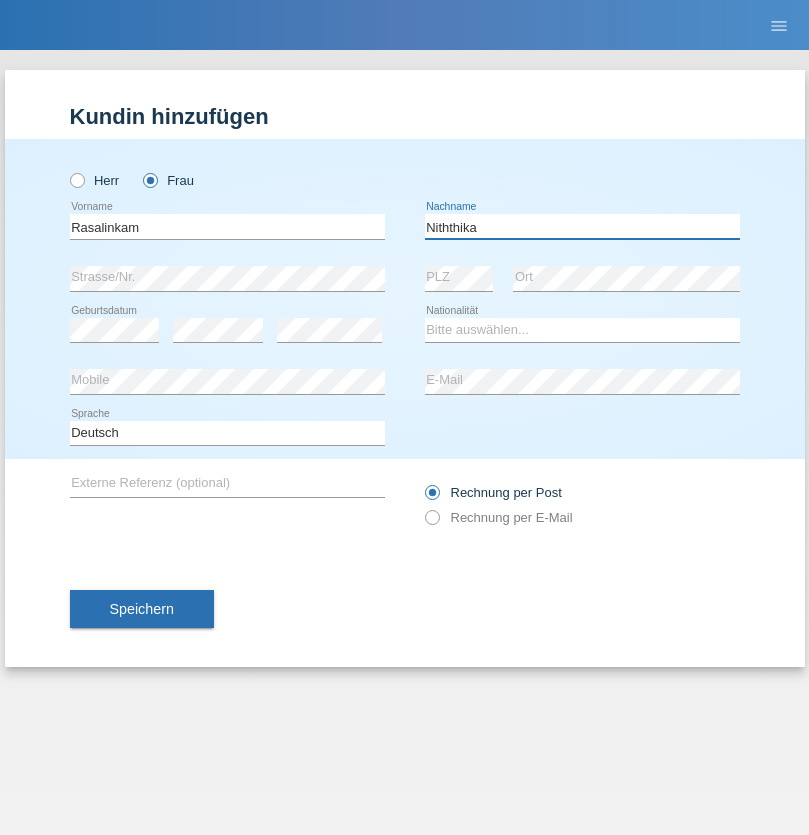 type on "Niththika" 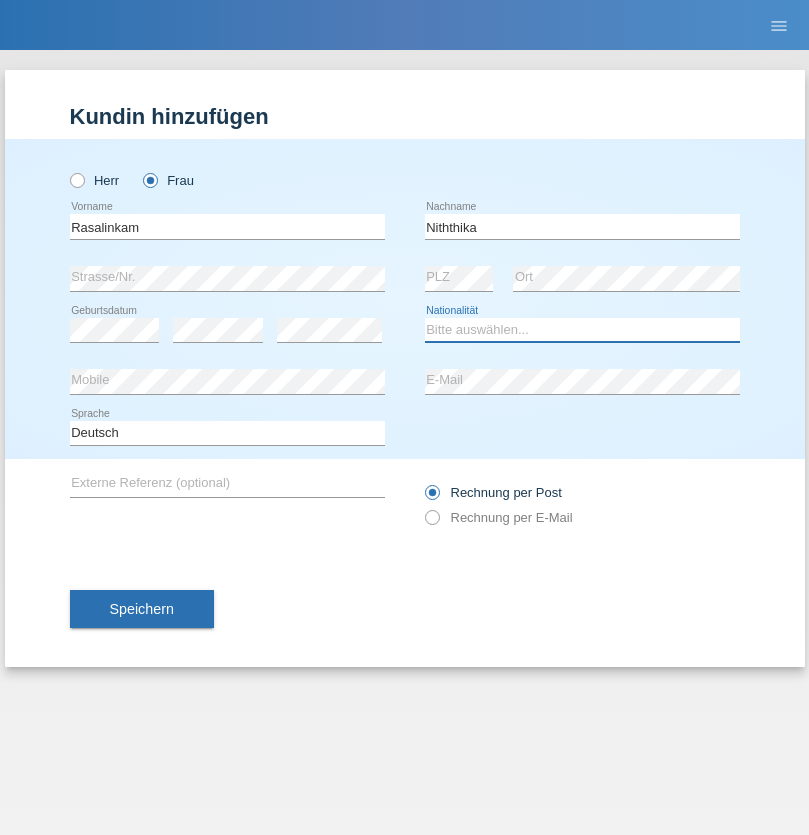select on "LK" 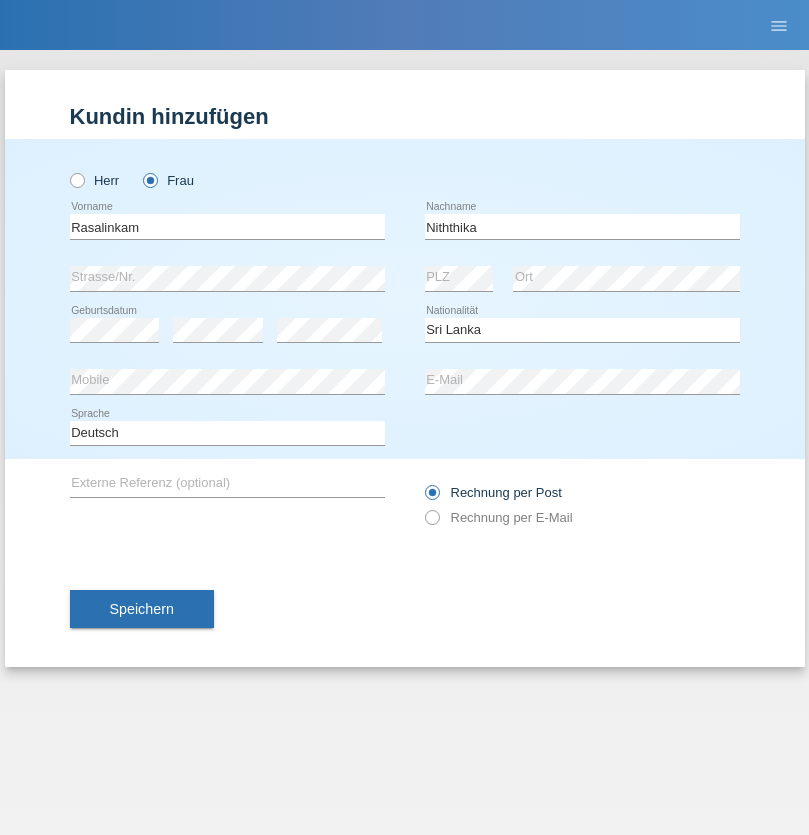 select on "C" 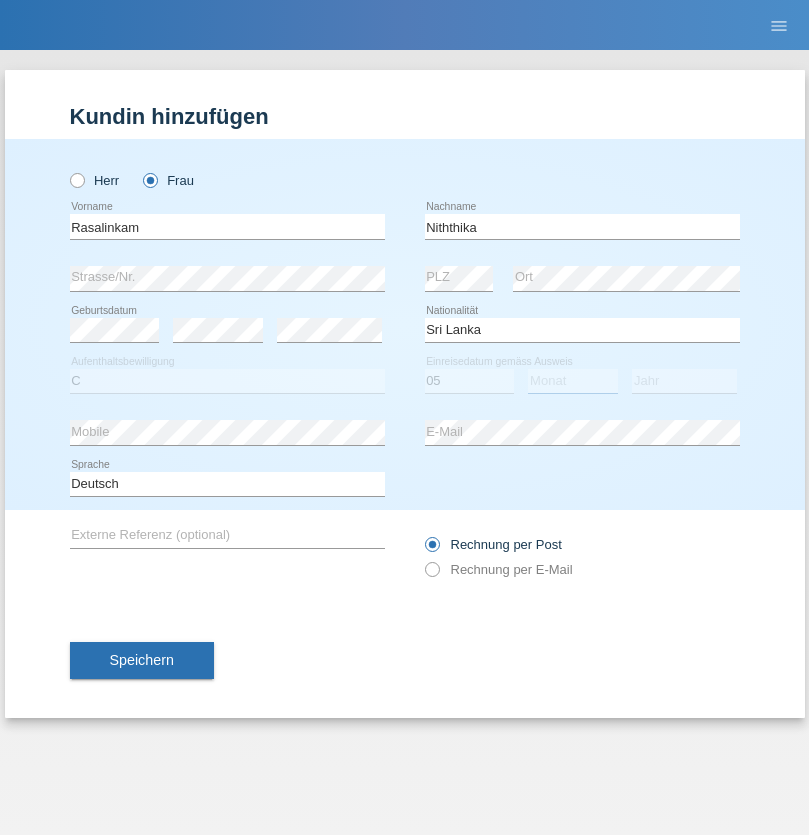 select on "08" 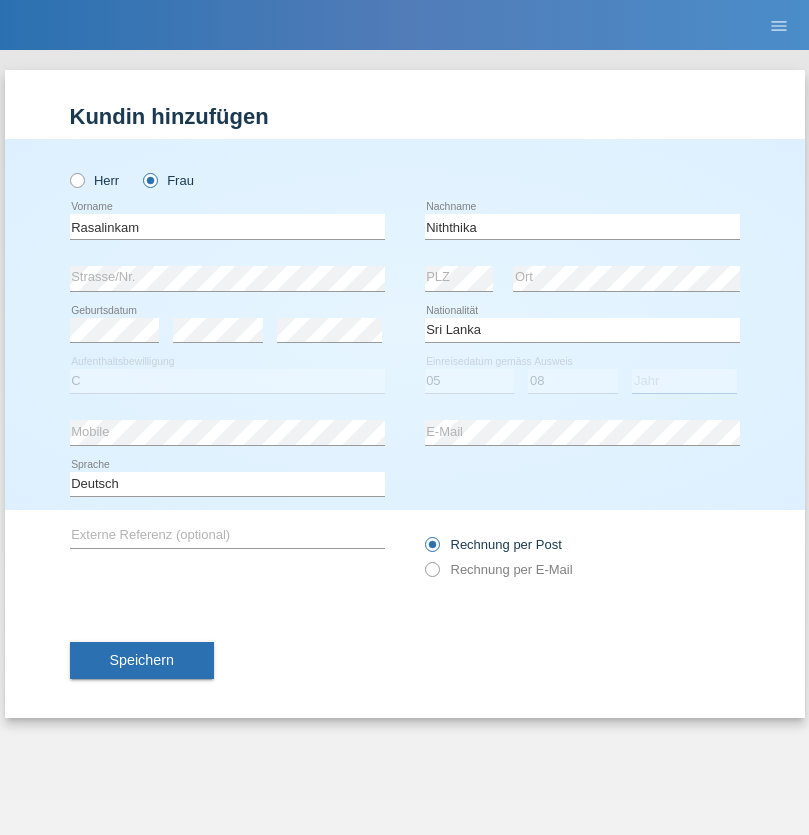select on "2021" 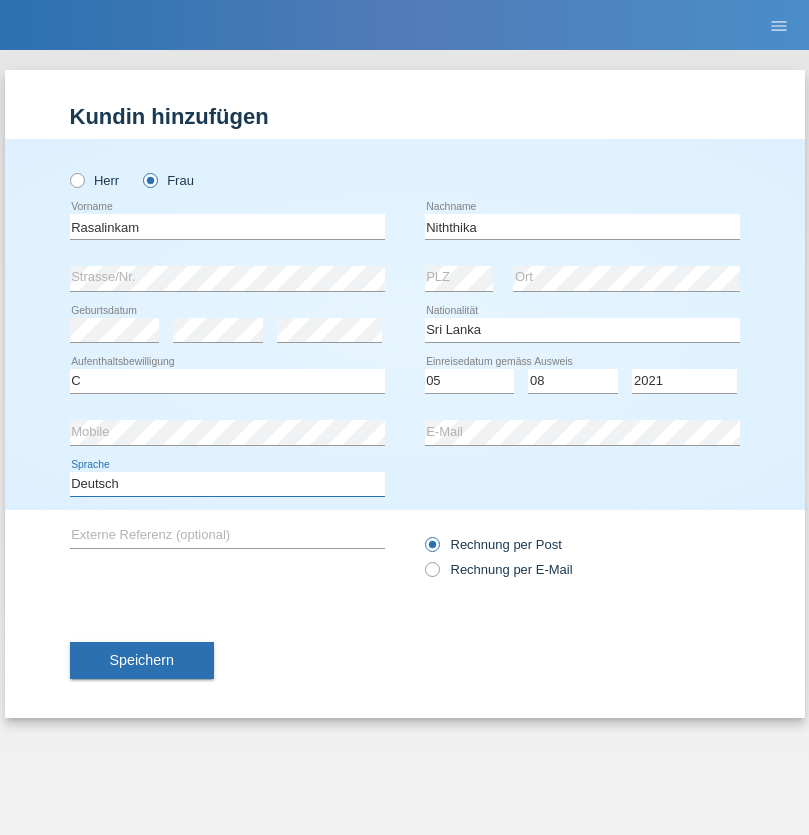select on "en" 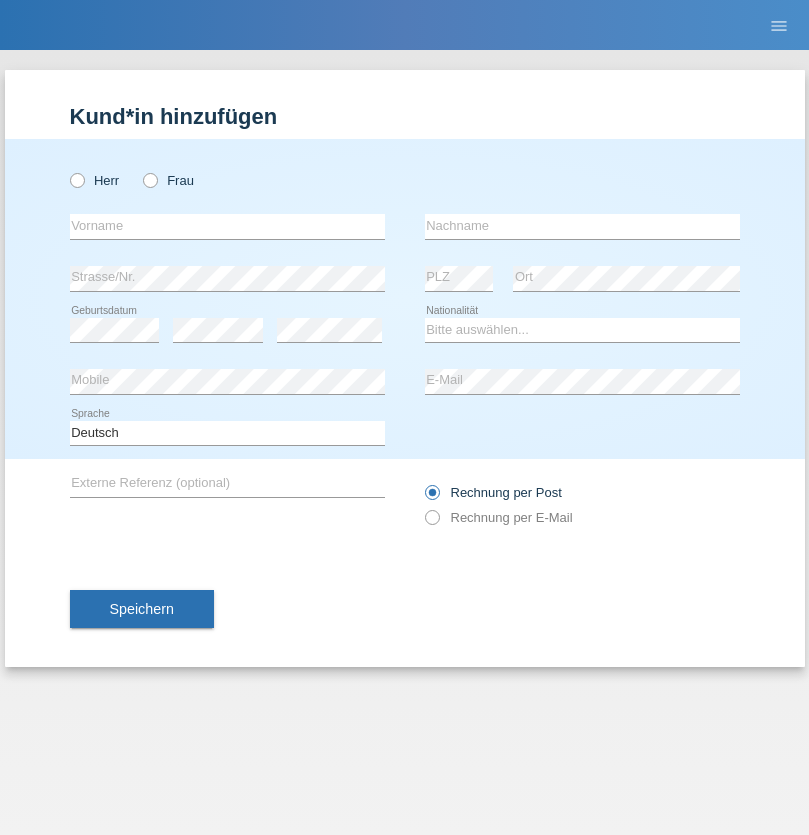 scroll, scrollTop: 0, scrollLeft: 0, axis: both 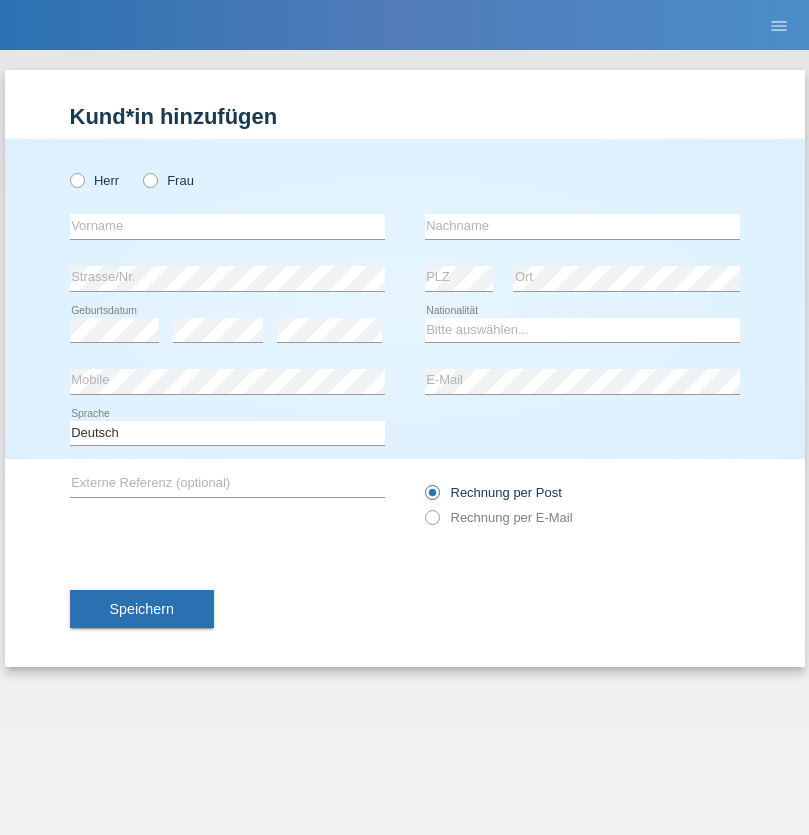 radio on "true" 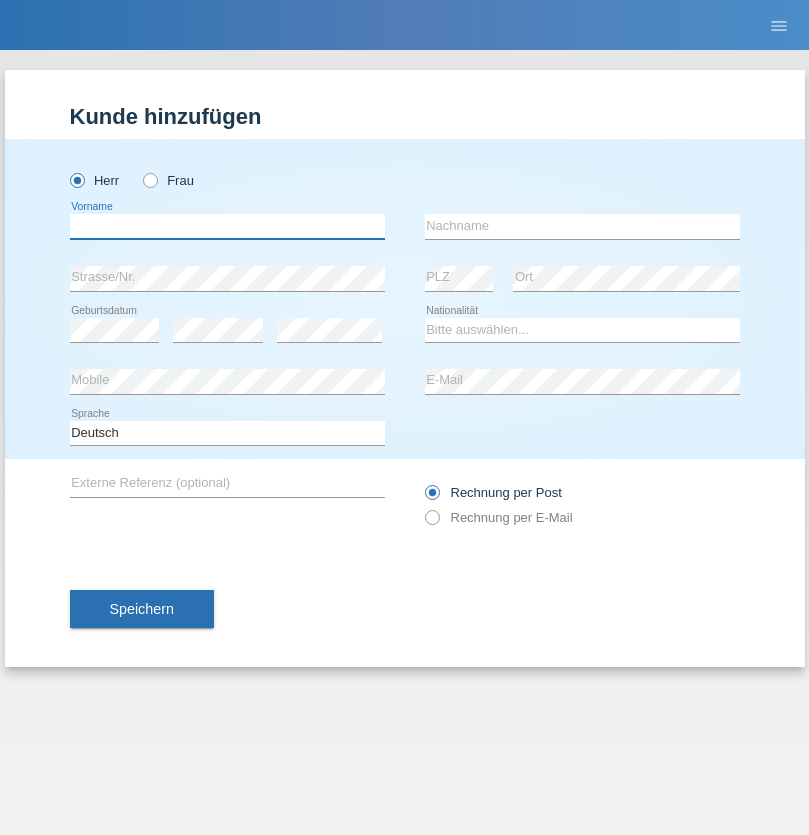 click at bounding box center [227, 226] 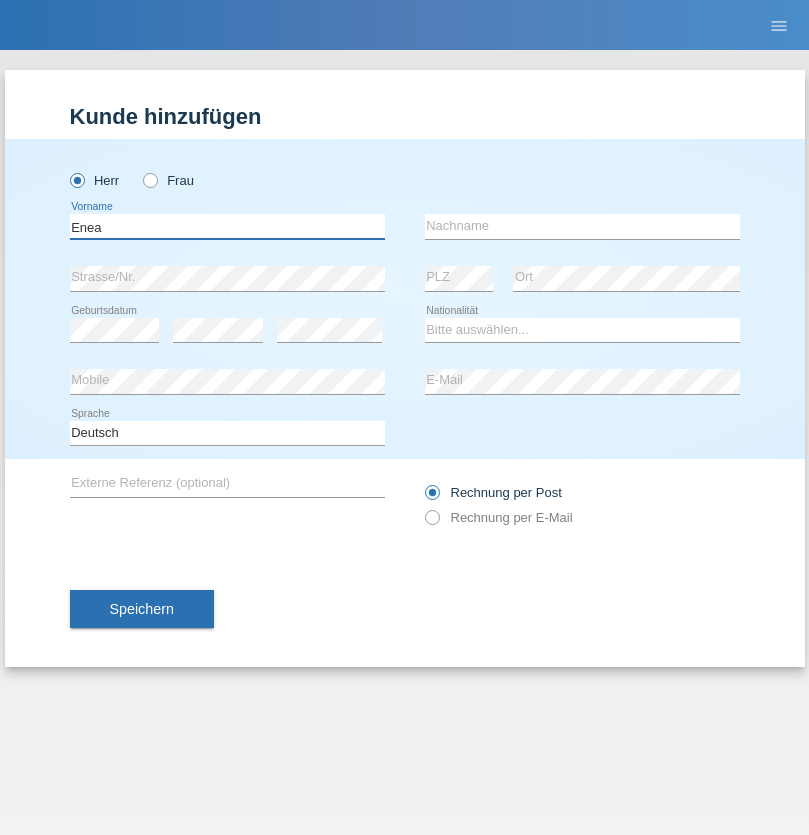 type on "Enea" 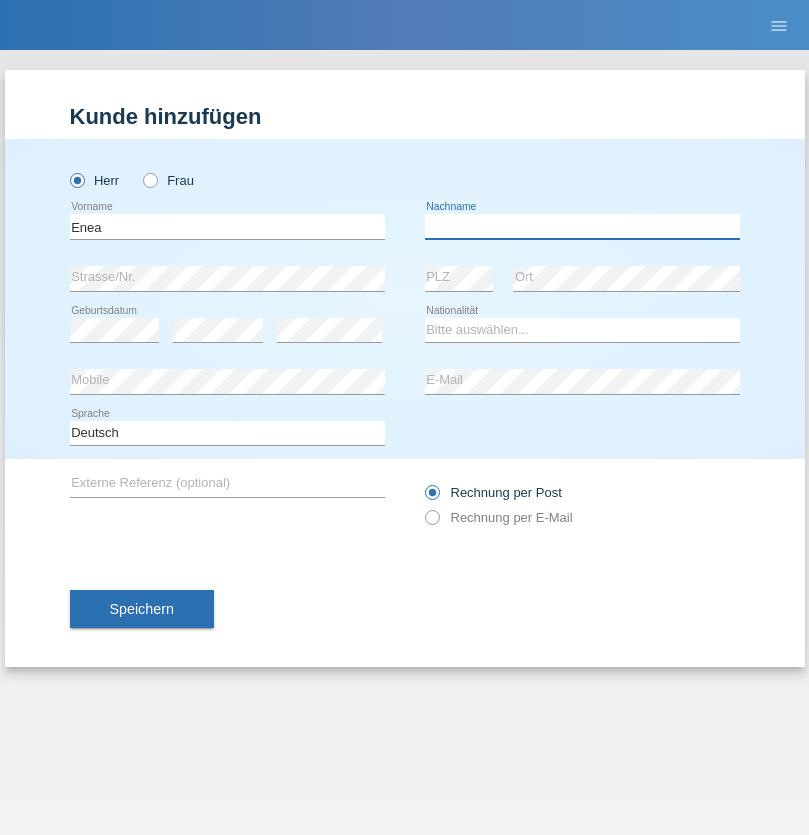 click at bounding box center (582, 226) 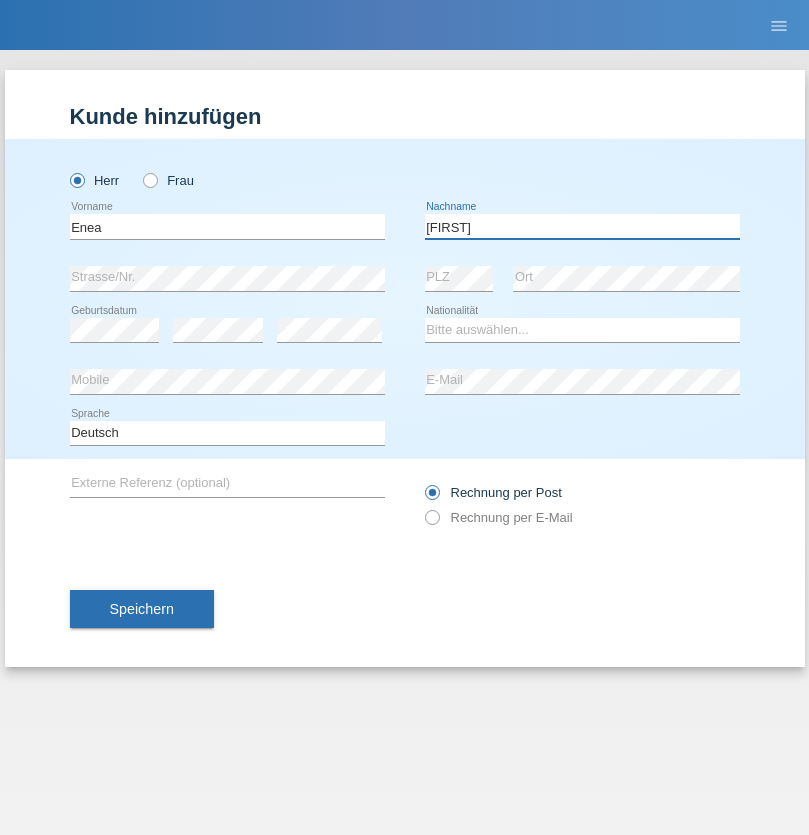 type on "[FIRST]" 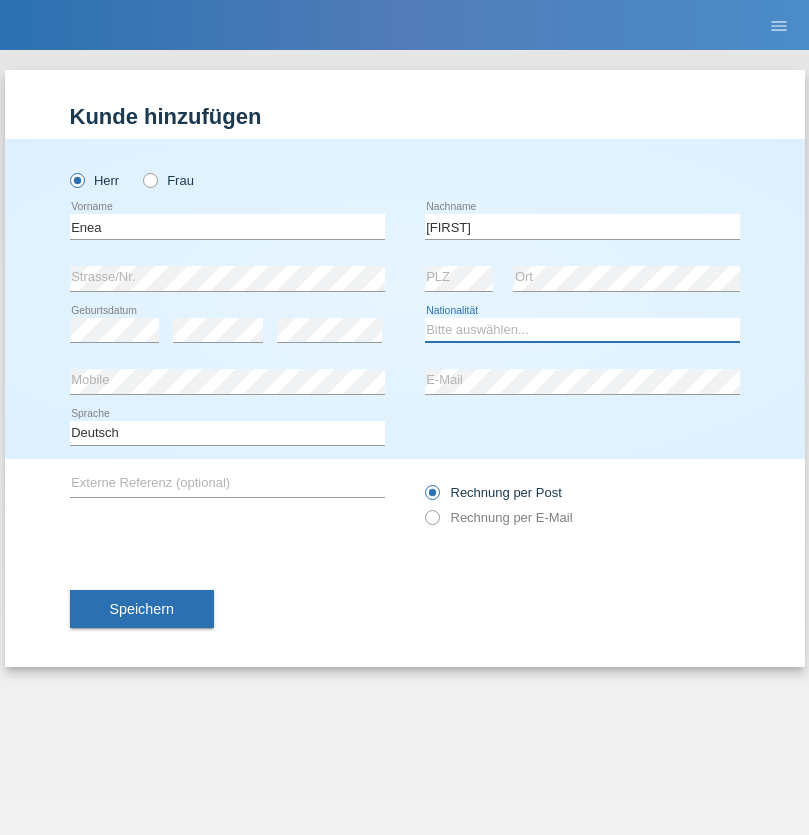 select on "OM" 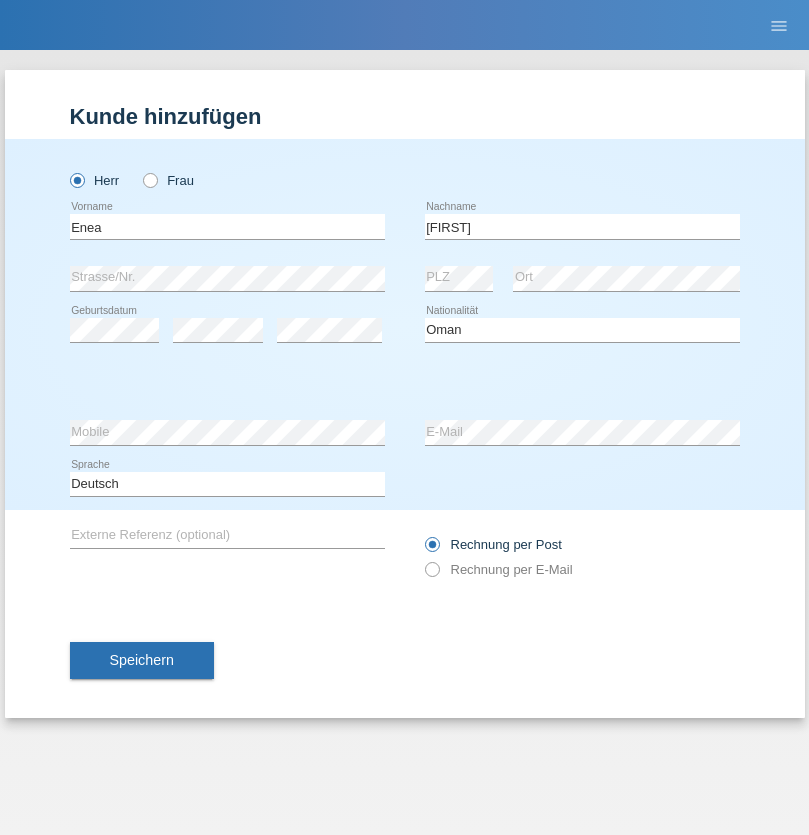 select on "C" 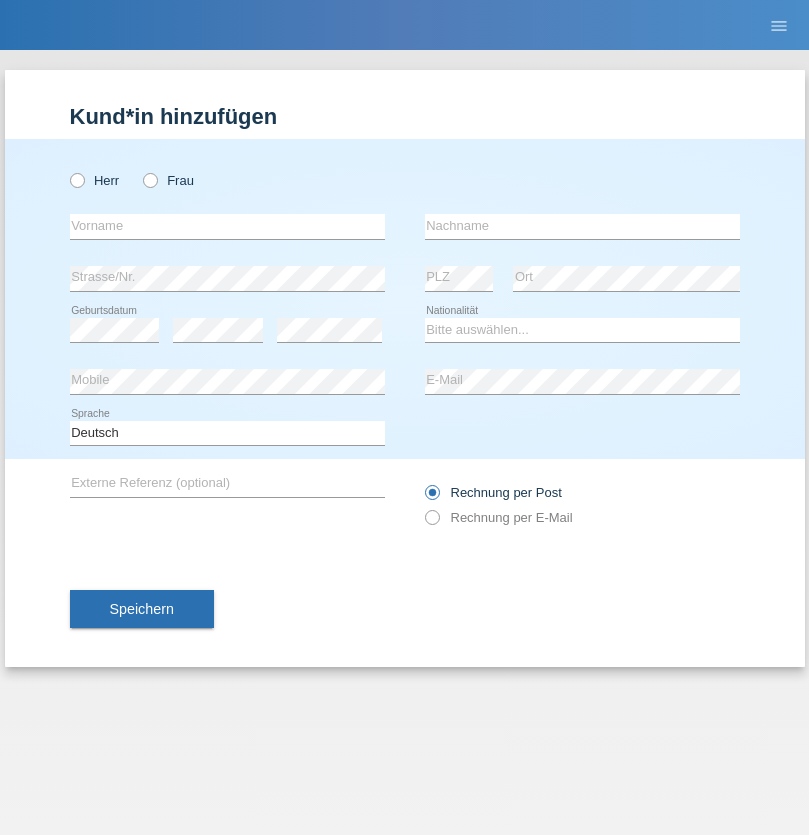 scroll, scrollTop: 0, scrollLeft: 0, axis: both 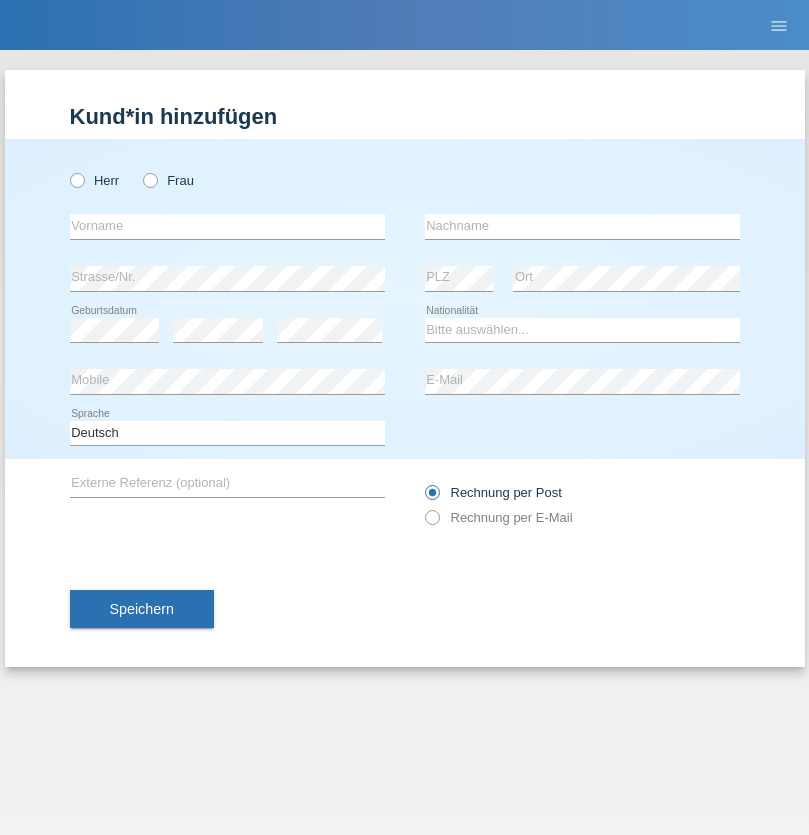 radio on "true" 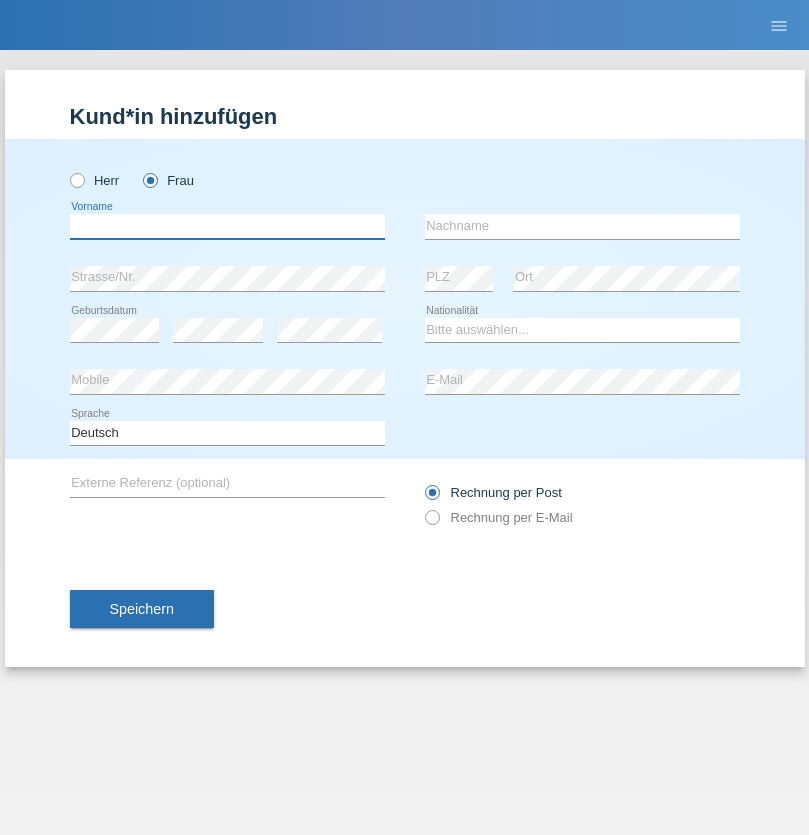 click at bounding box center (227, 226) 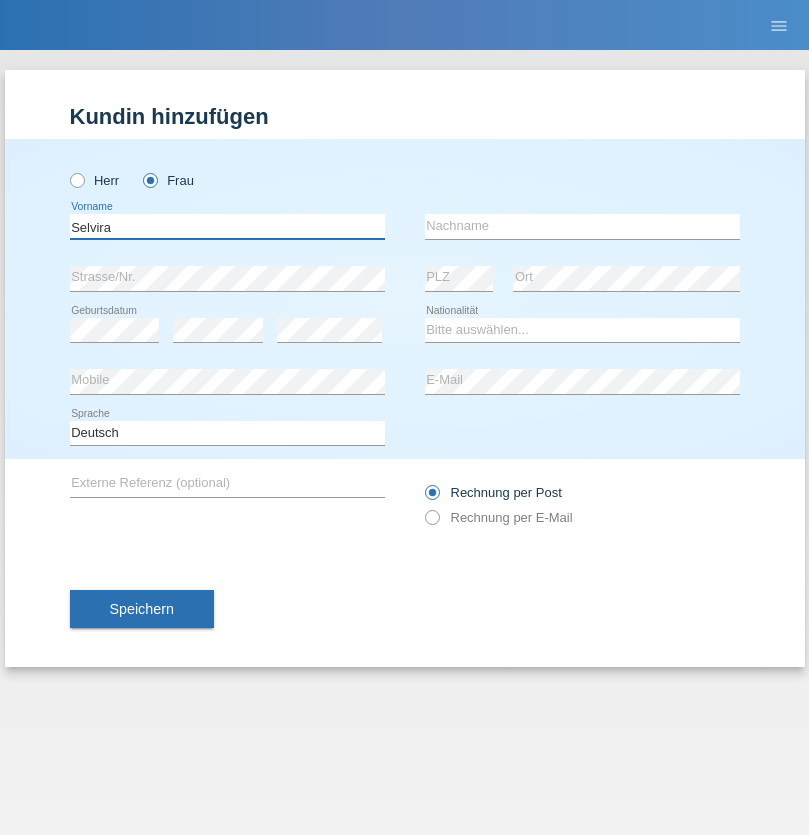 type on "Selvira" 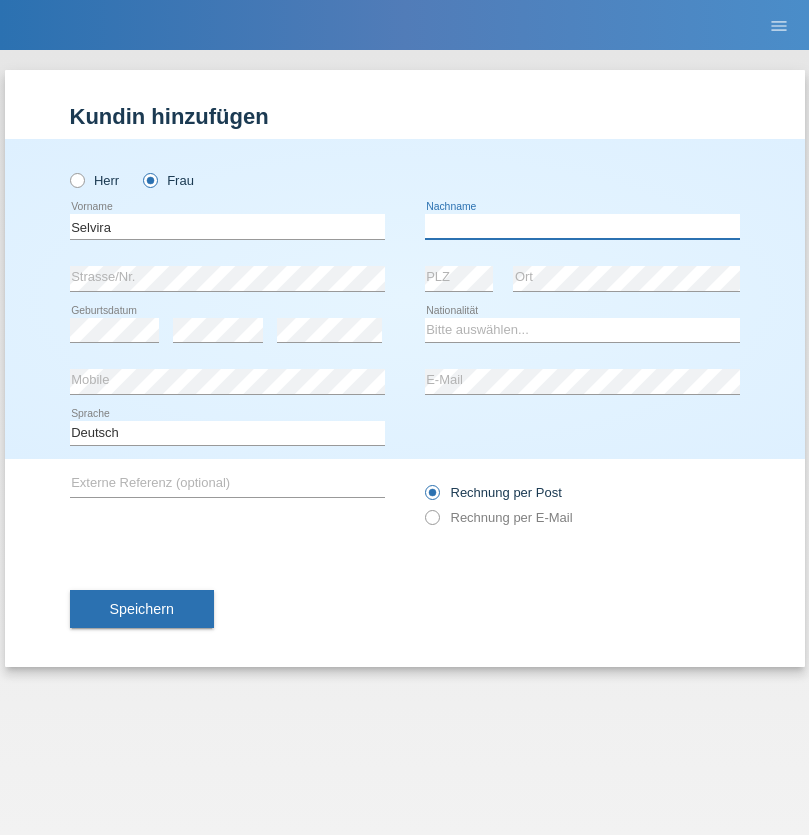 click at bounding box center [582, 226] 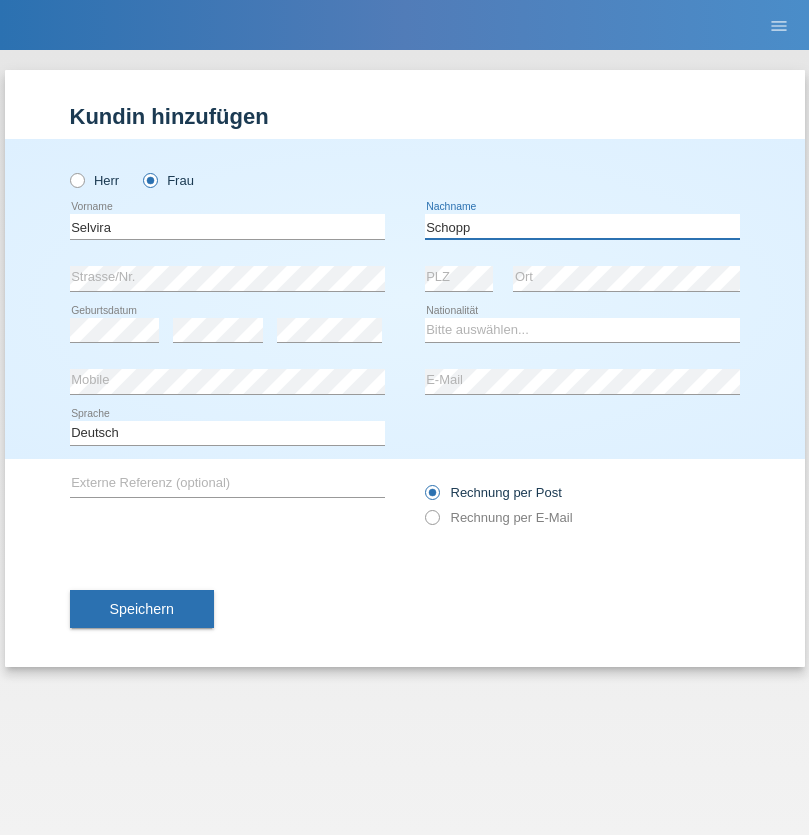 type on "Schopp" 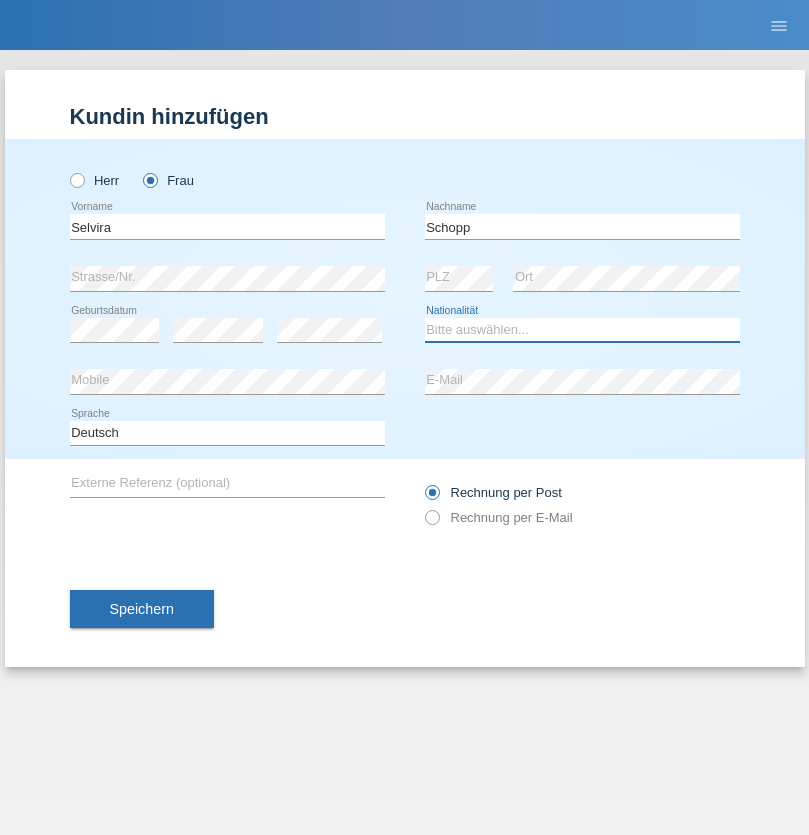 select on "CH" 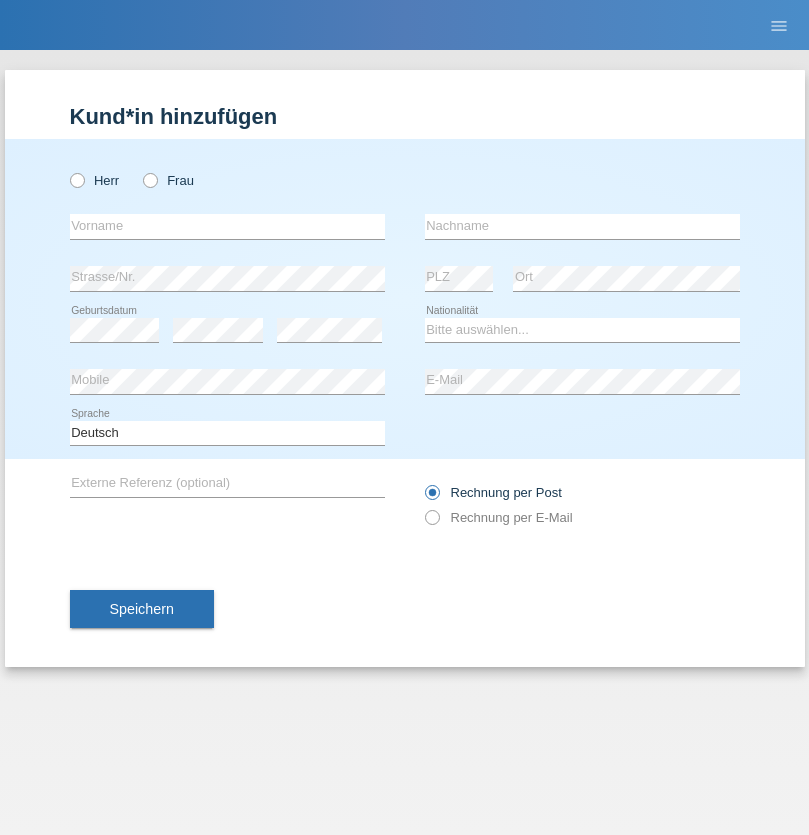 scroll, scrollTop: 0, scrollLeft: 0, axis: both 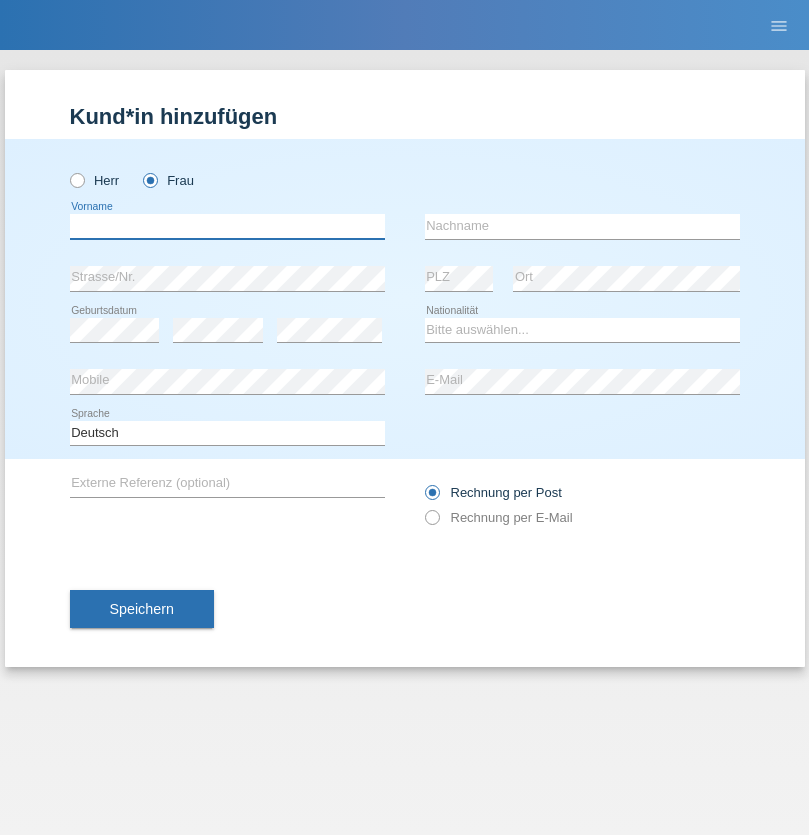 click at bounding box center (227, 226) 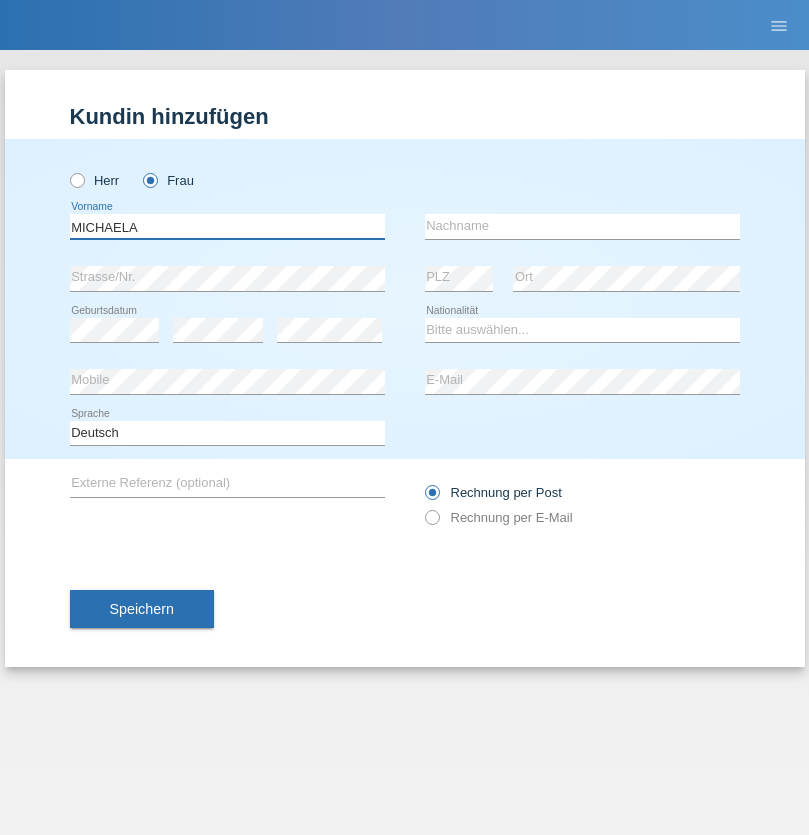 type on "MICHAELA" 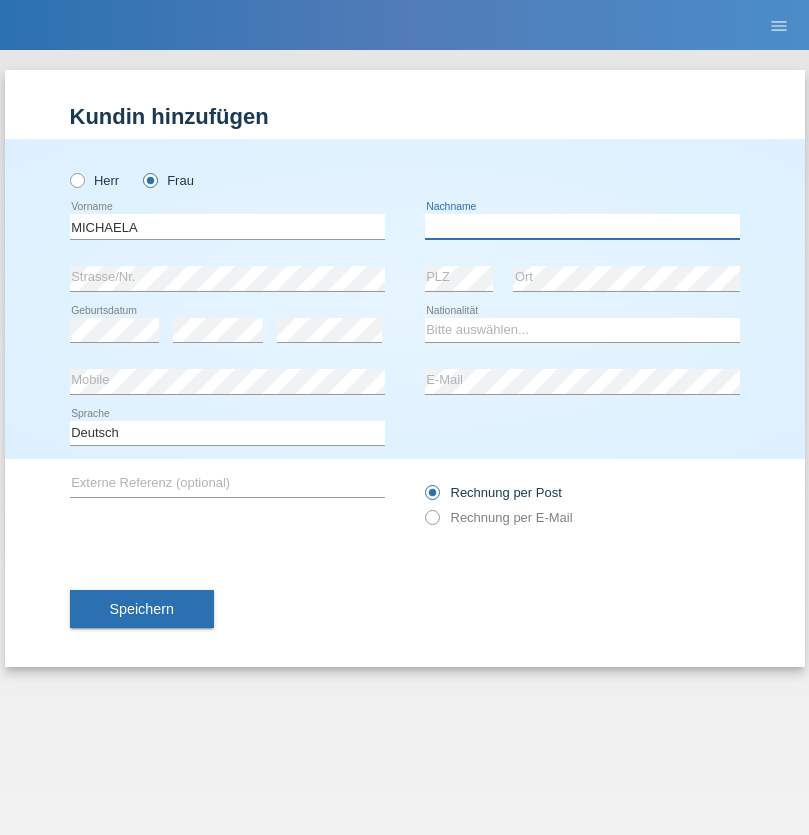 click at bounding box center [582, 226] 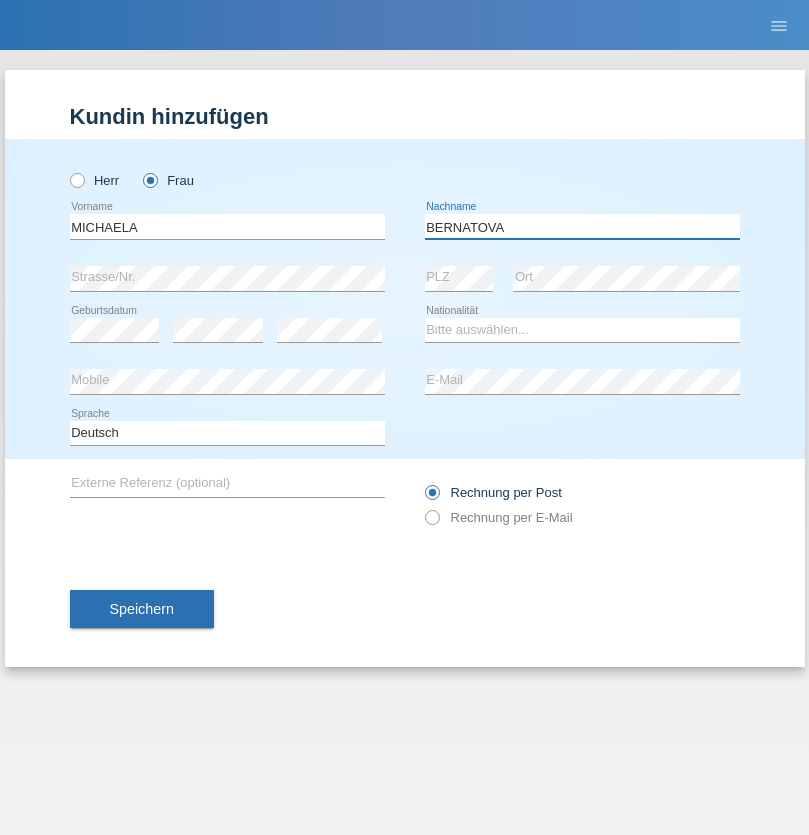 type on "BERNATOVA" 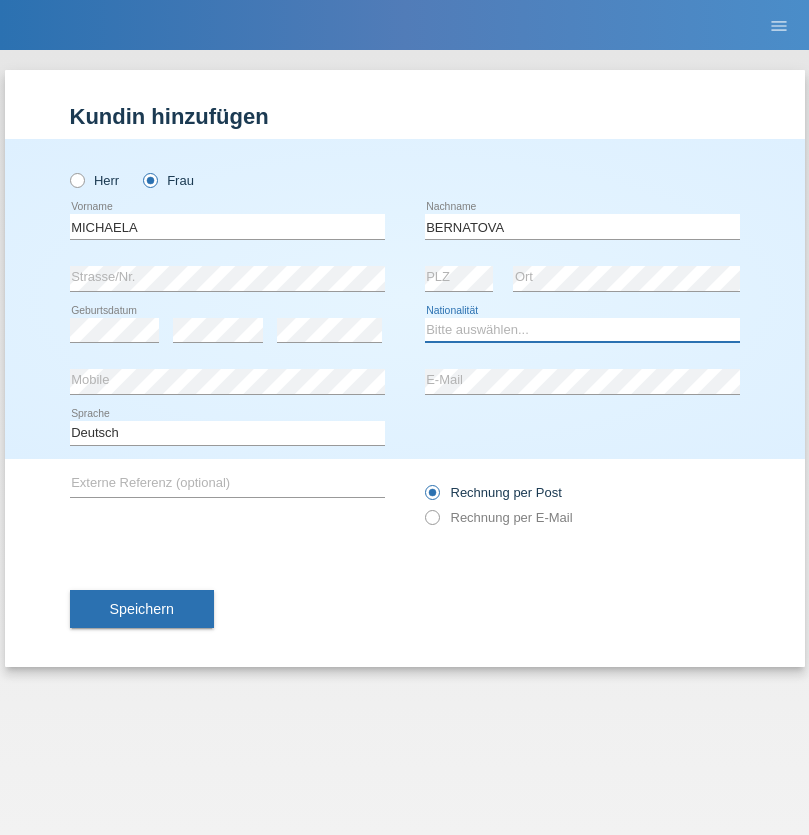 select on "SK" 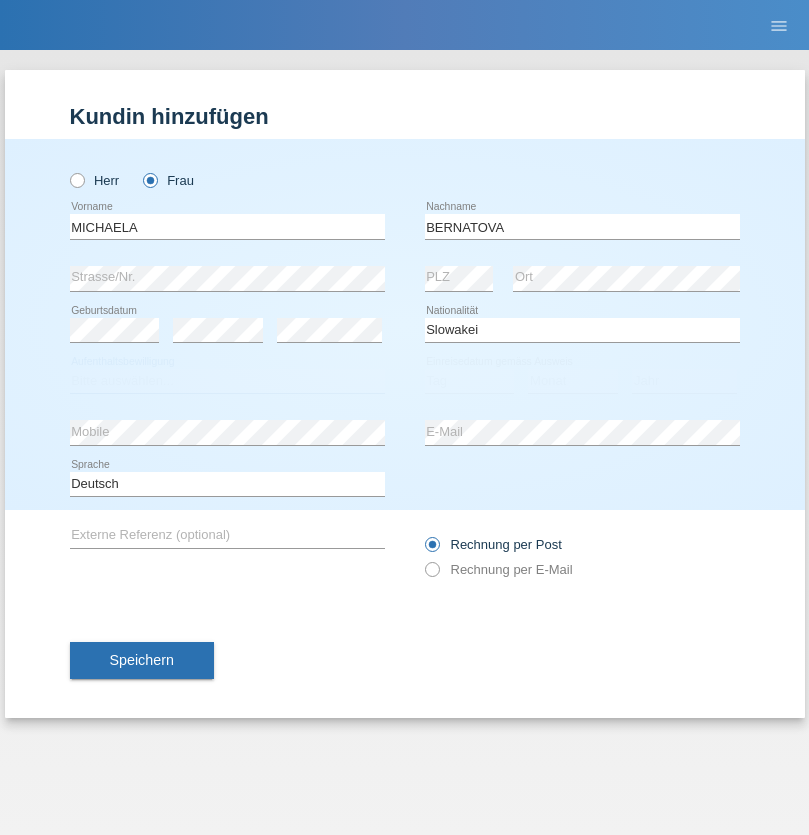 select on "C" 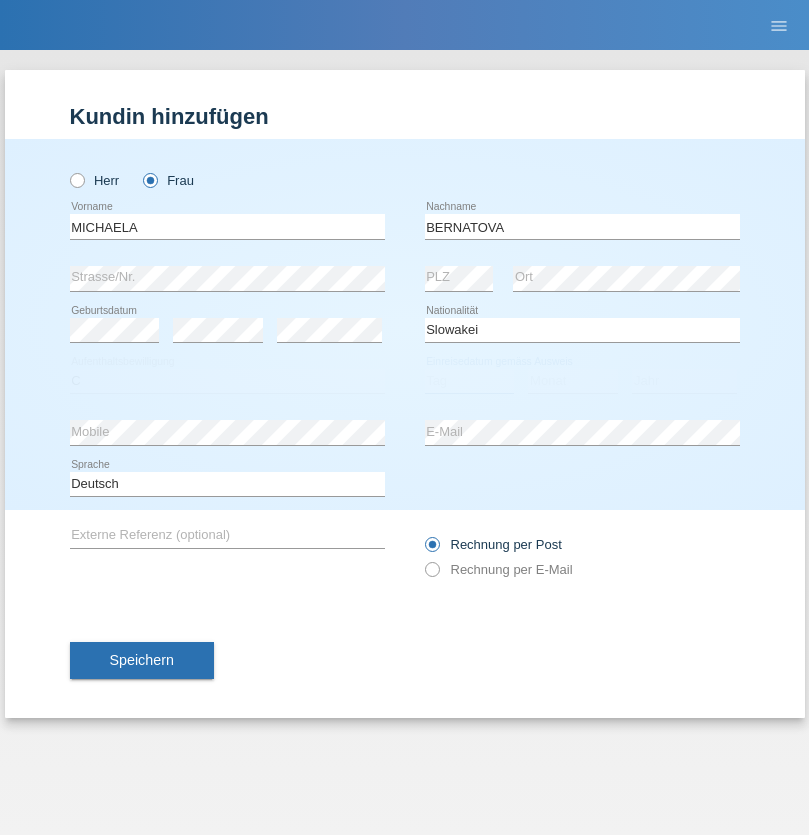 select on "05" 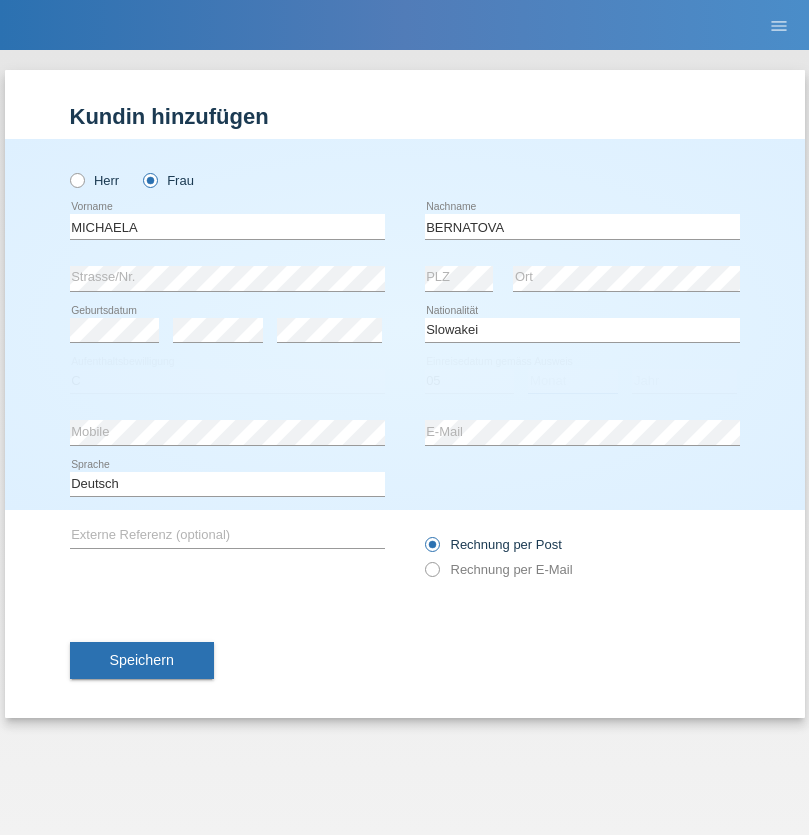 select on "04" 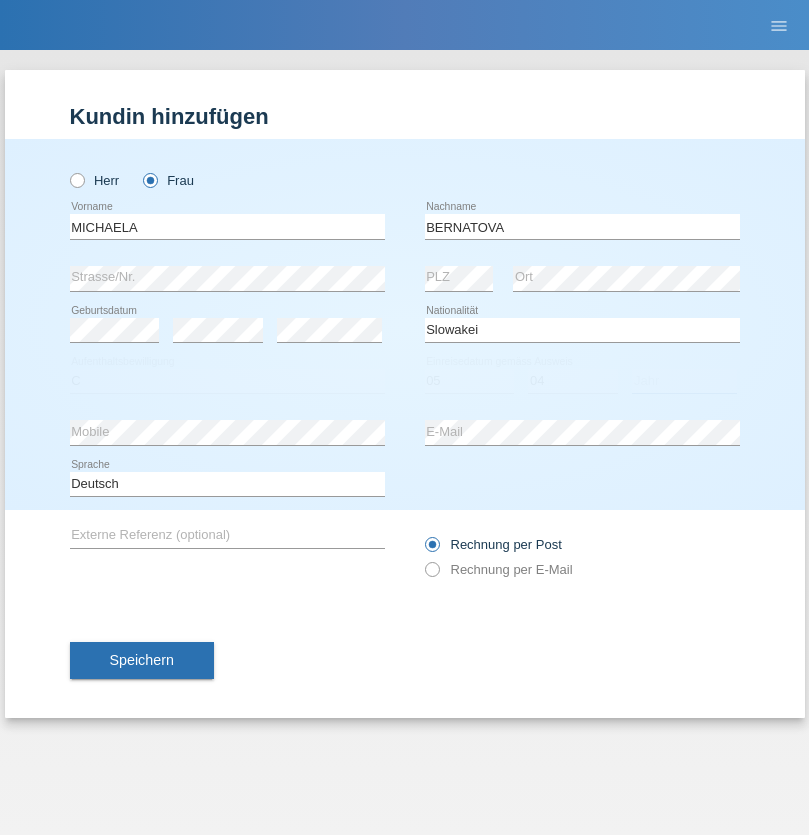 select on "2014" 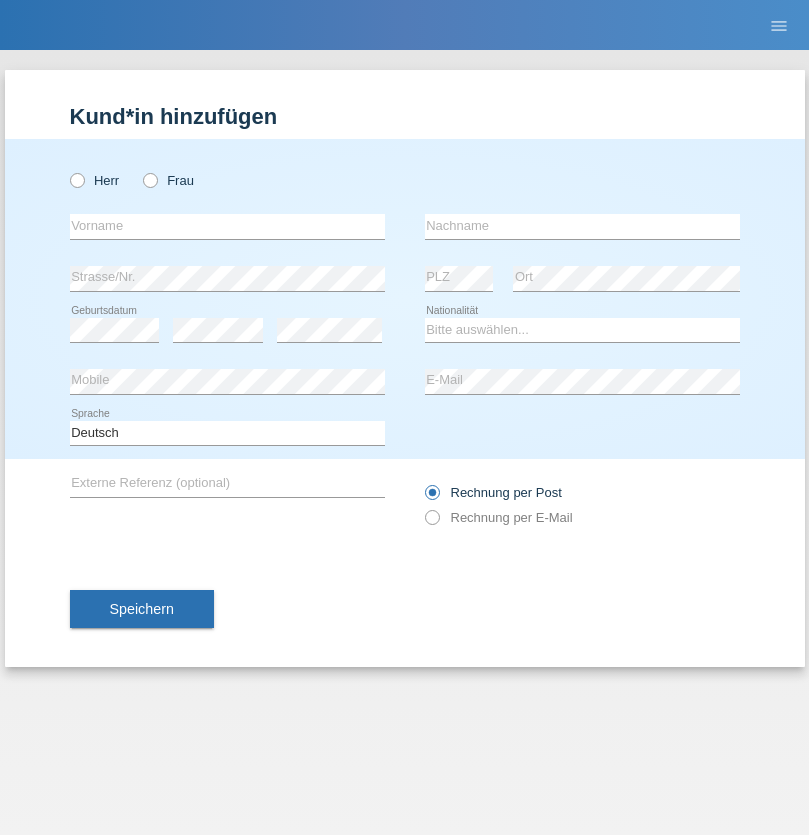 scroll, scrollTop: 0, scrollLeft: 0, axis: both 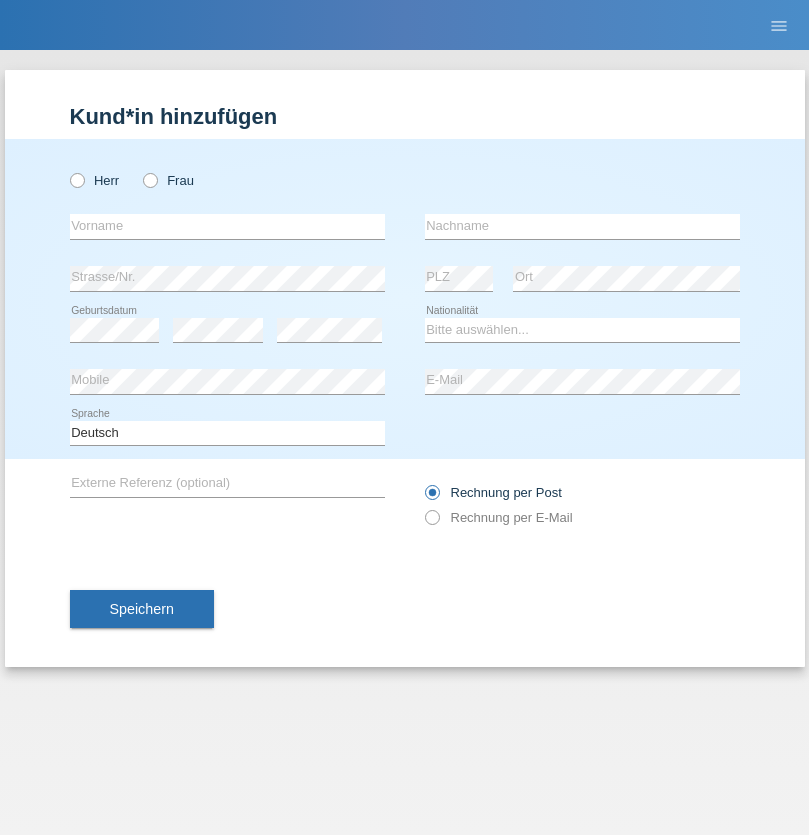radio on "true" 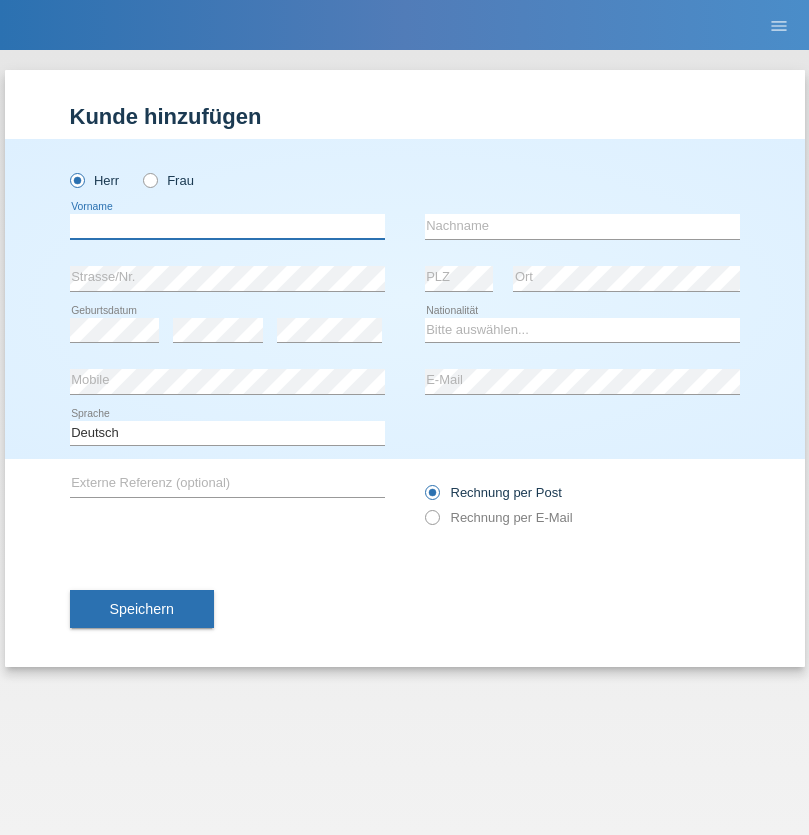 click at bounding box center (227, 226) 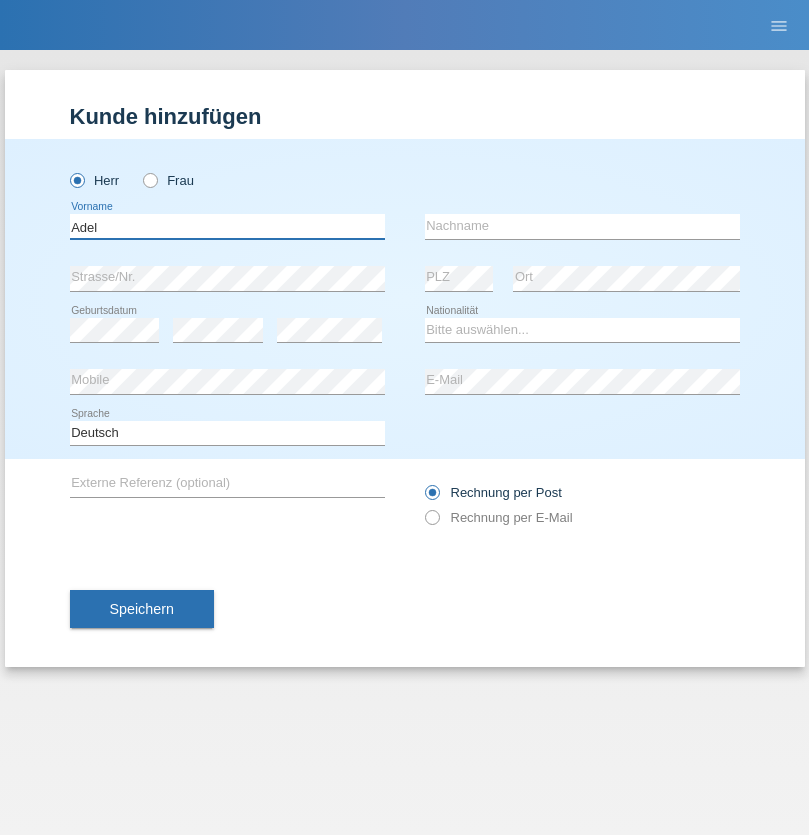 type on "Adel" 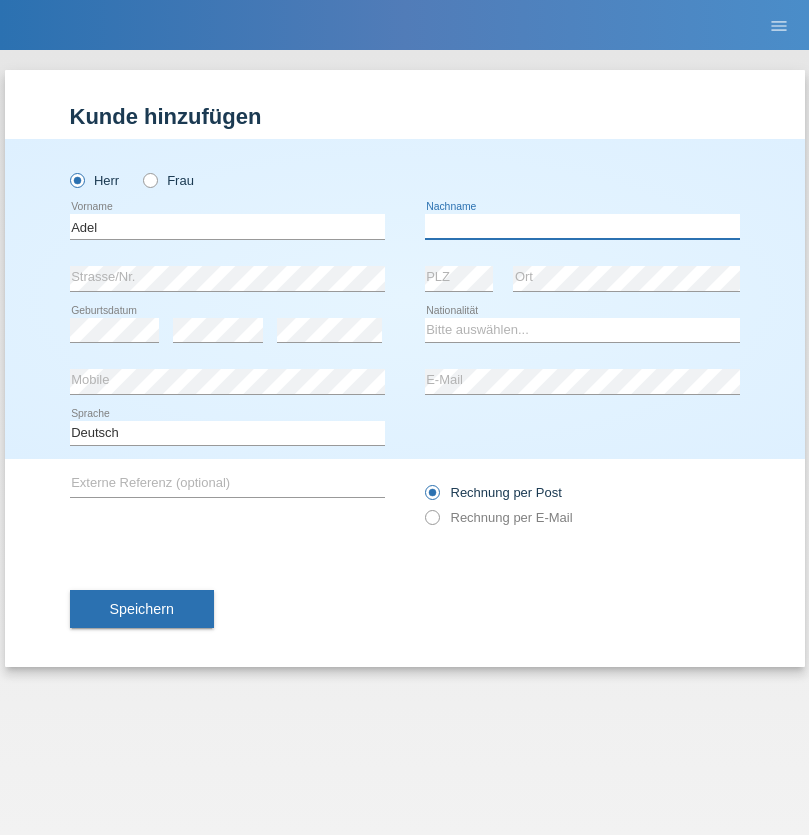 click at bounding box center (582, 226) 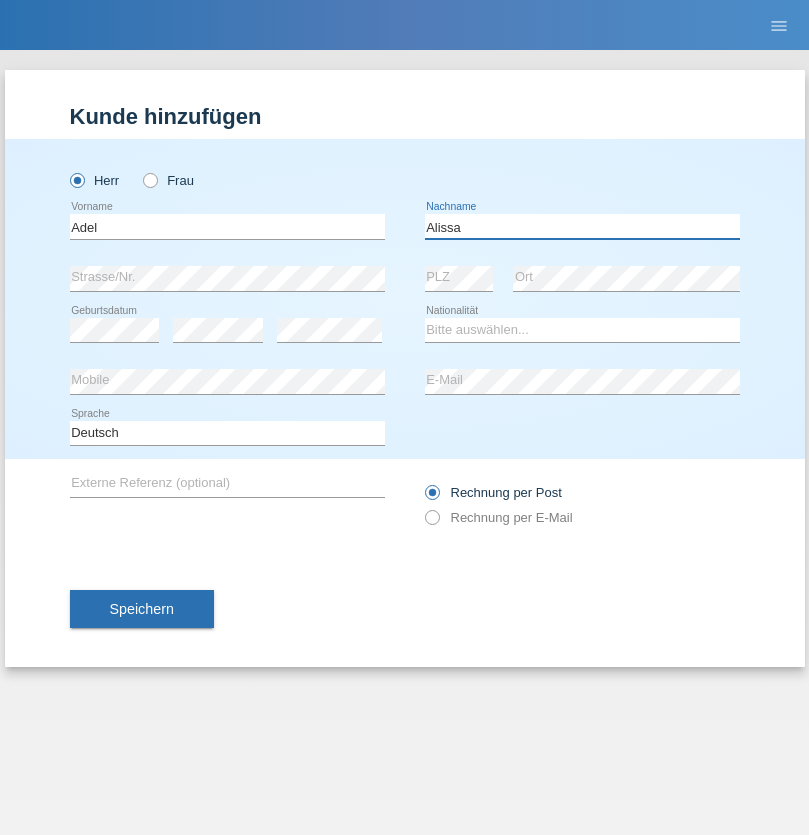 type on "Alissa" 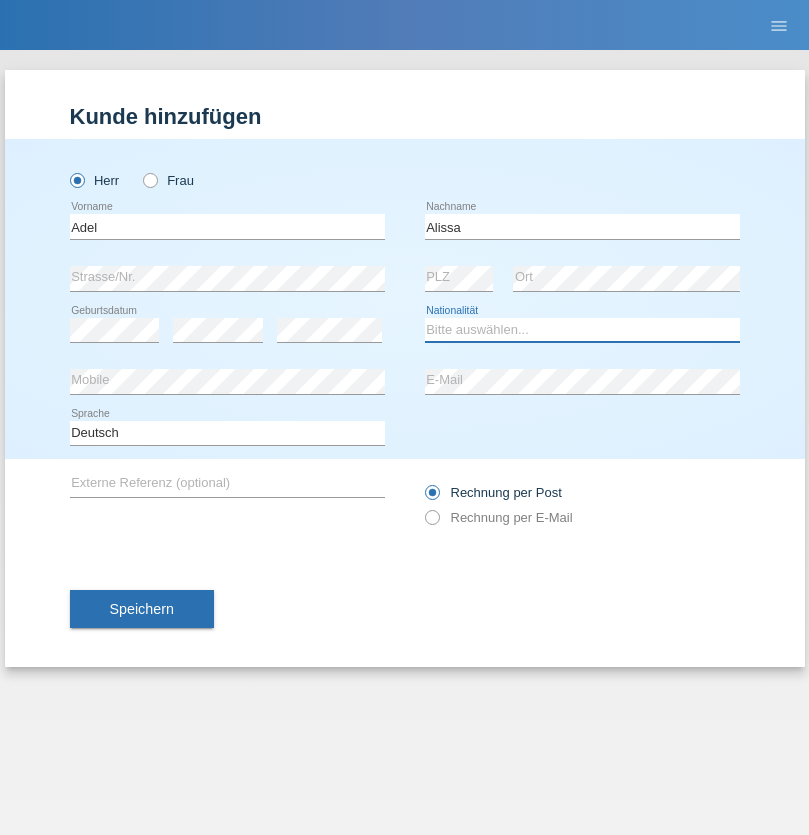 select on "SY" 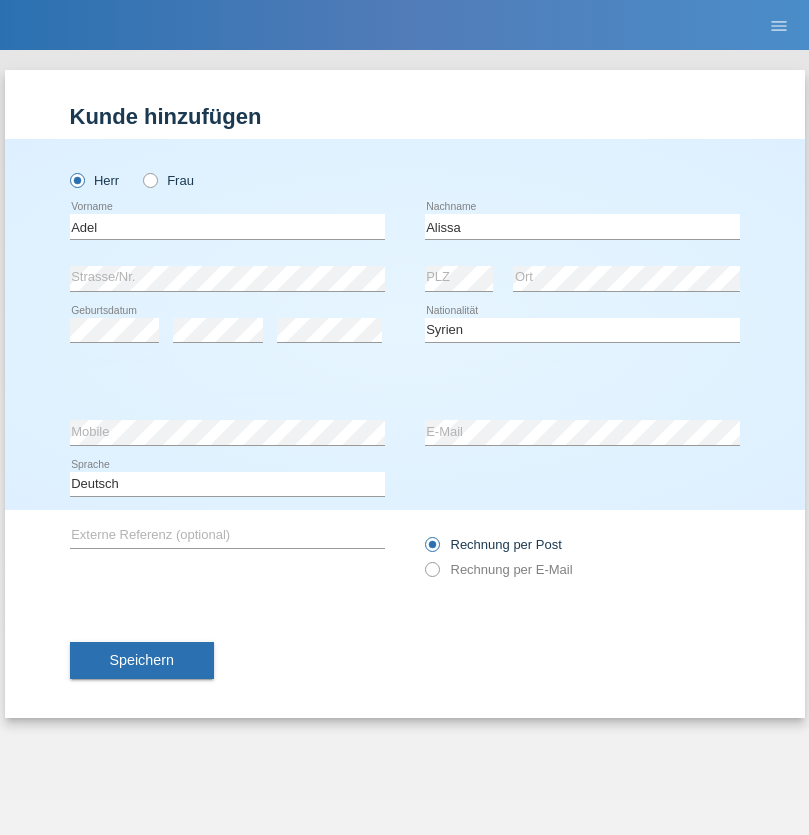 select on "C" 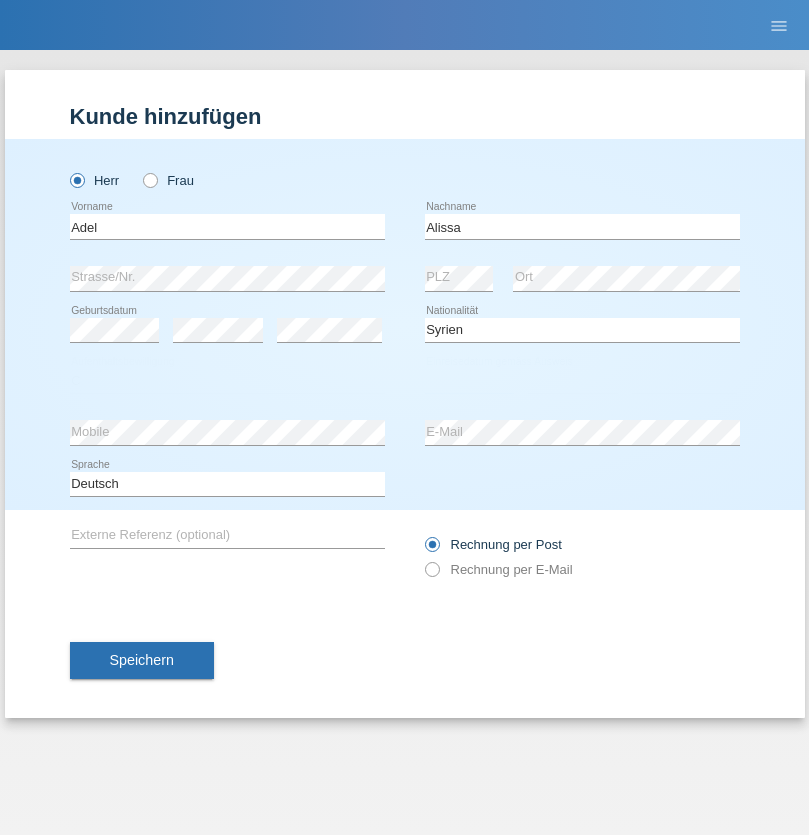 select on "20" 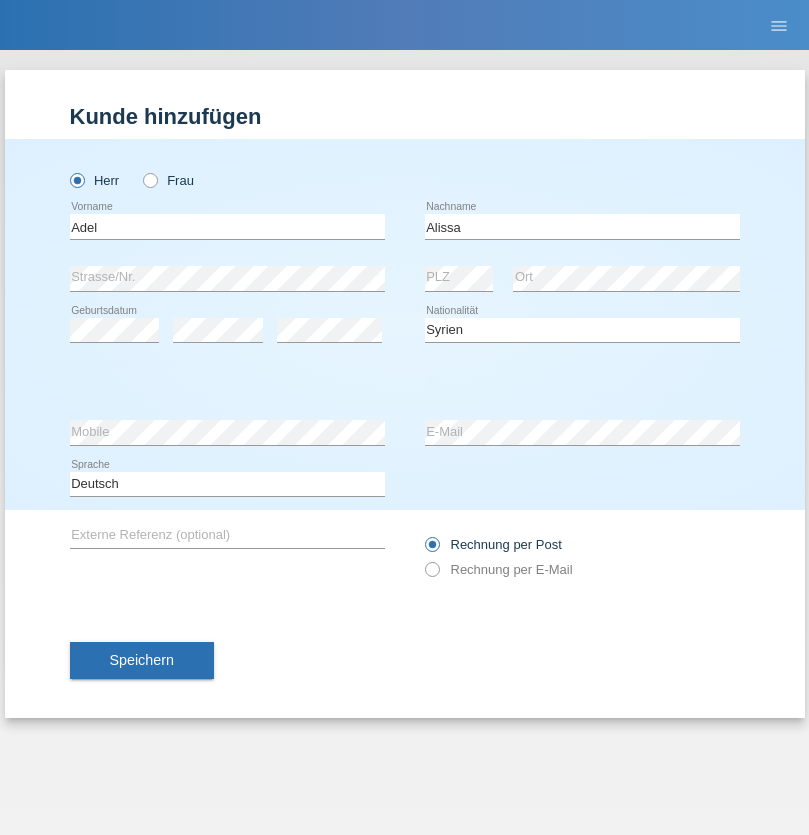 select on "09" 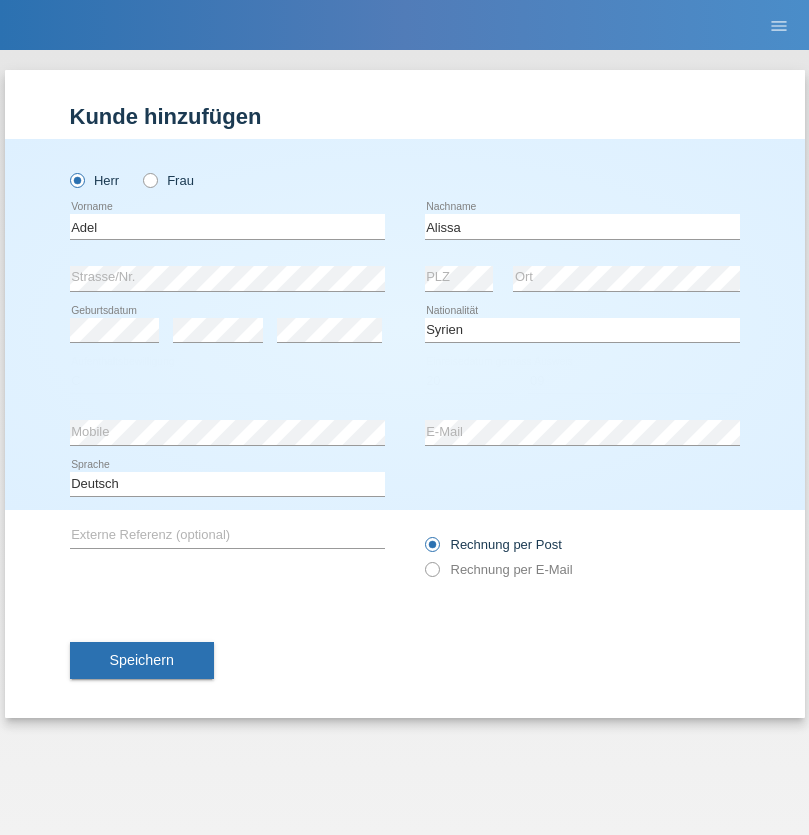 select on "2018" 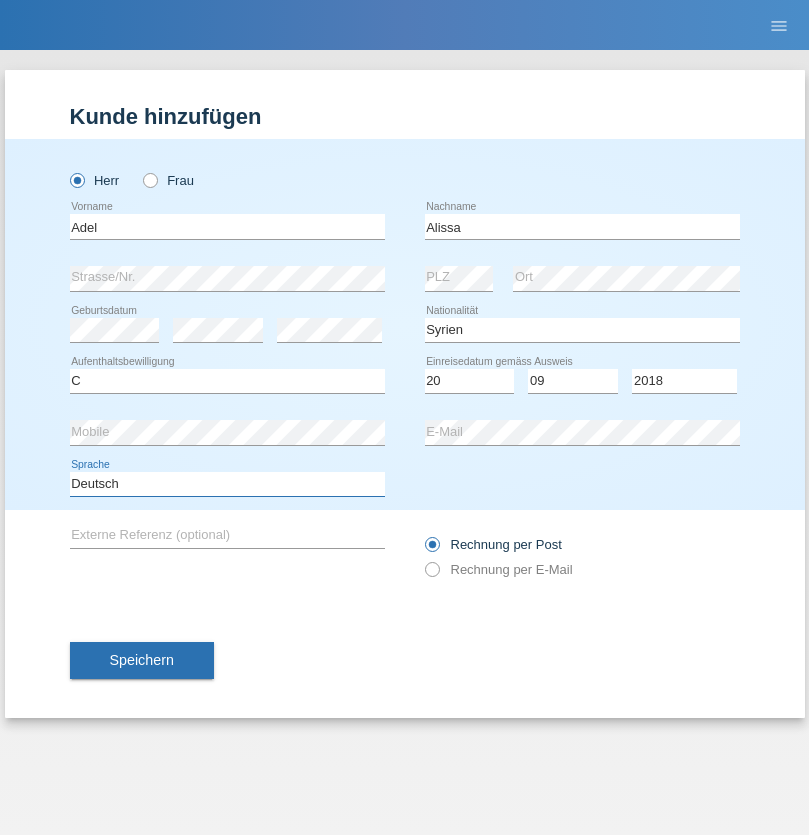 select on "en" 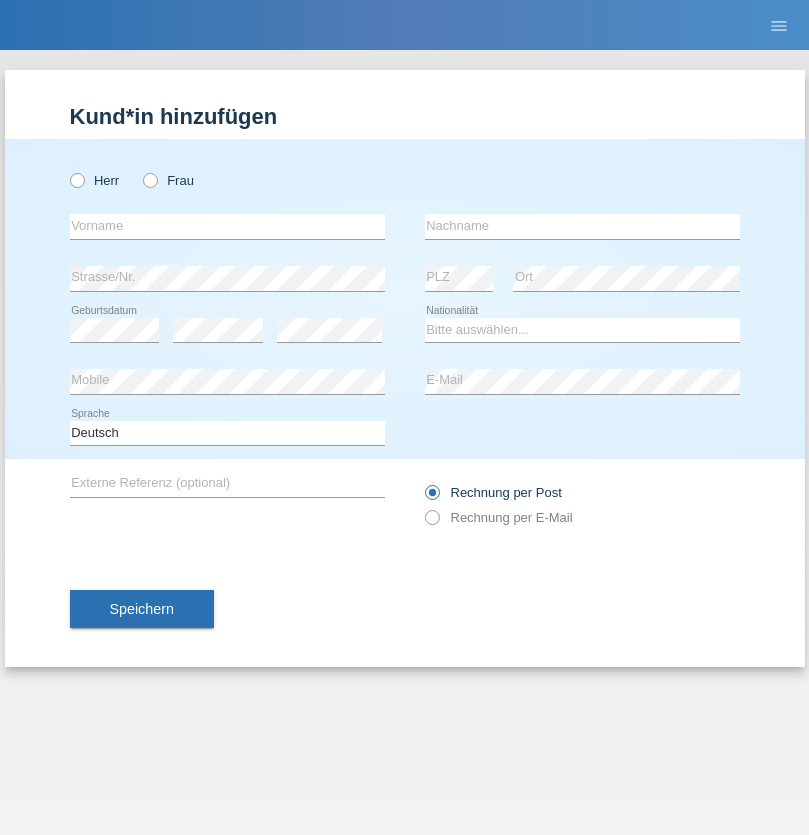 scroll, scrollTop: 0, scrollLeft: 0, axis: both 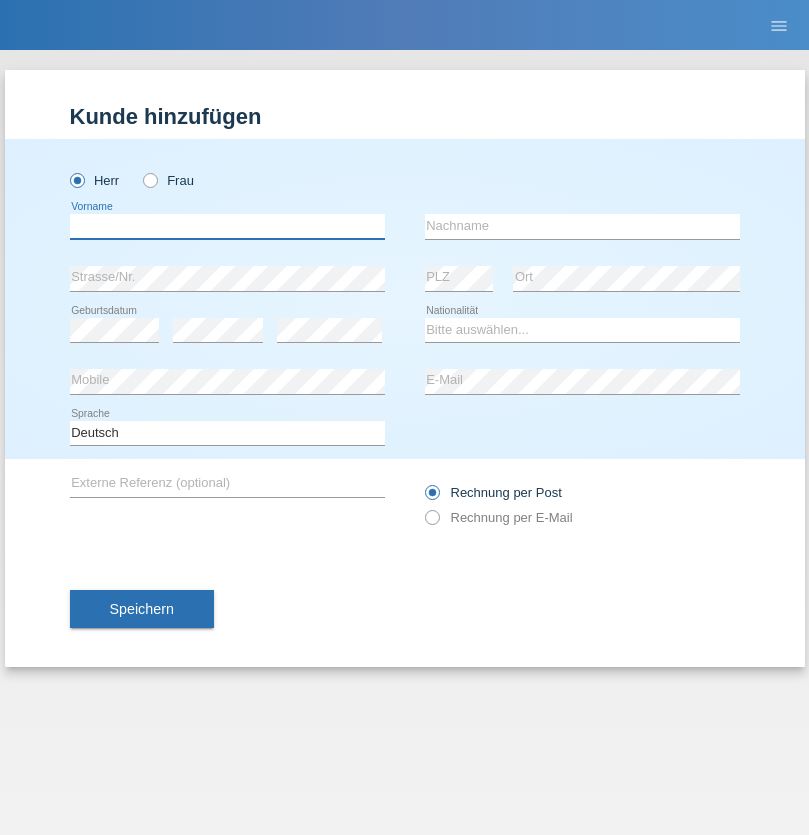 click at bounding box center [227, 226] 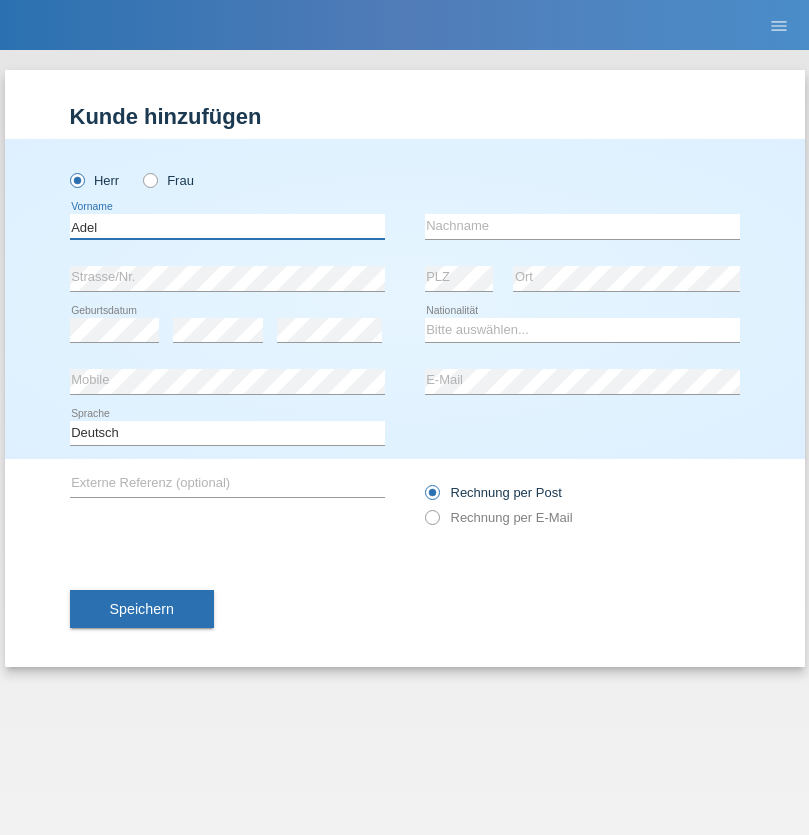 type on "Adel" 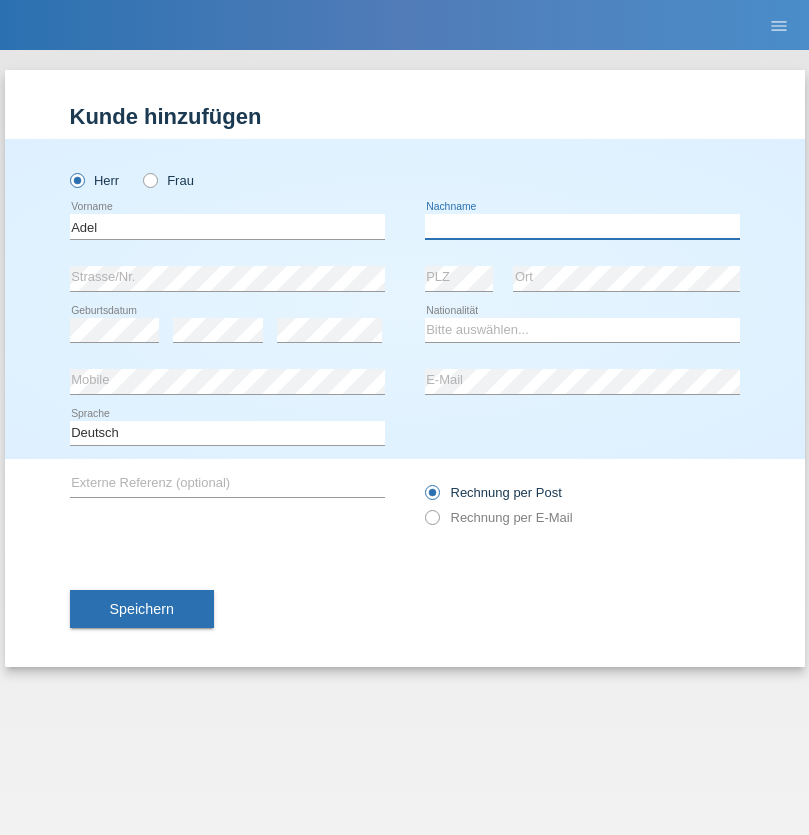 click at bounding box center (582, 226) 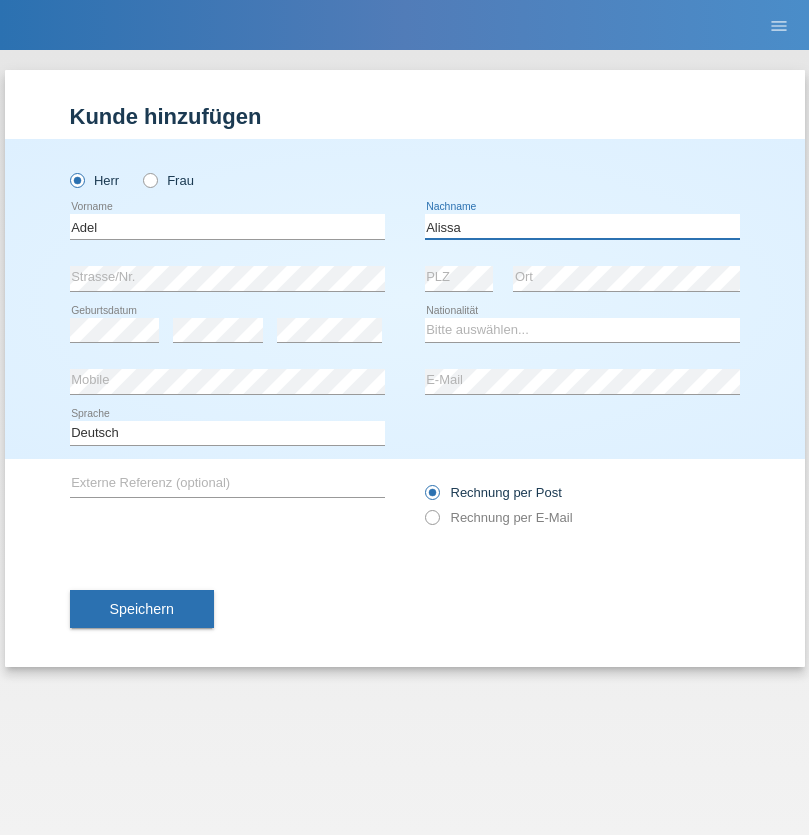 type on "Alissa" 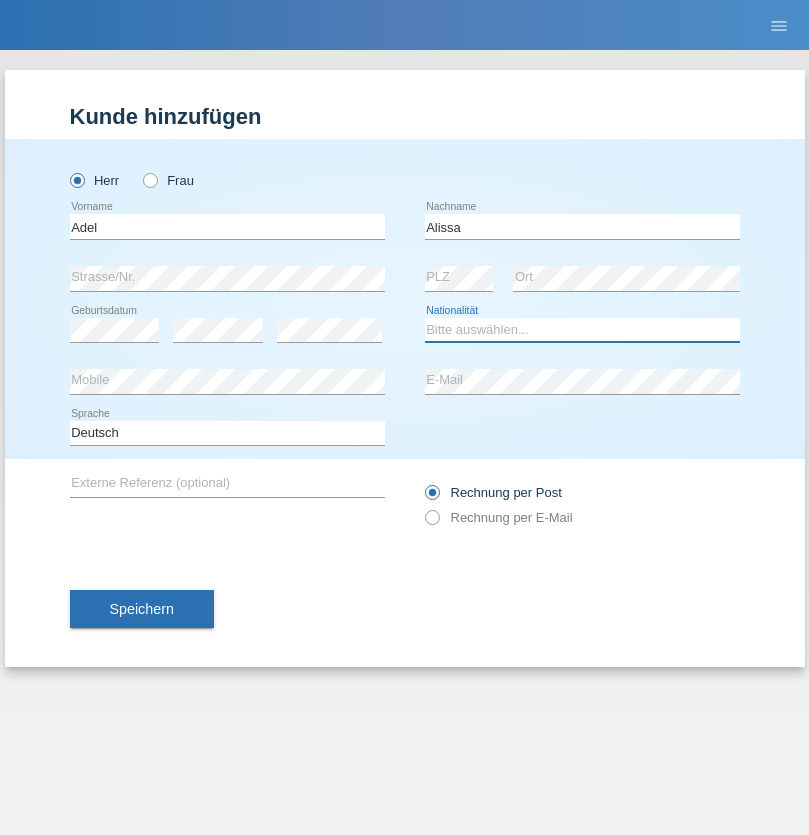 select on "SY" 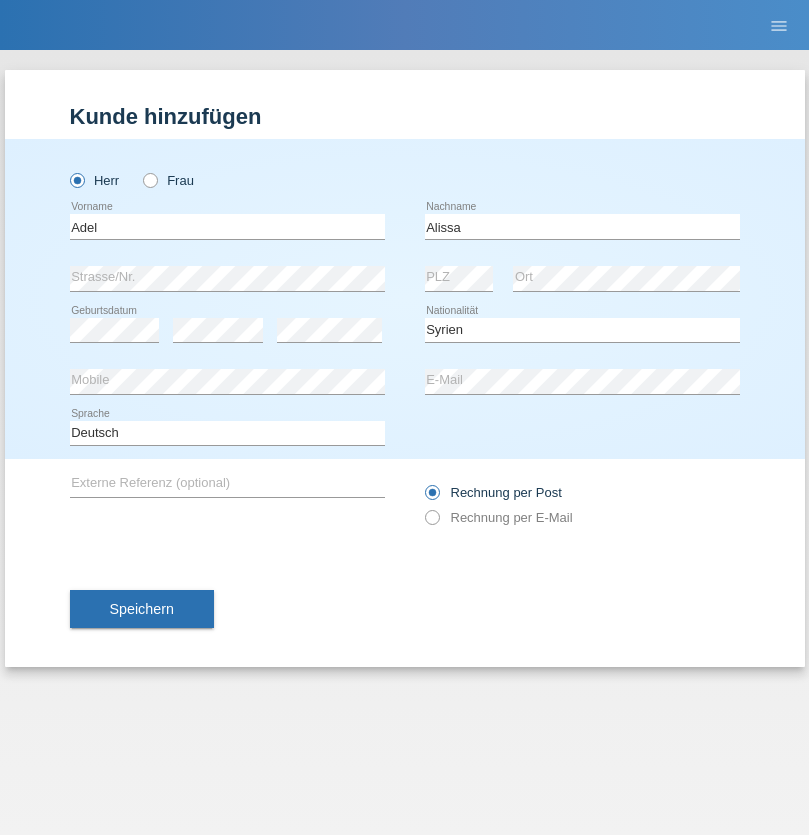 select on "C" 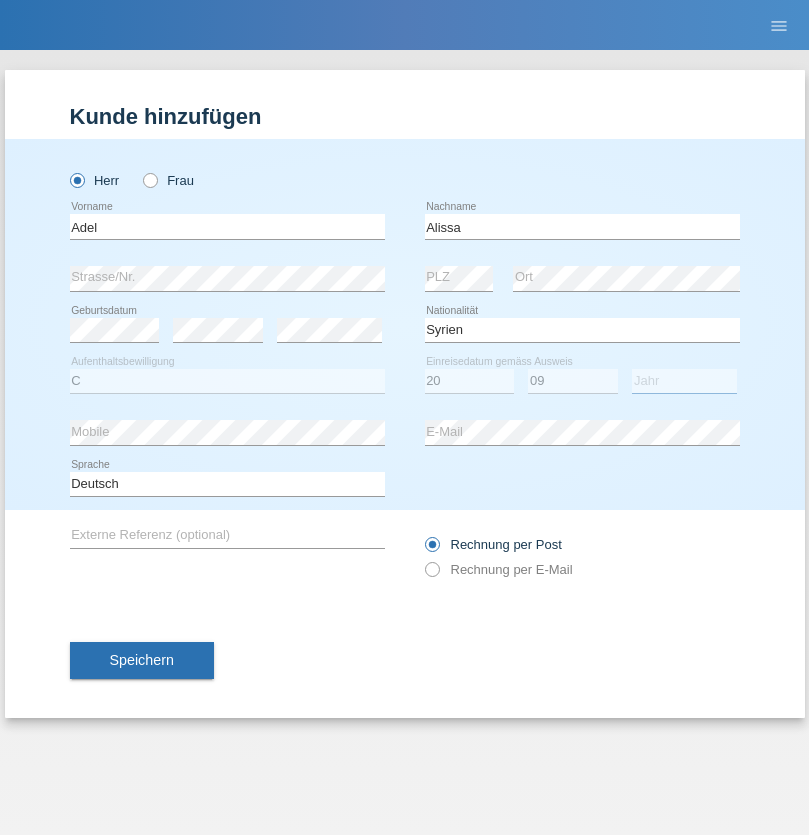 select on "2018" 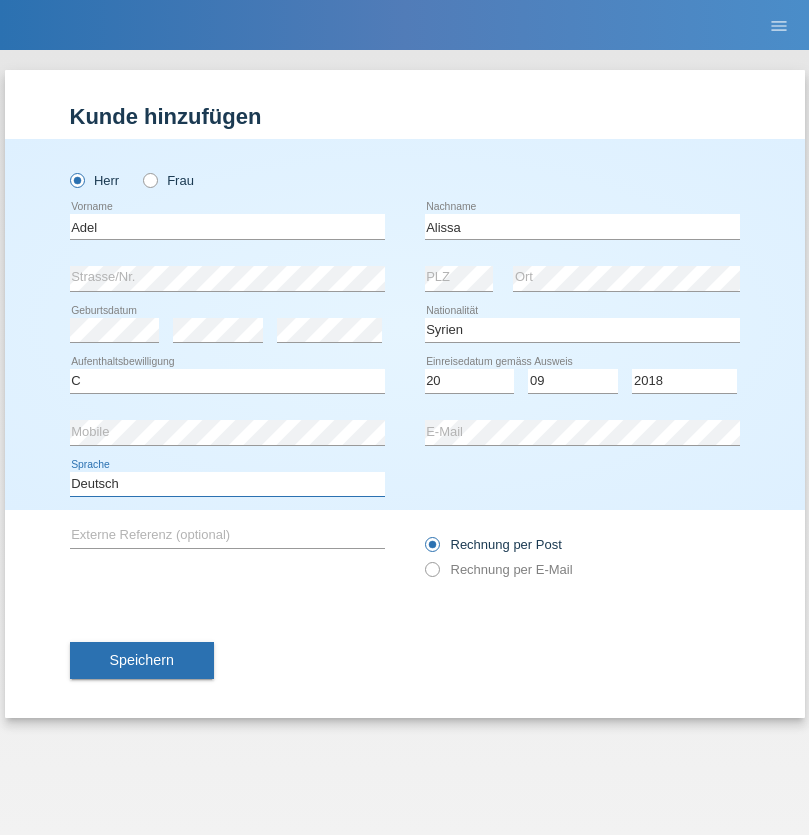 select on "en" 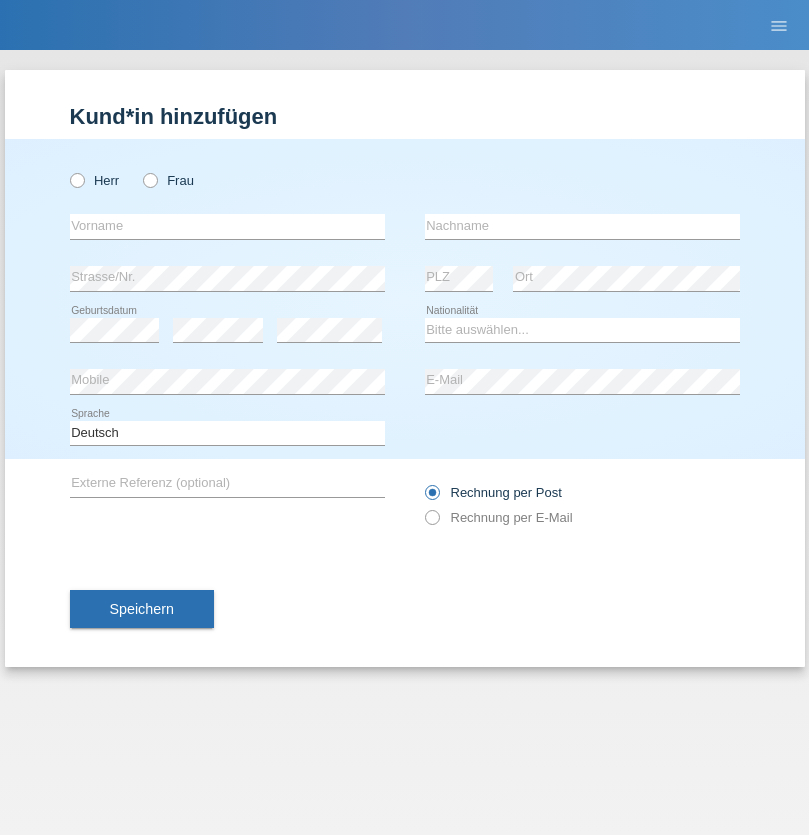 scroll, scrollTop: 0, scrollLeft: 0, axis: both 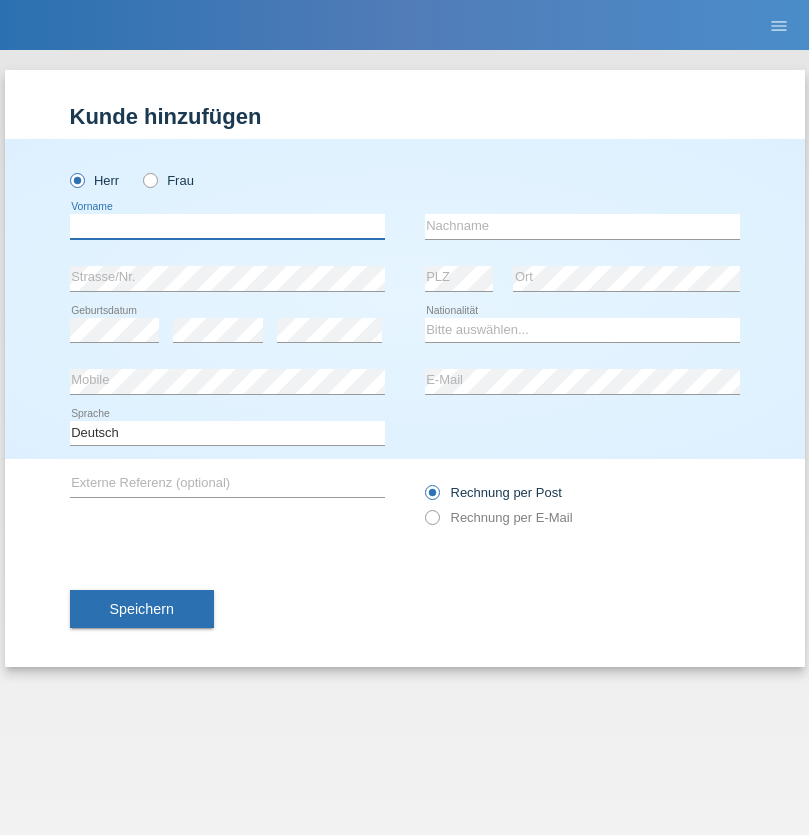 click at bounding box center [227, 226] 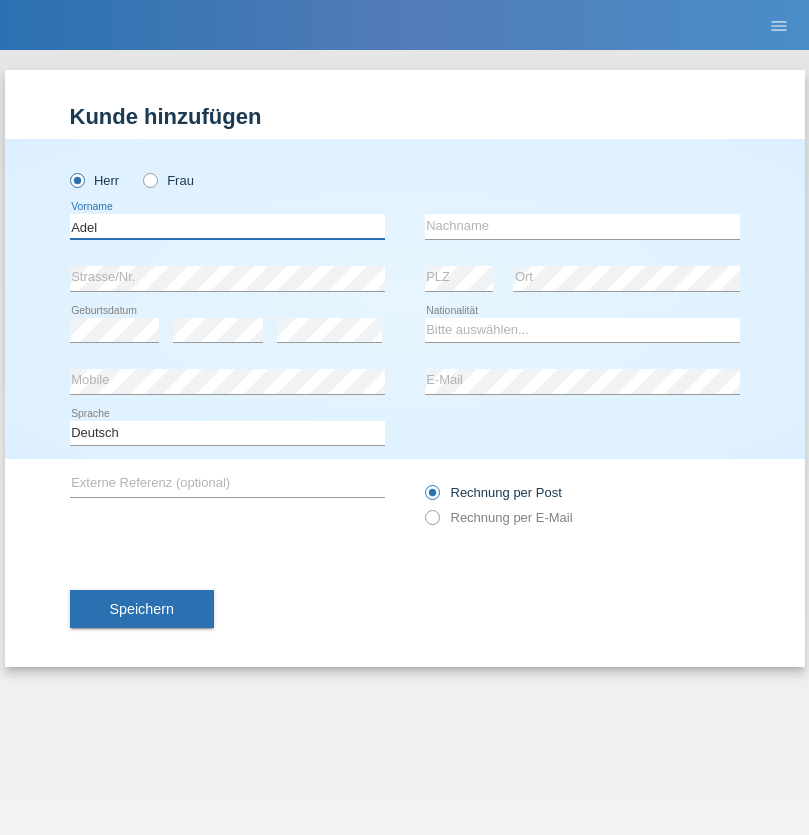 type on "Adel" 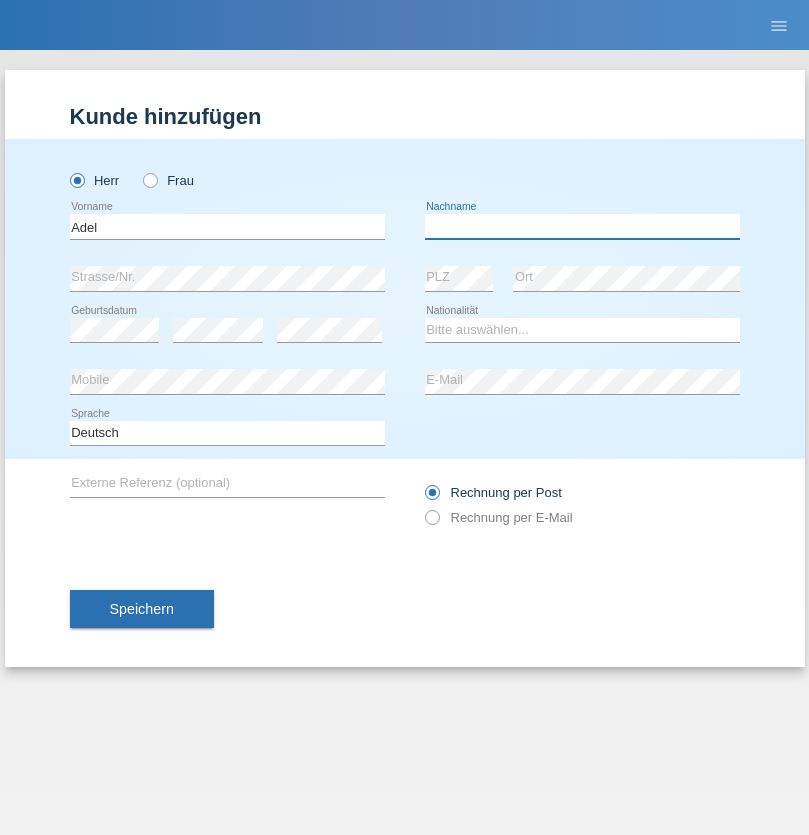 click at bounding box center (582, 226) 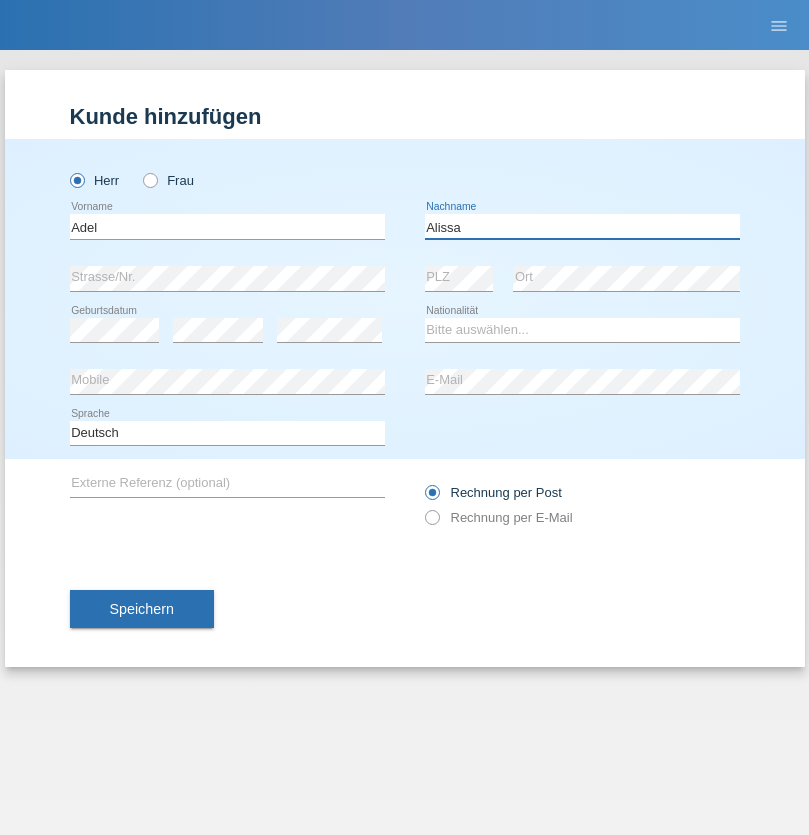 type on "Alissa" 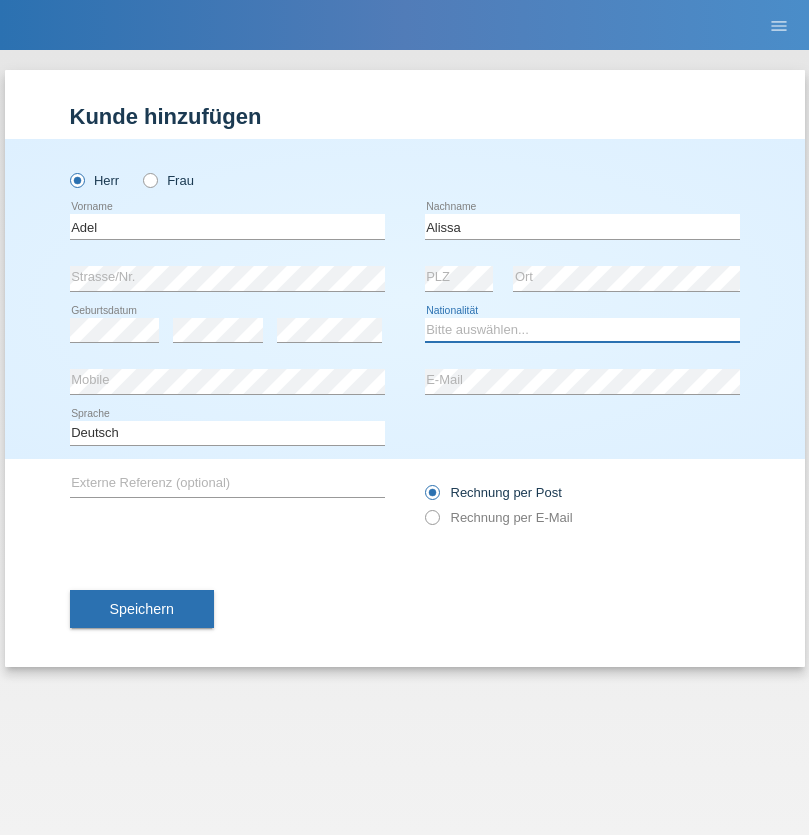select on "SY" 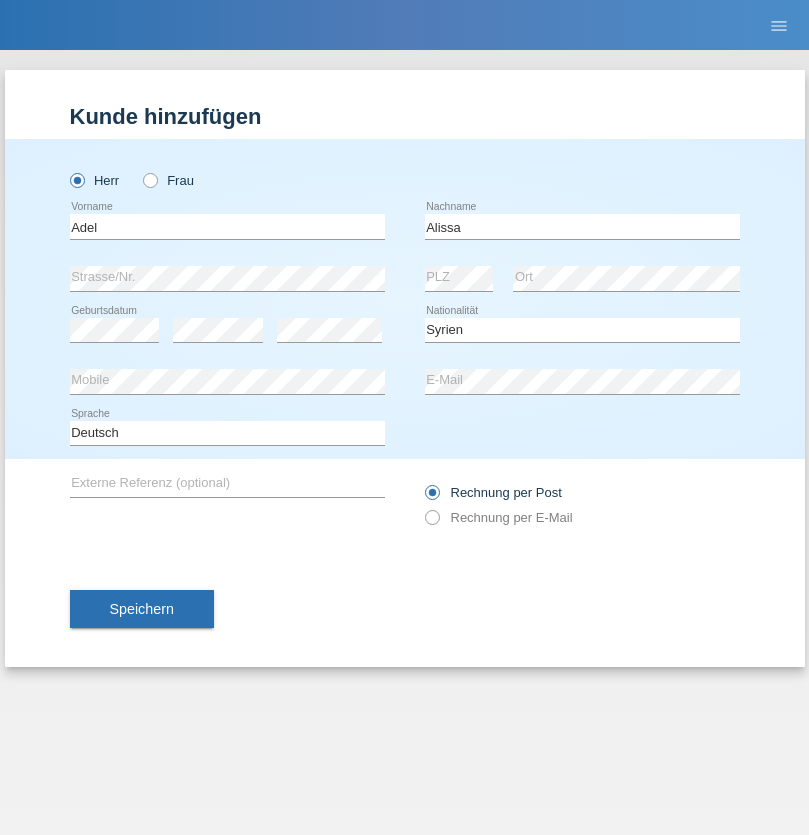 select on "C" 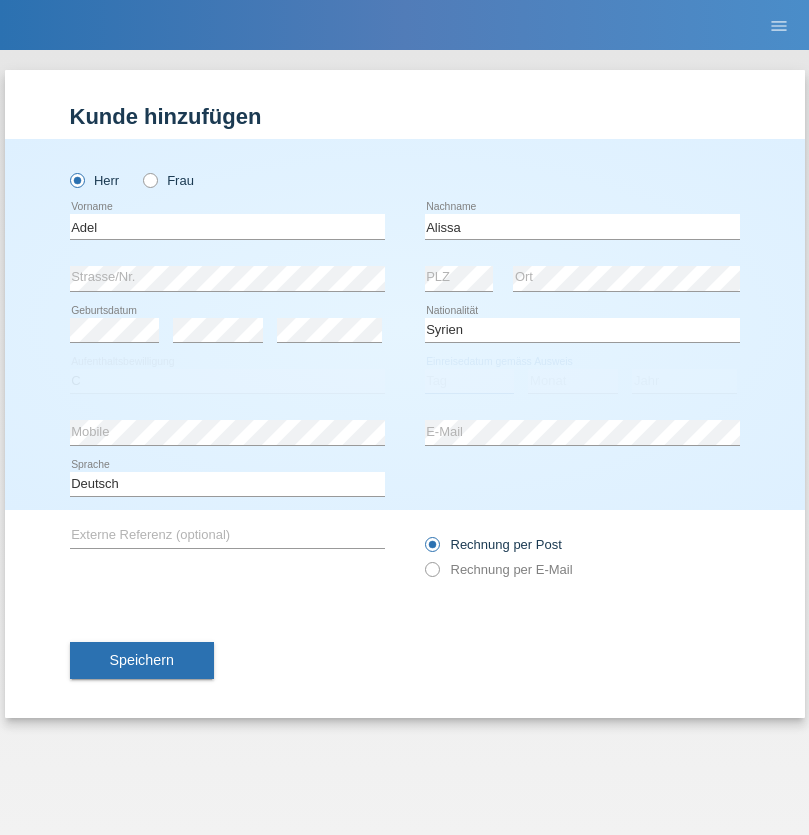 select on "20" 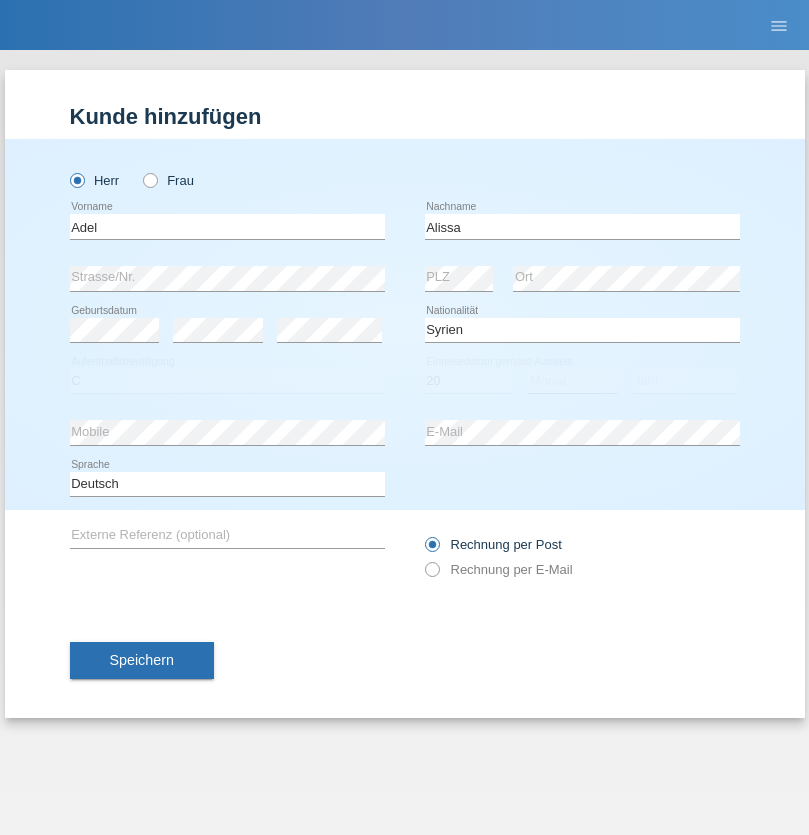select on "09" 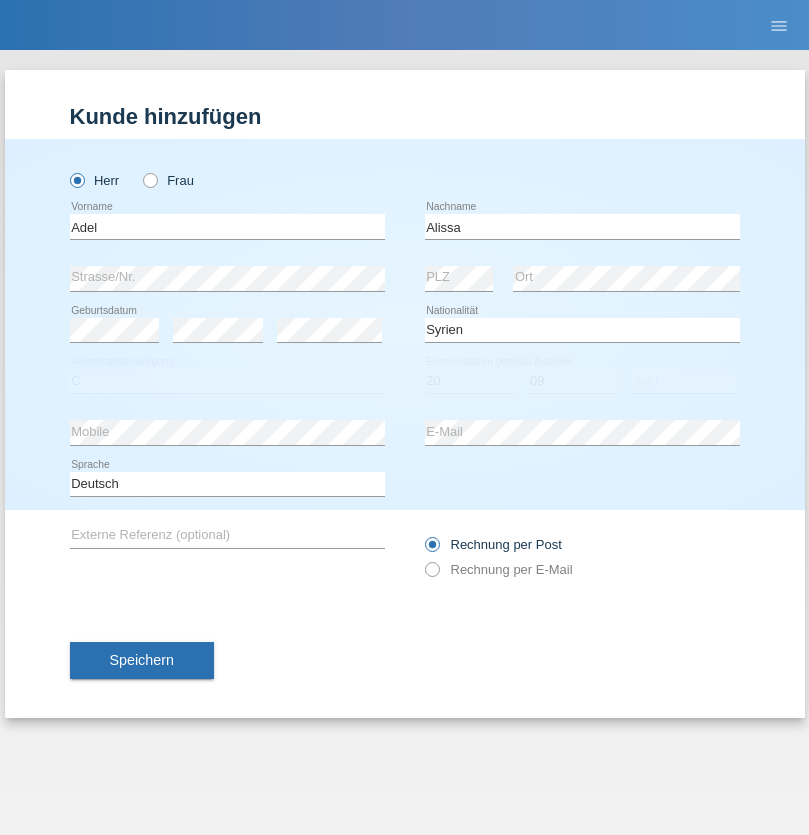 select on "2018" 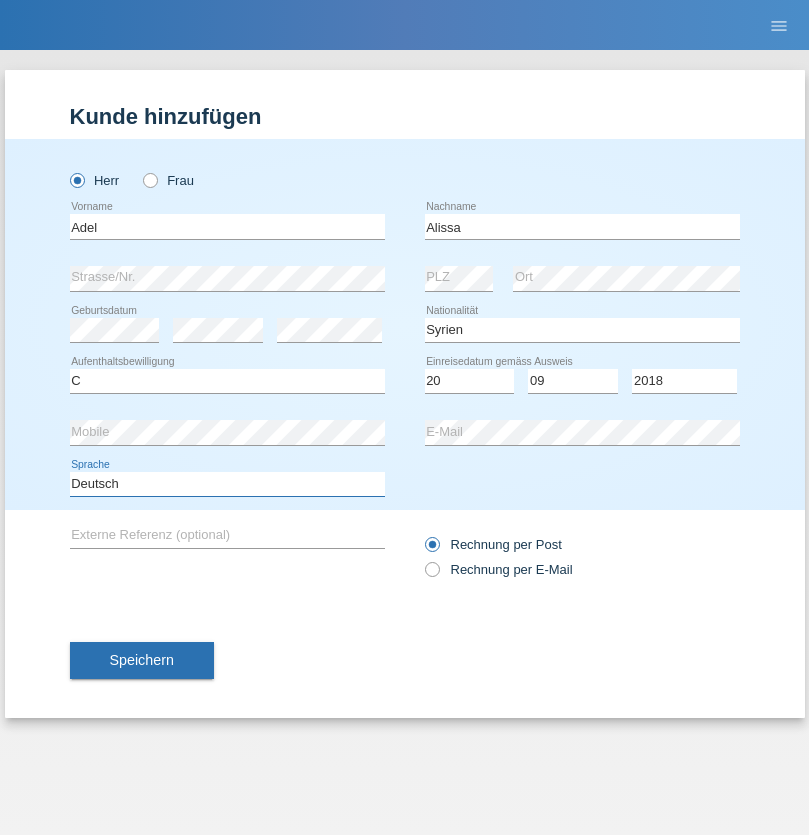 select on "en" 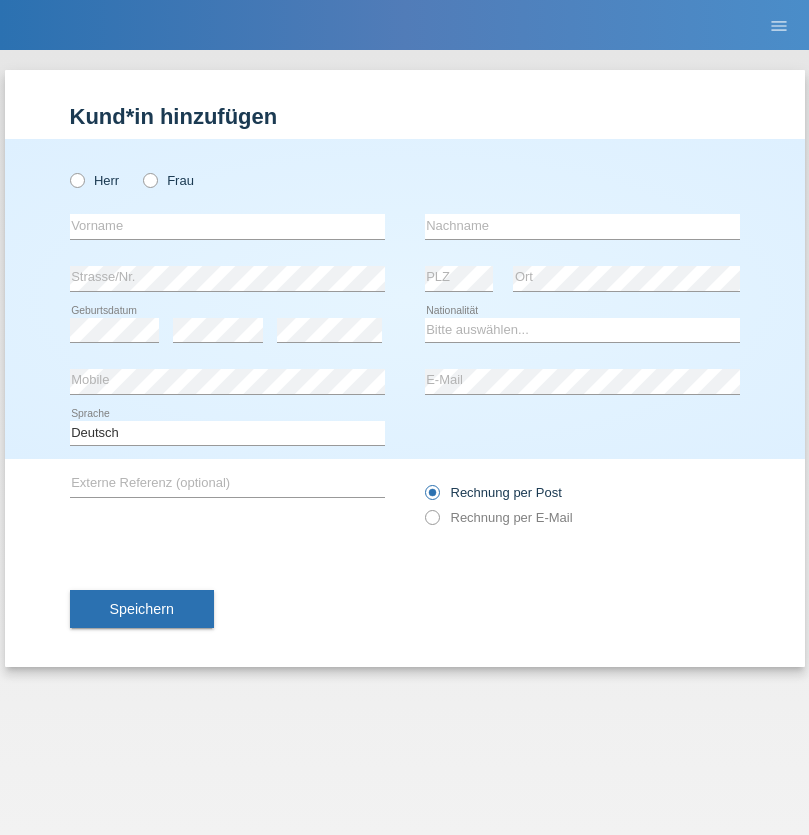 scroll, scrollTop: 0, scrollLeft: 0, axis: both 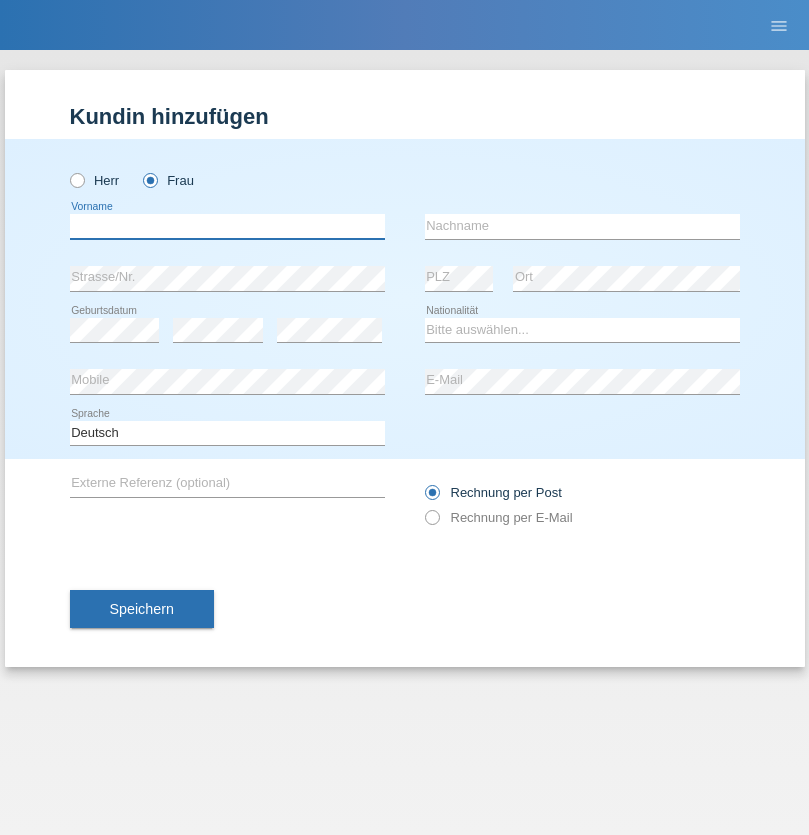 click at bounding box center [227, 226] 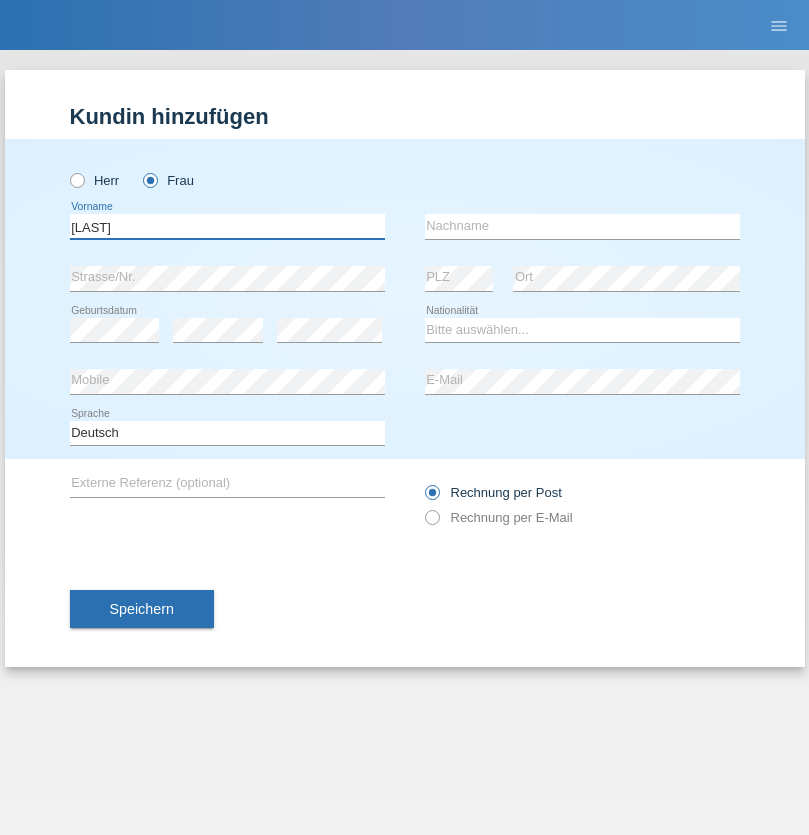 type on "[LAST]" 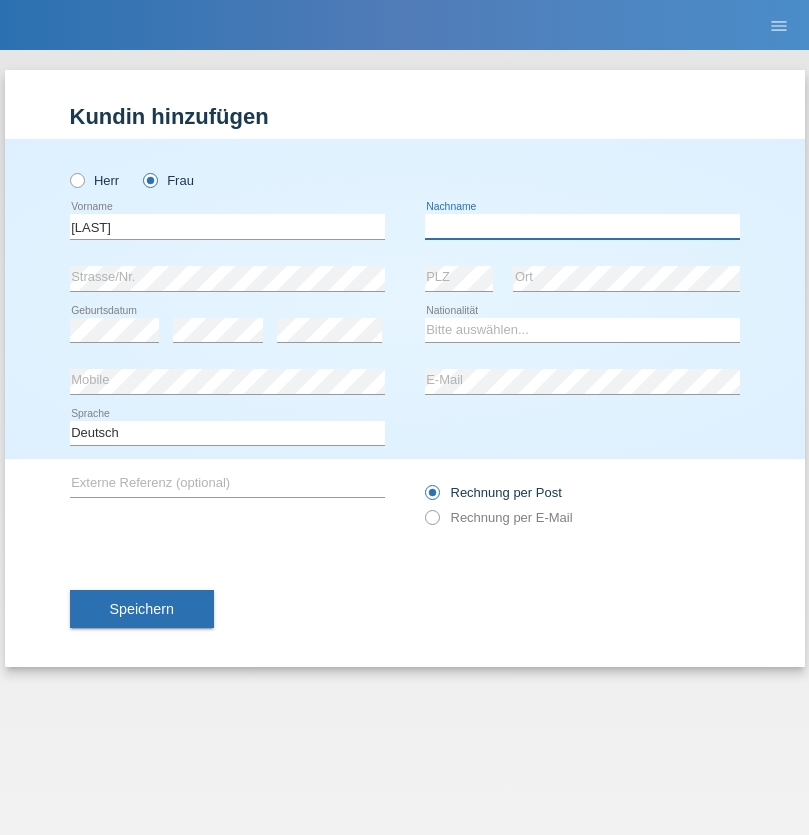 click at bounding box center (582, 226) 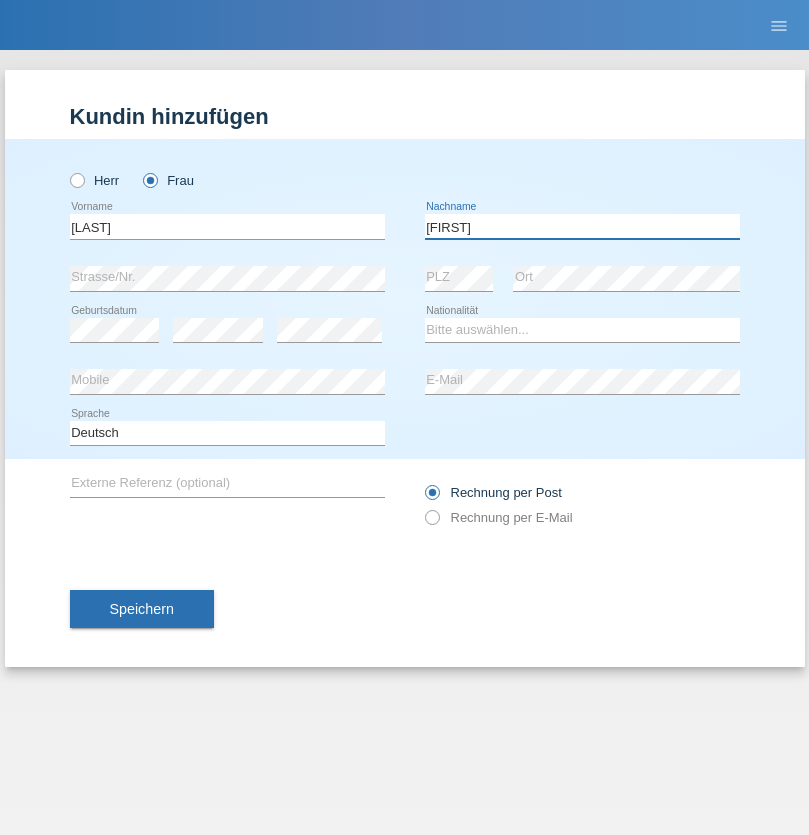 type on "[FIRST]" 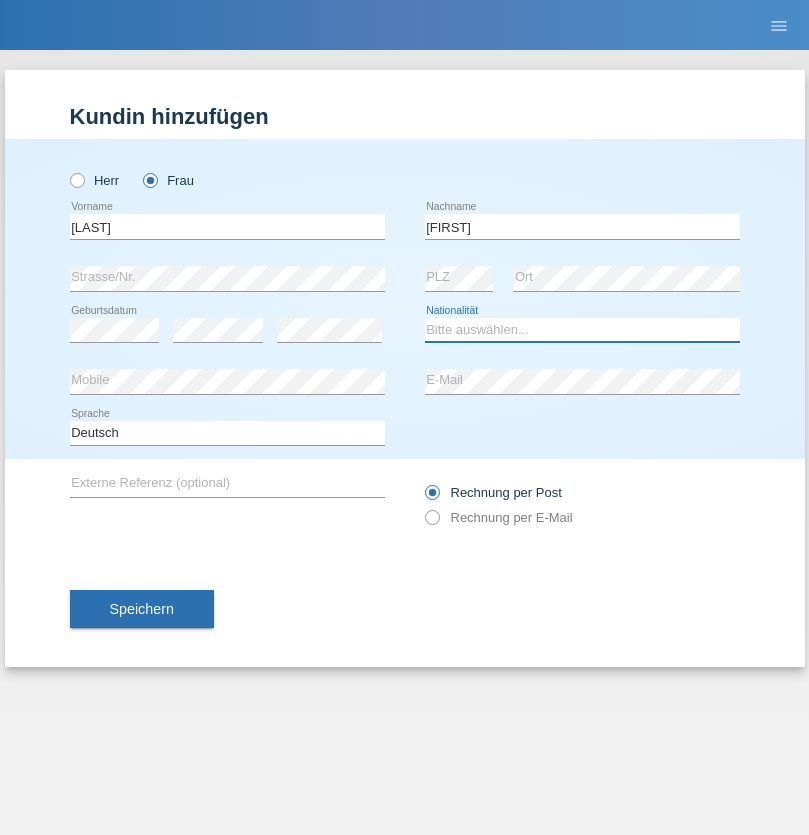 select on "HU" 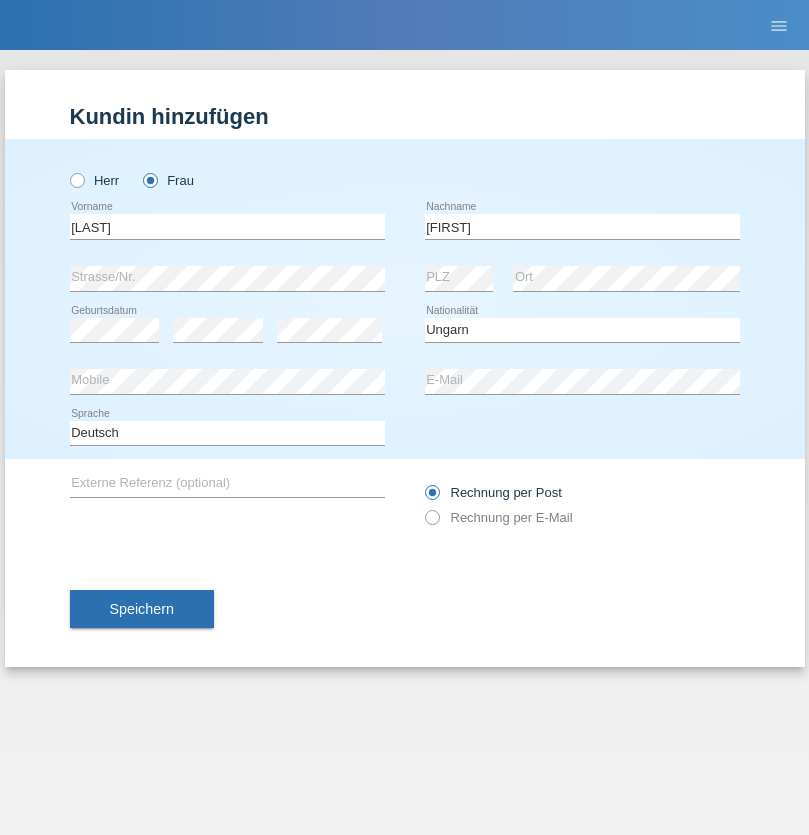 select on "C" 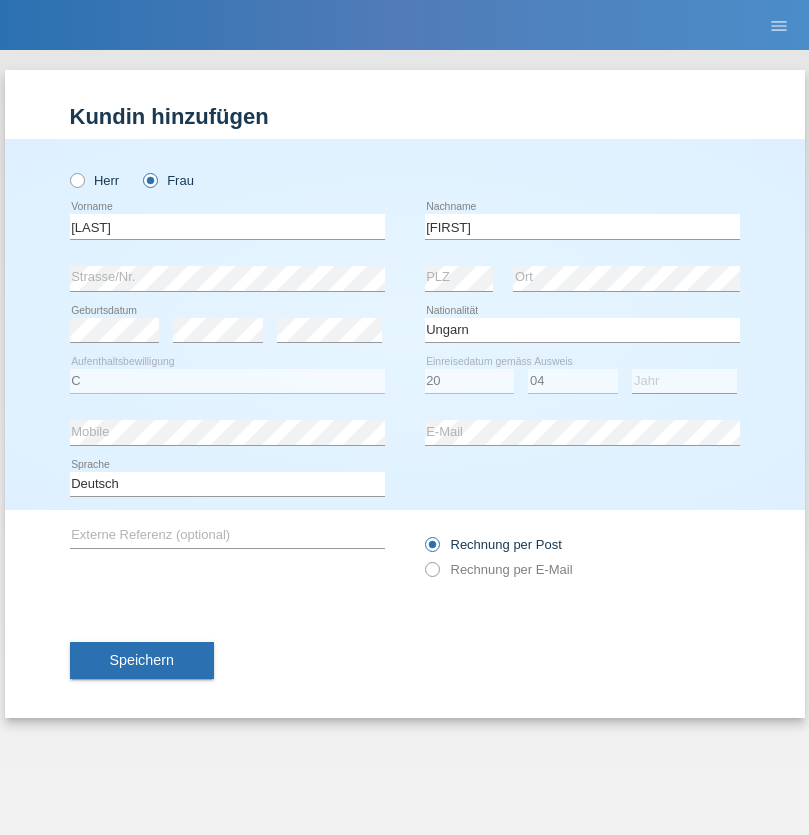 select on "2021" 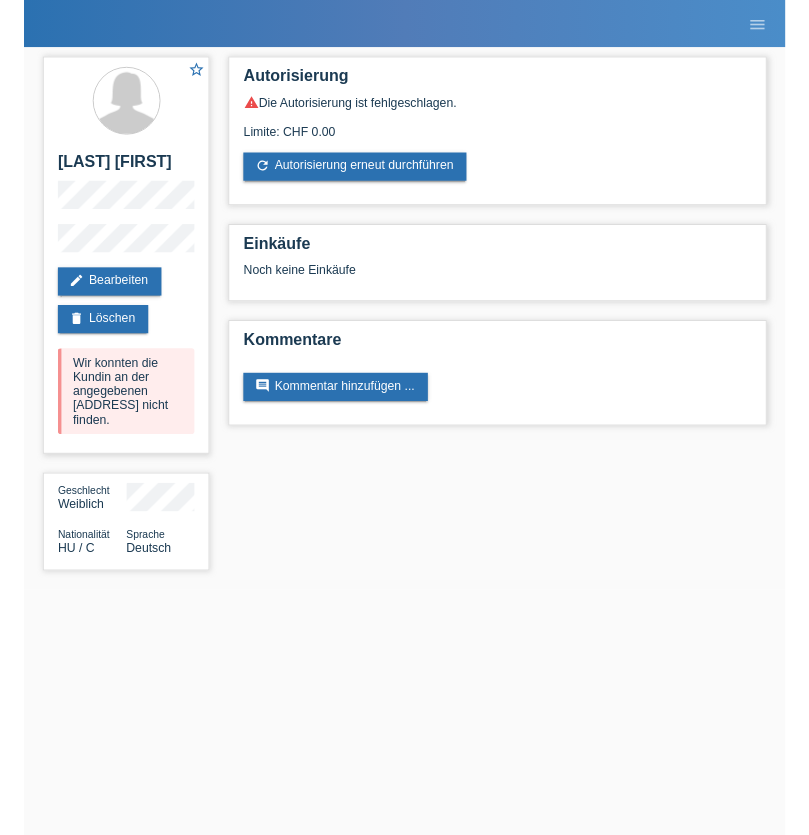 scroll, scrollTop: 0, scrollLeft: 0, axis: both 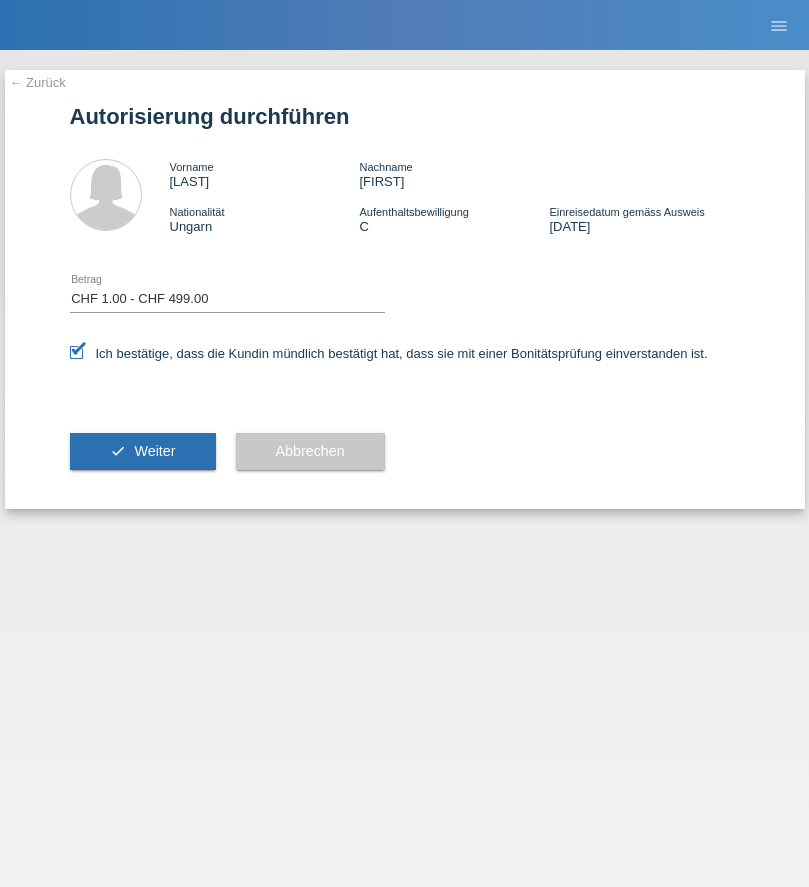 select on "1" 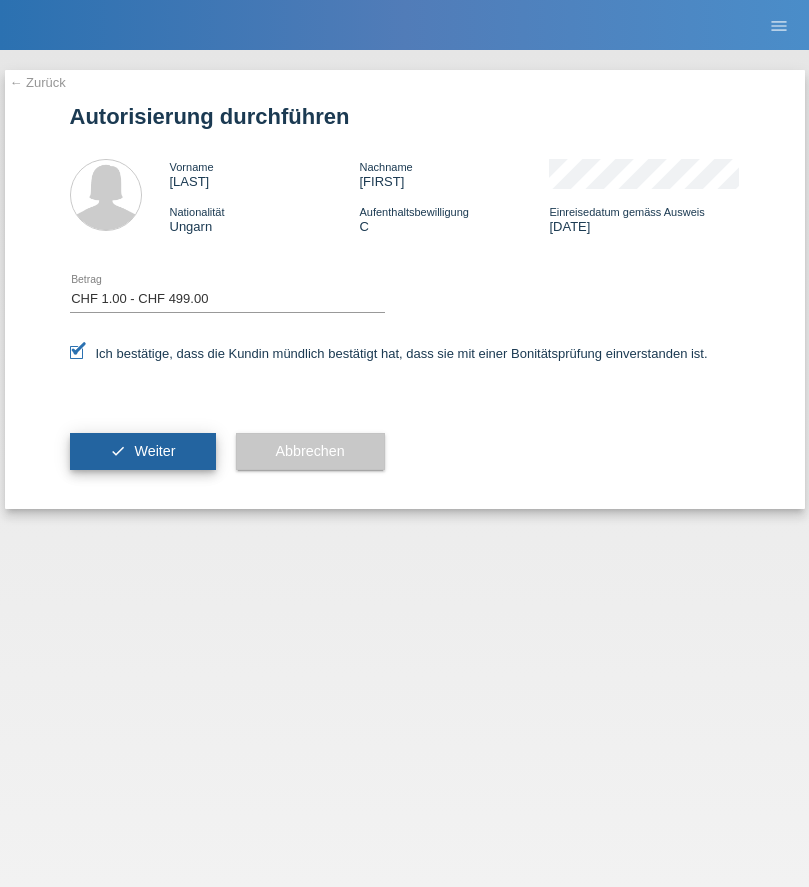 click on "Weiter" at bounding box center (154, 451) 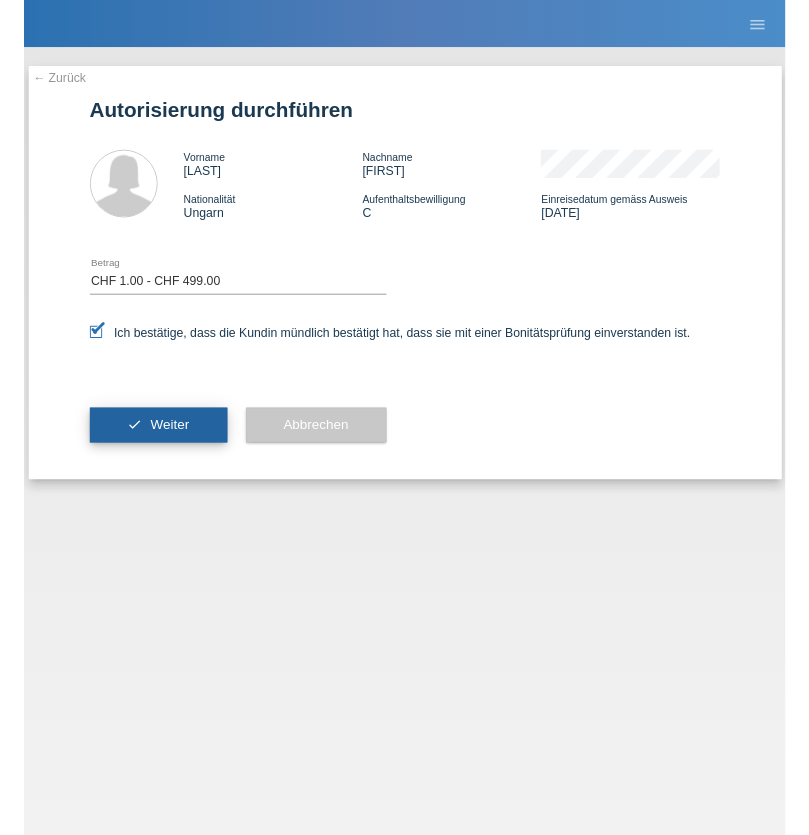 scroll, scrollTop: 0, scrollLeft: 0, axis: both 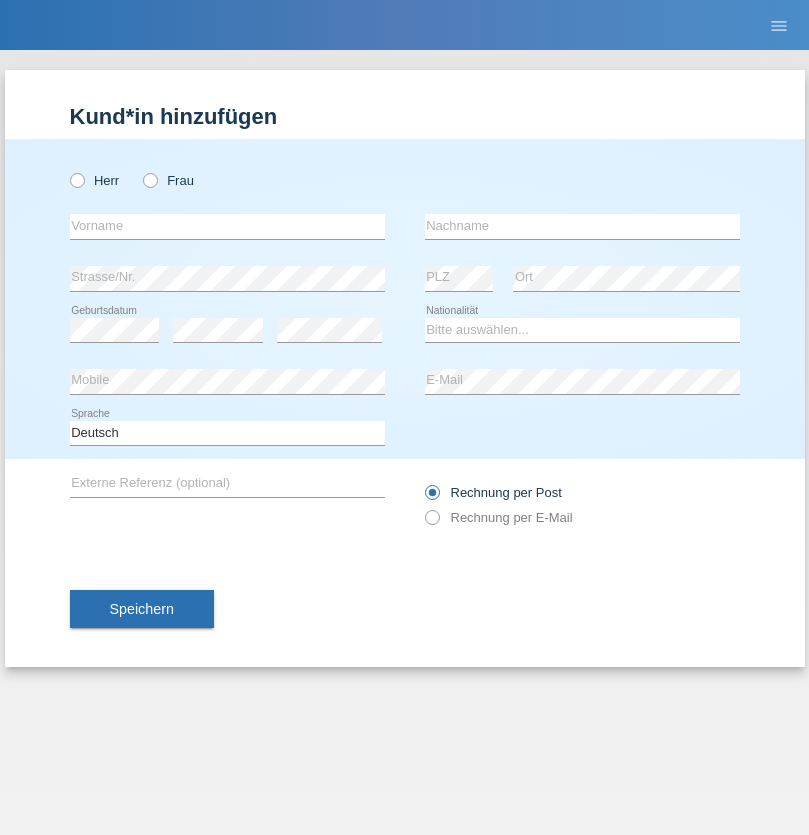 radio on "true" 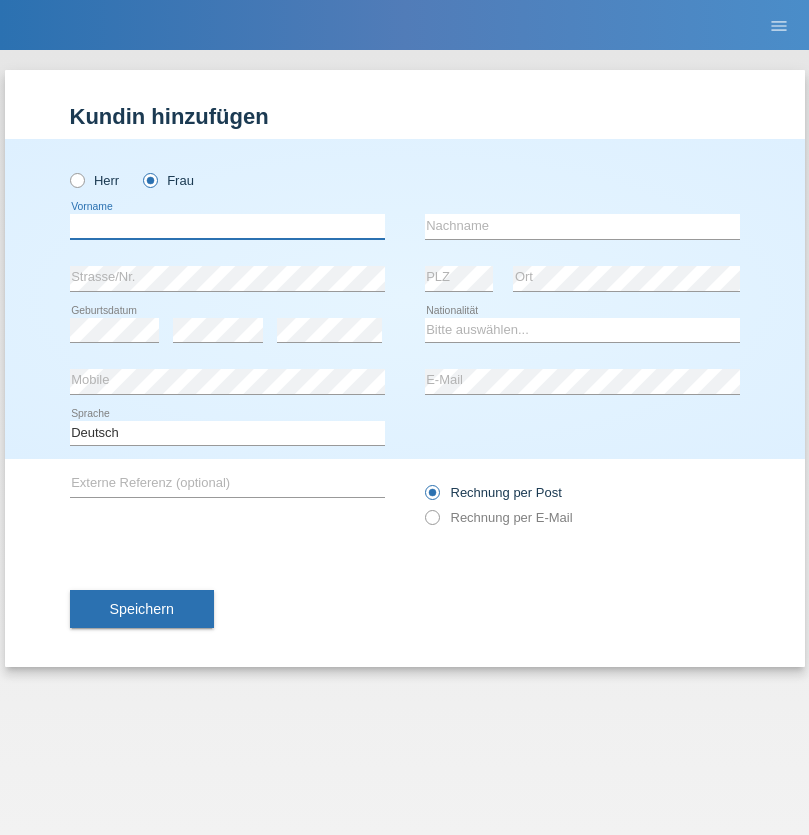 click at bounding box center (227, 226) 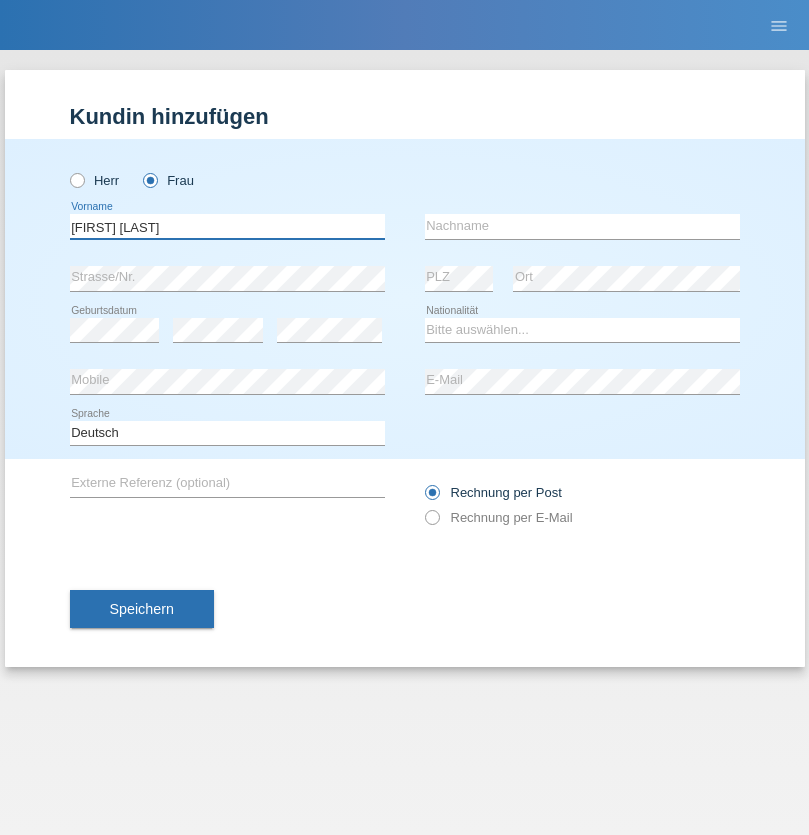 type on "Margare Asucena" 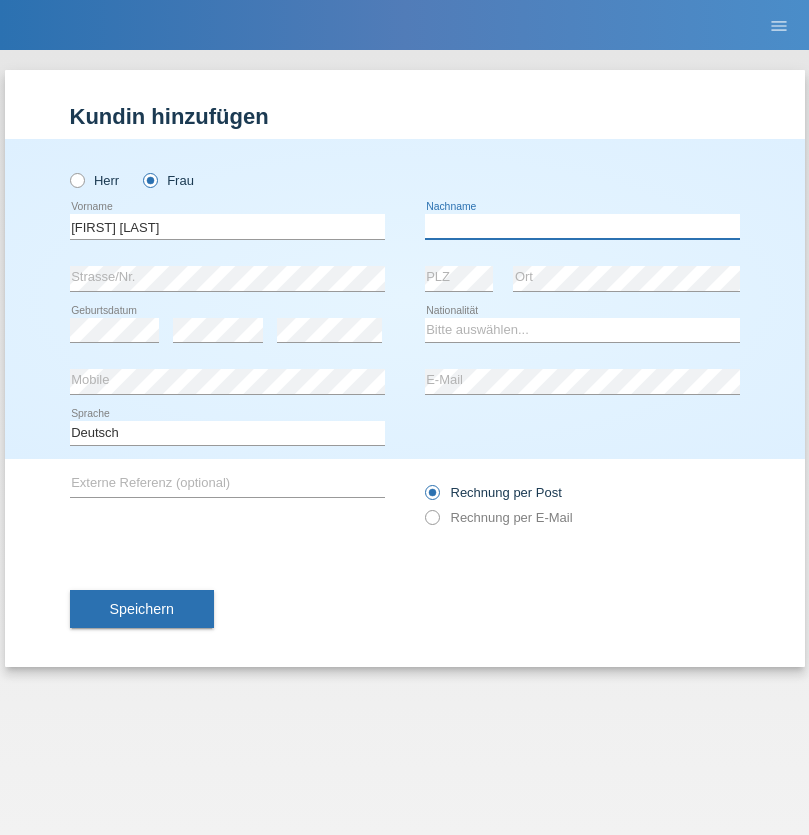 click at bounding box center (582, 226) 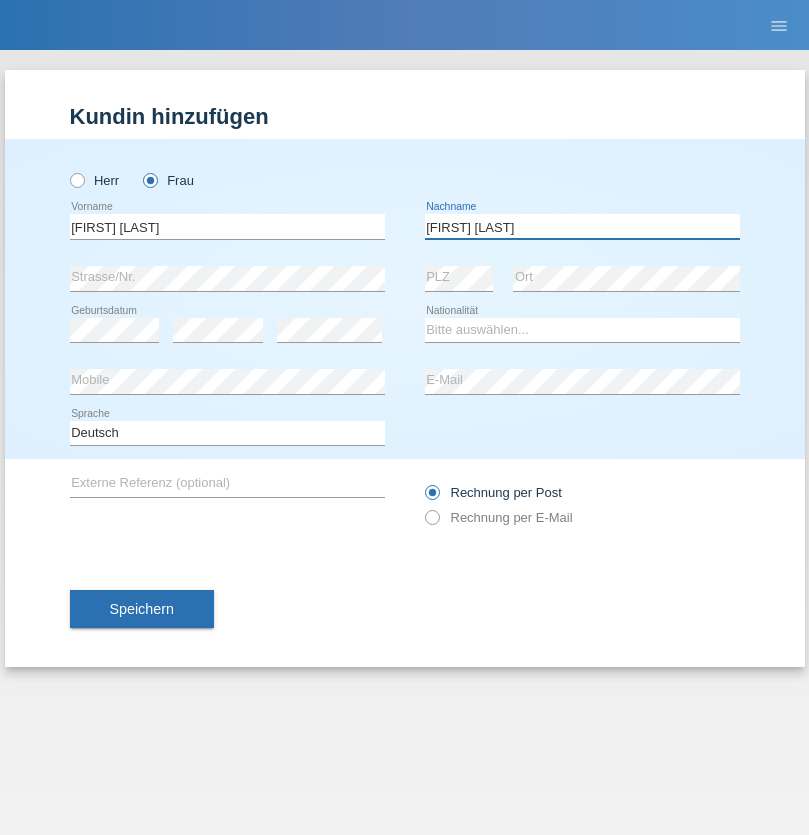 type on "Herebia de Beck" 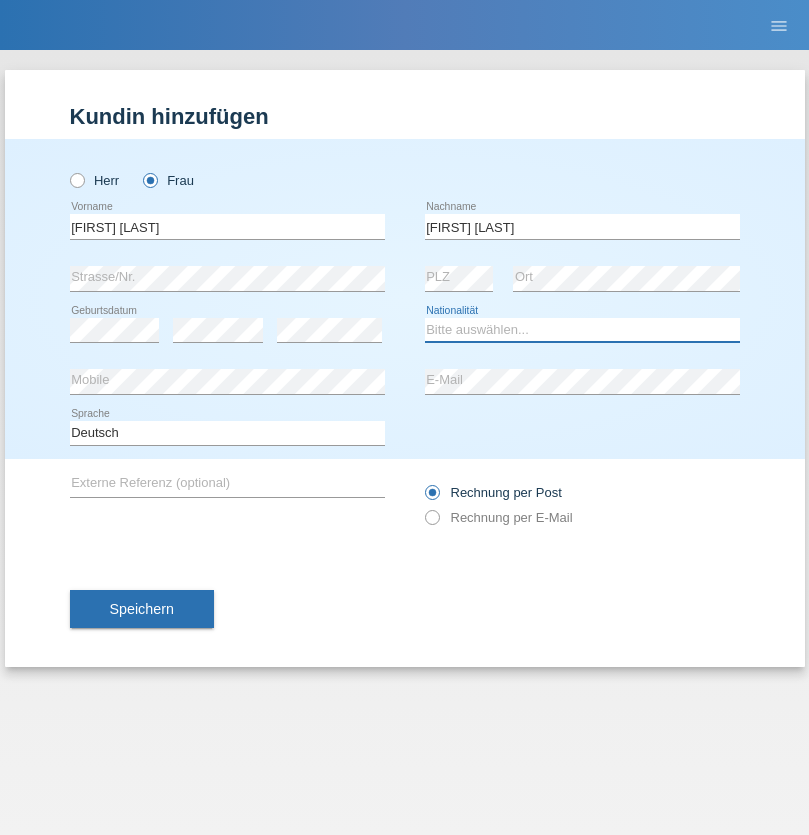 select on "CH" 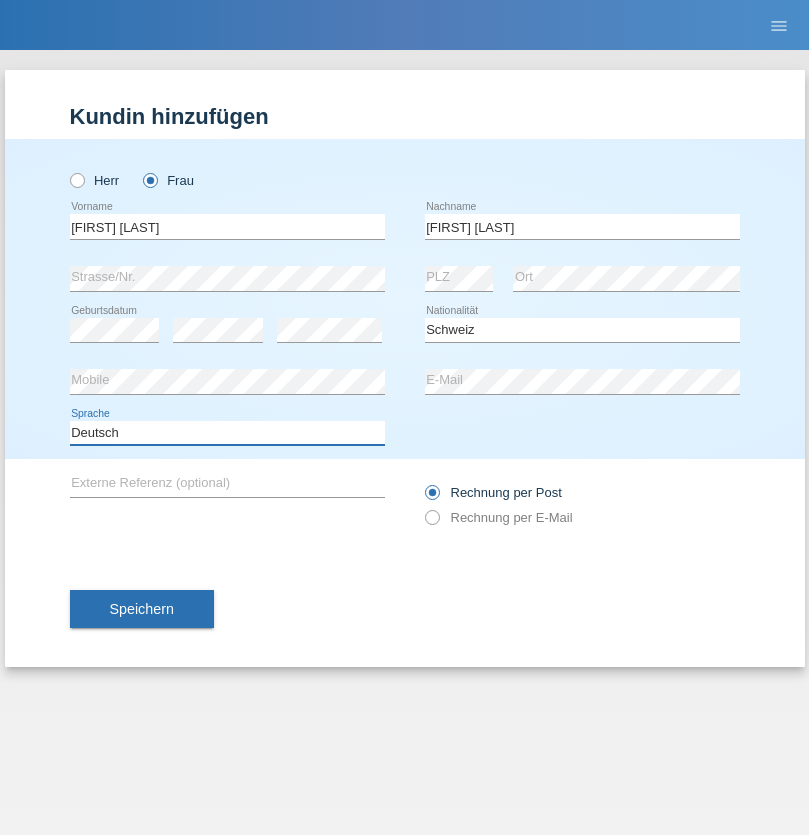 select on "en" 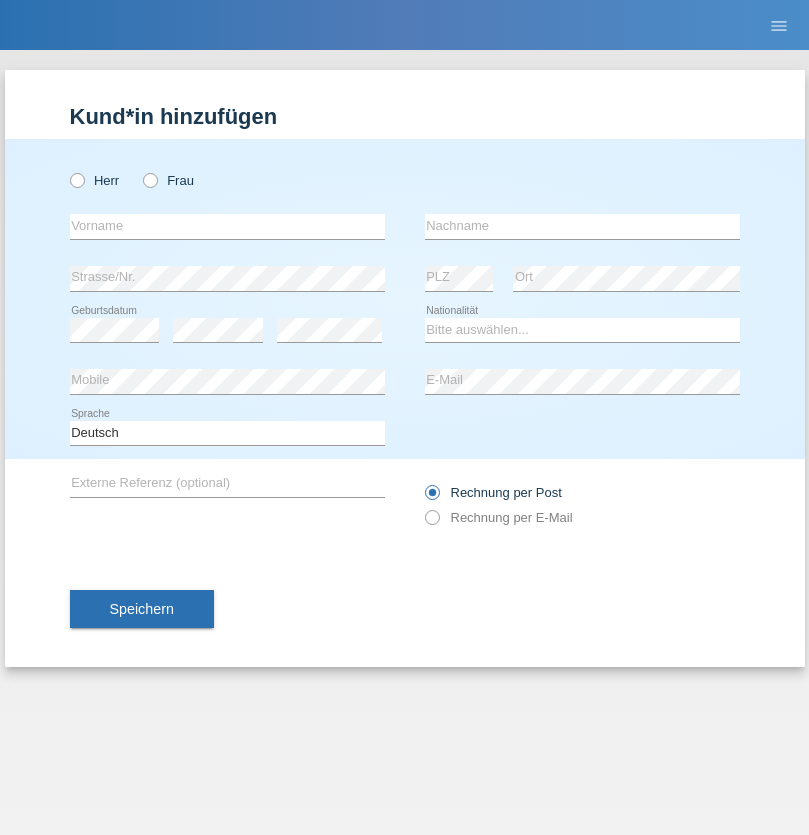 scroll, scrollTop: 0, scrollLeft: 0, axis: both 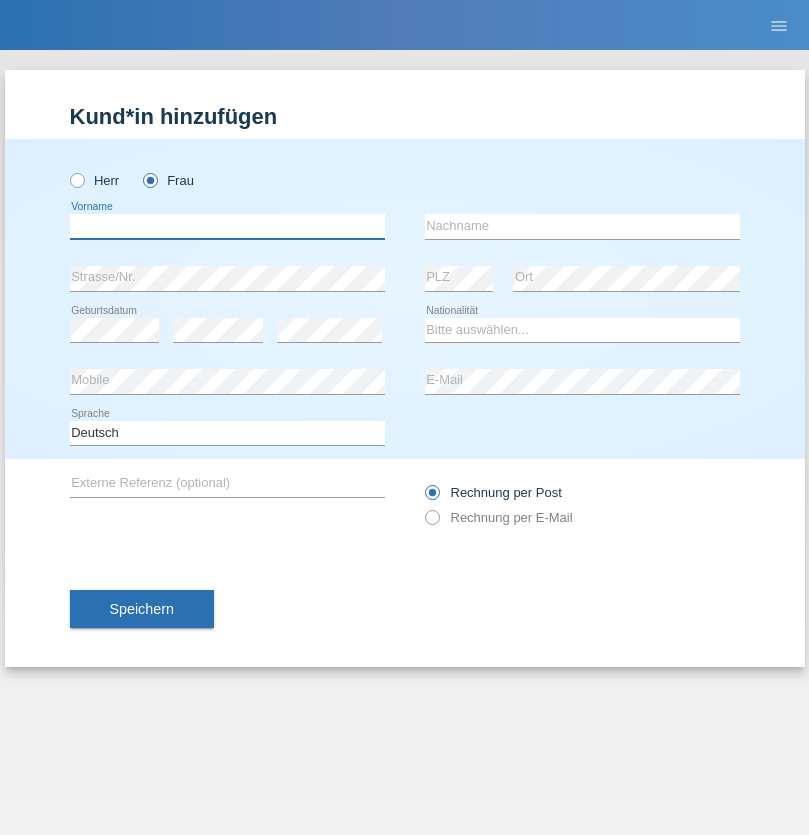 click at bounding box center [227, 226] 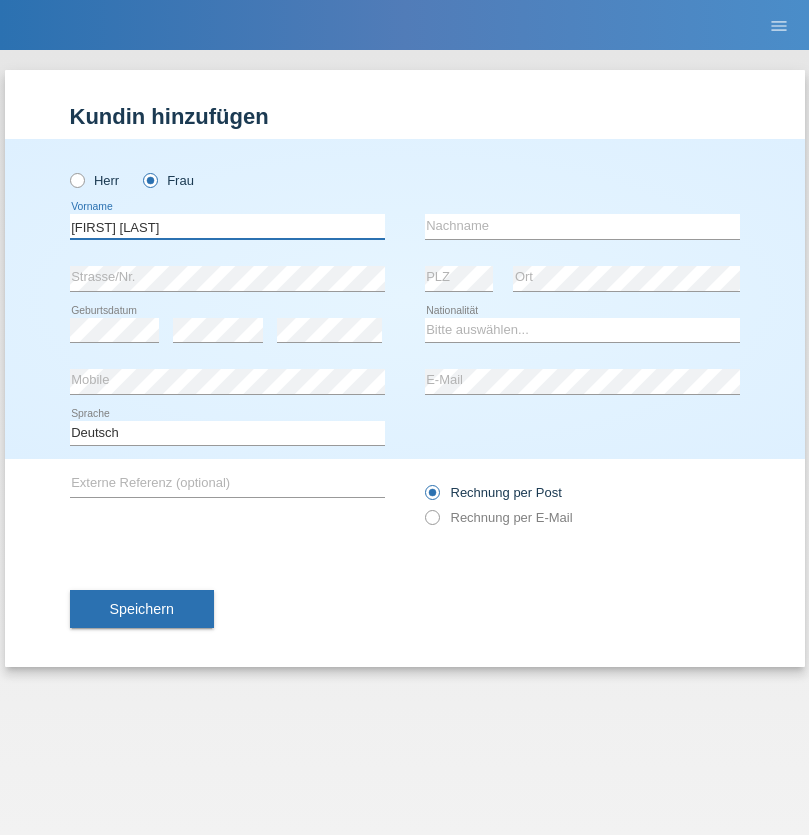 type on "Melissa Paz" 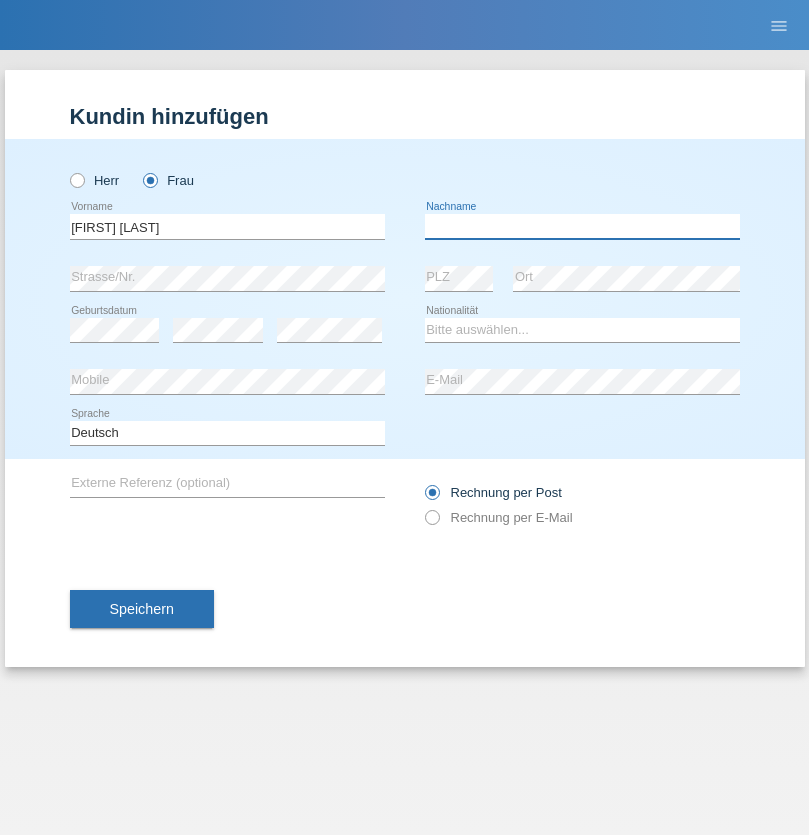 click at bounding box center (582, 226) 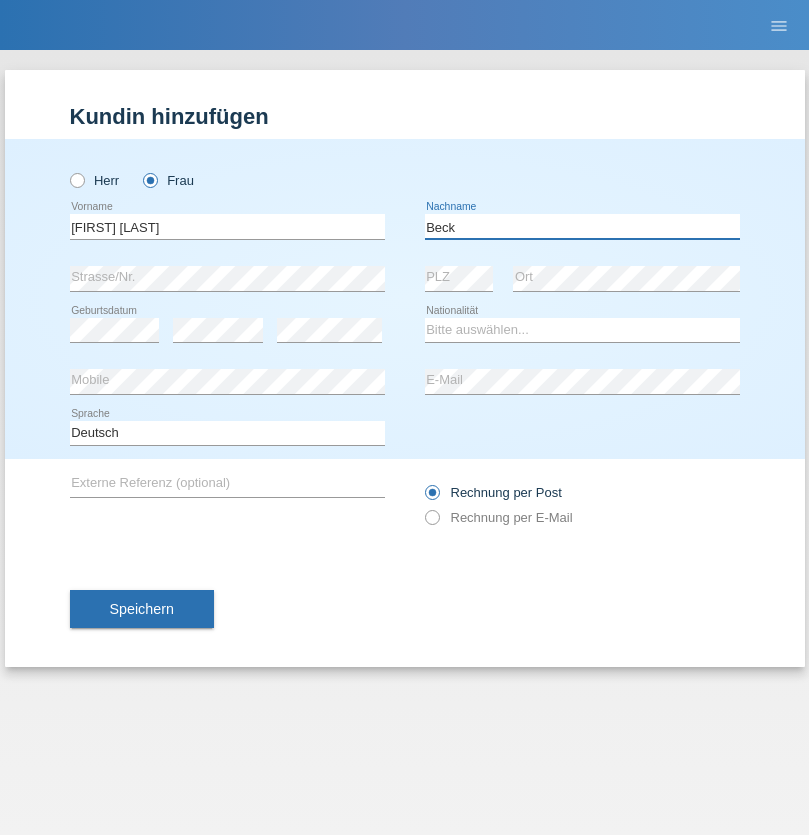 type on "Beck" 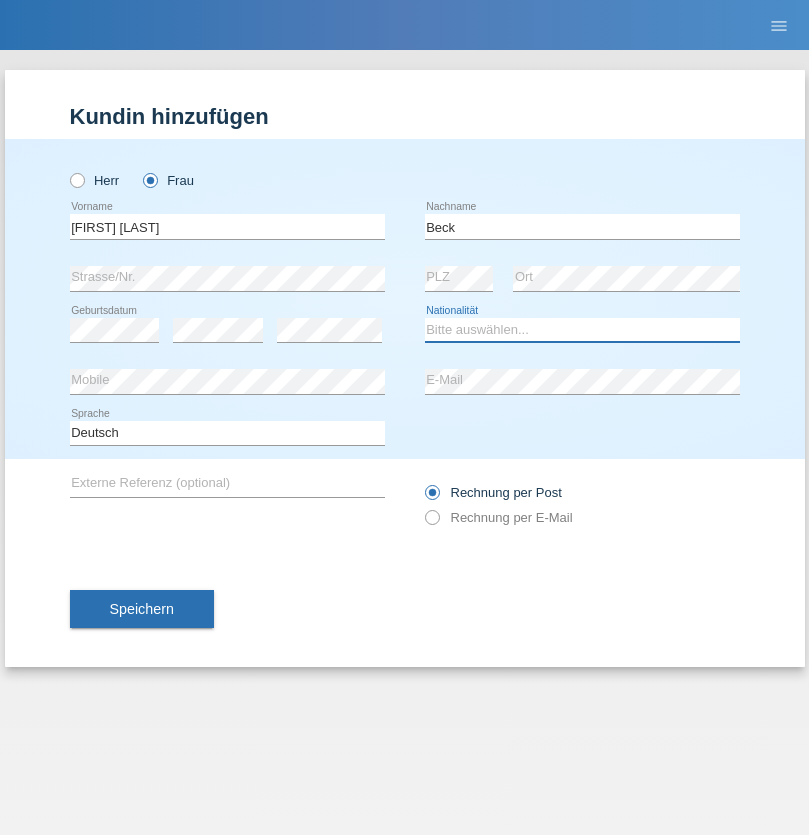 select on "CH" 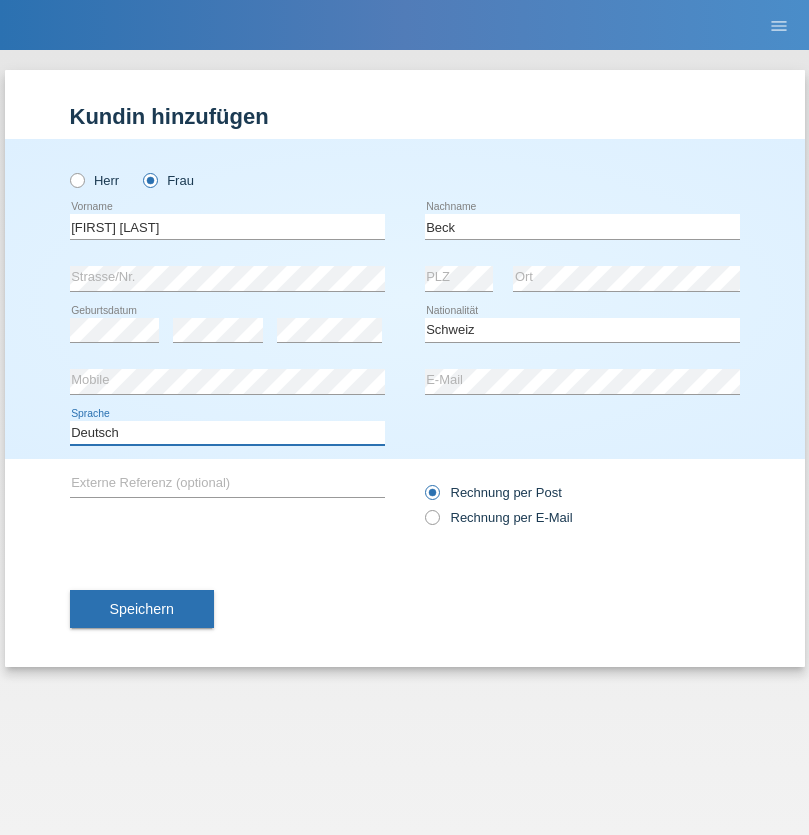 select on "en" 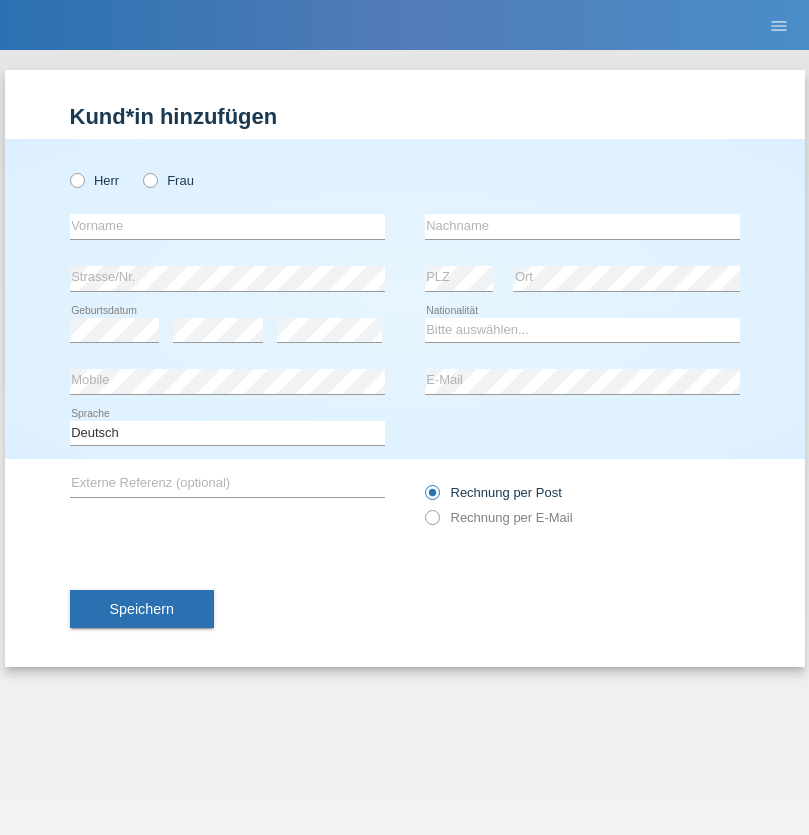 scroll, scrollTop: 0, scrollLeft: 0, axis: both 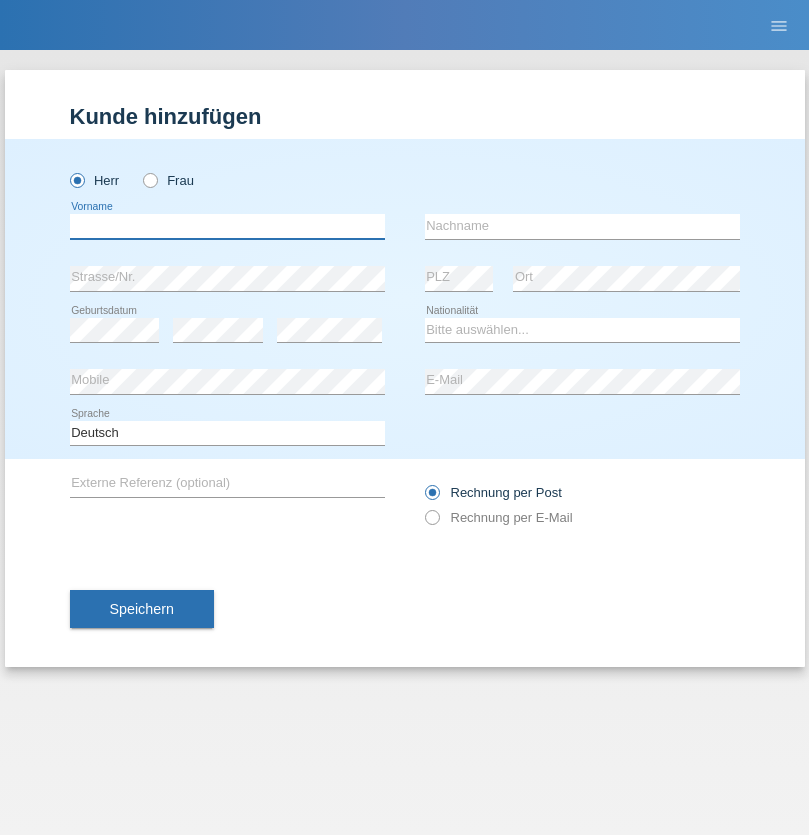 click at bounding box center (227, 226) 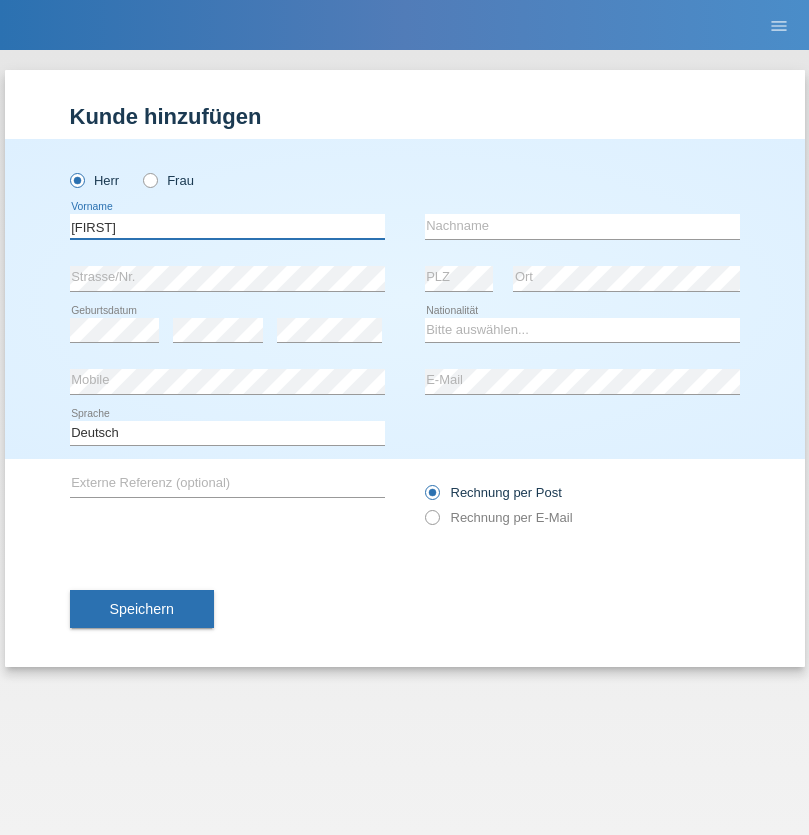 type on "[FIRST]" 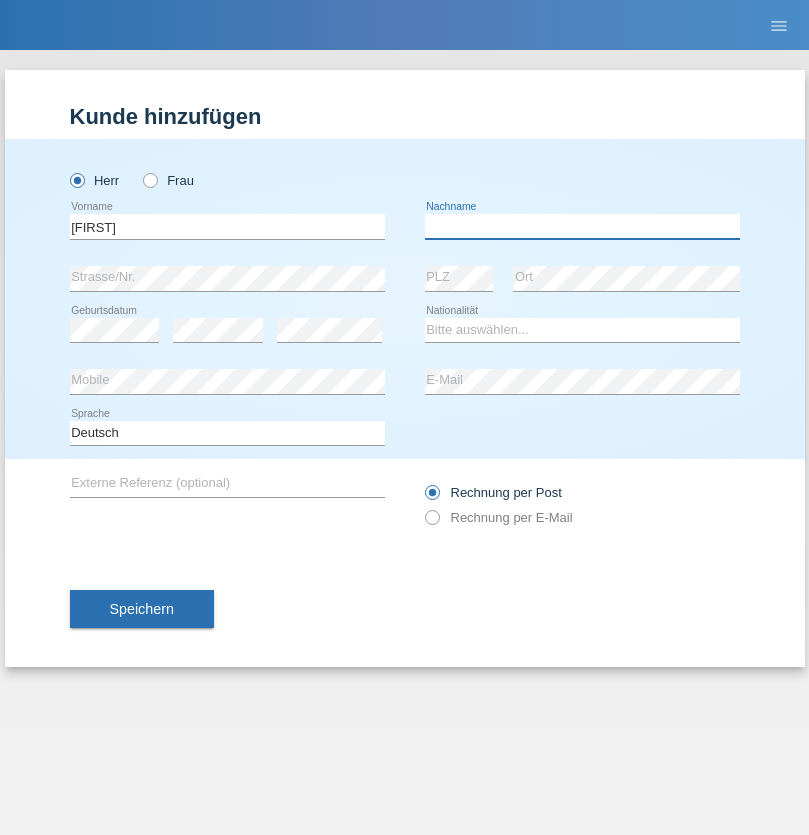 click at bounding box center (582, 226) 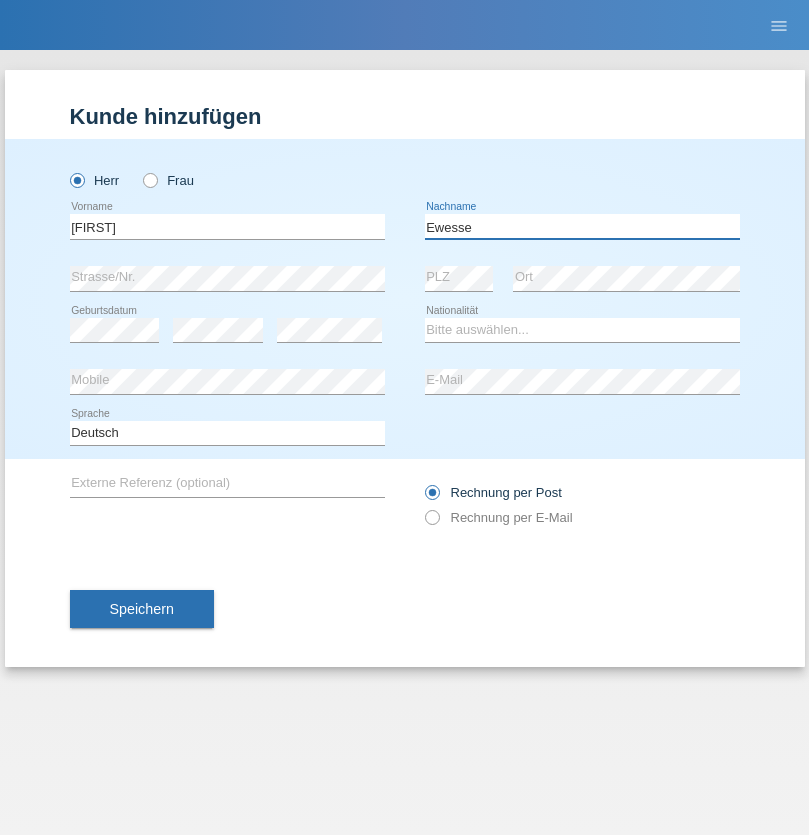 type on "Ewesse" 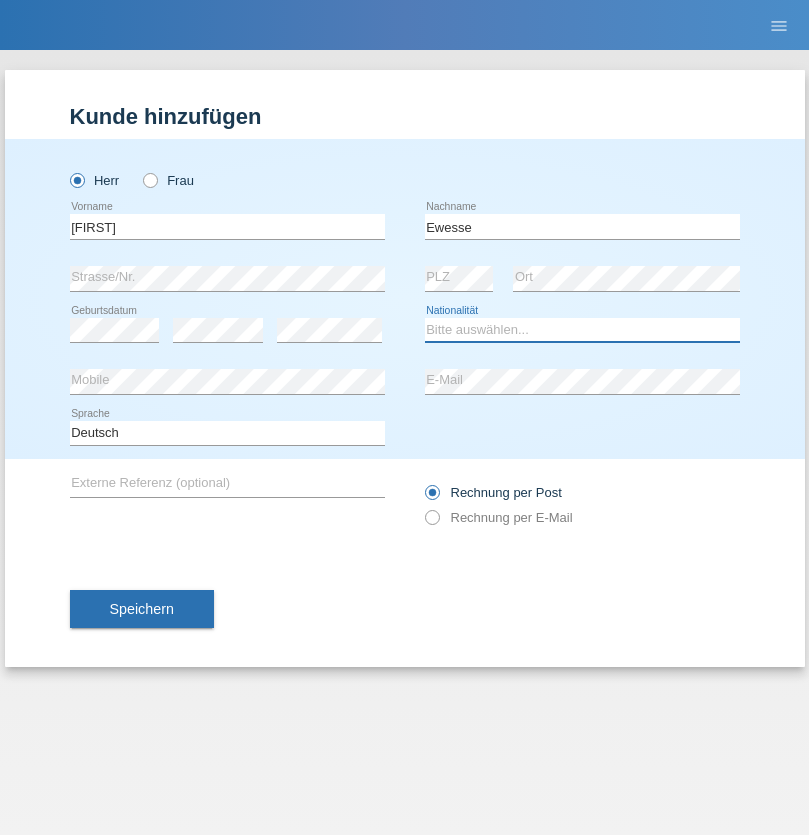 select on "FR" 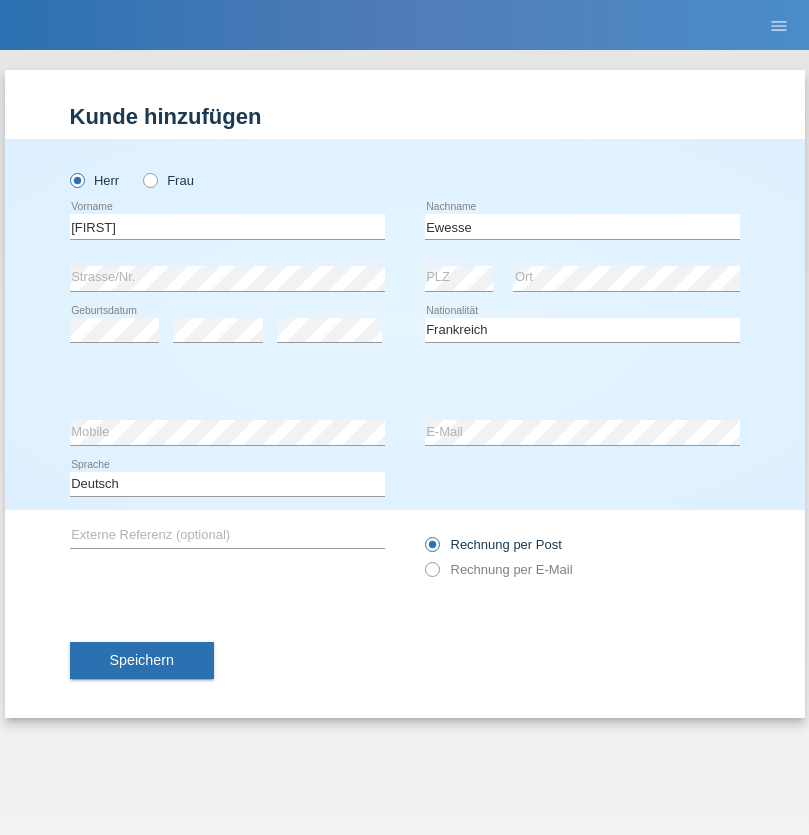 select on "C" 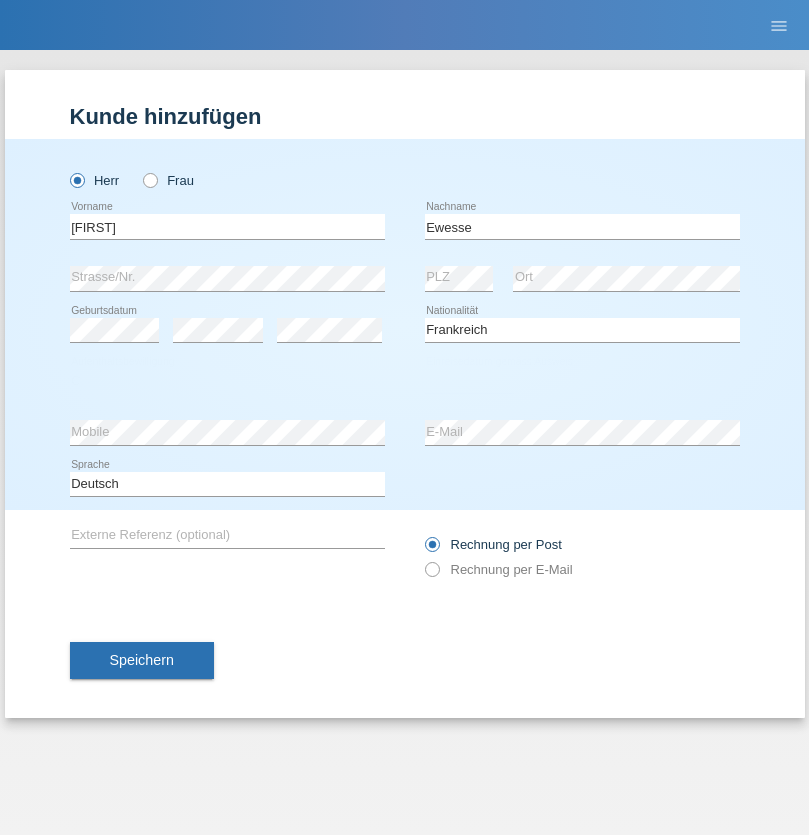 select on "24" 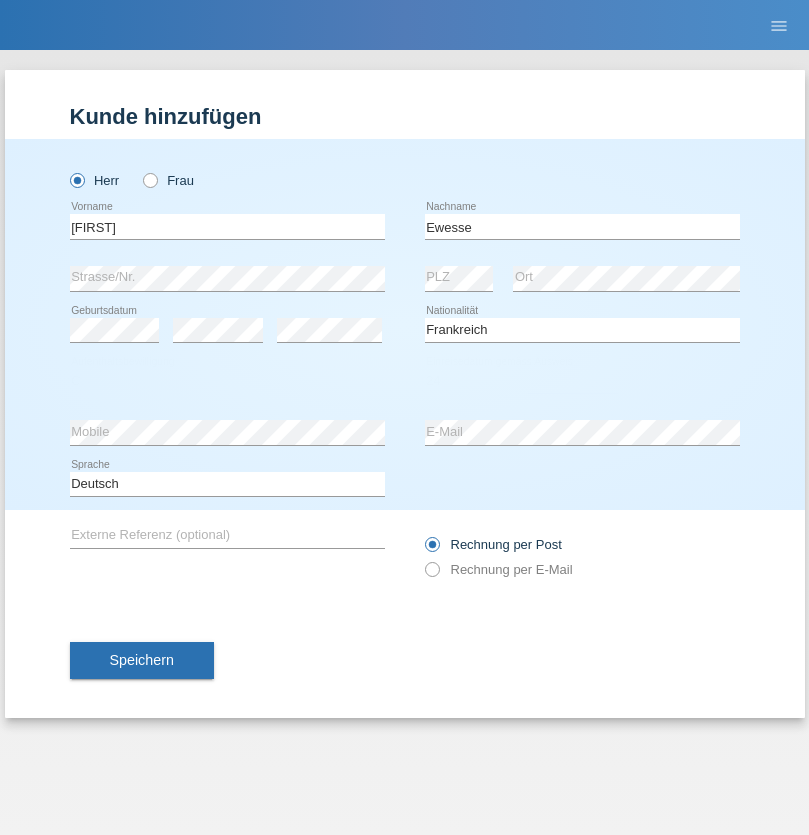select on "12" 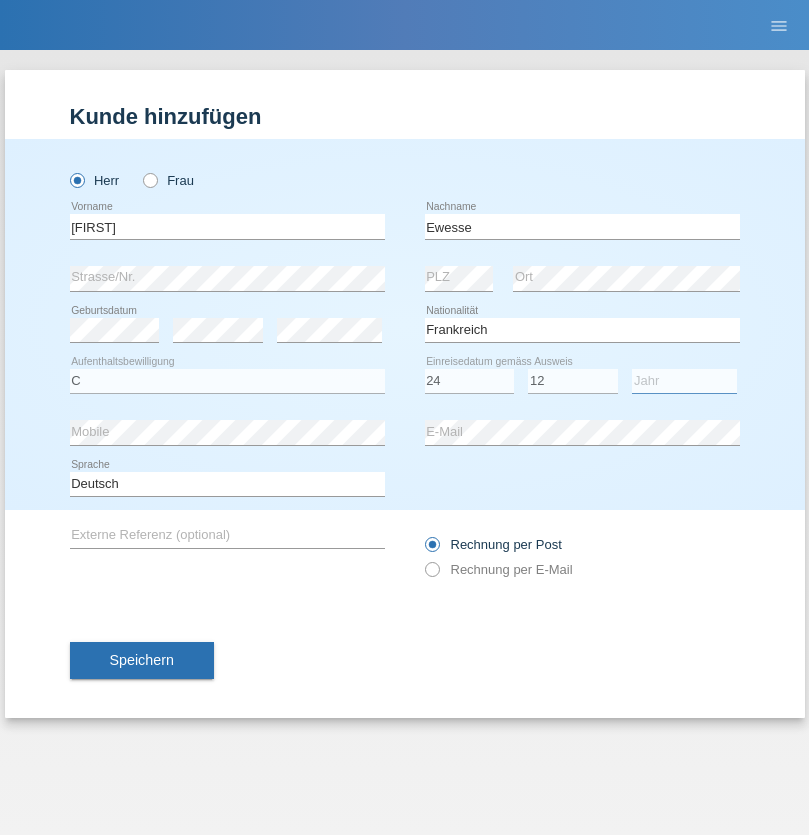 select on "1926" 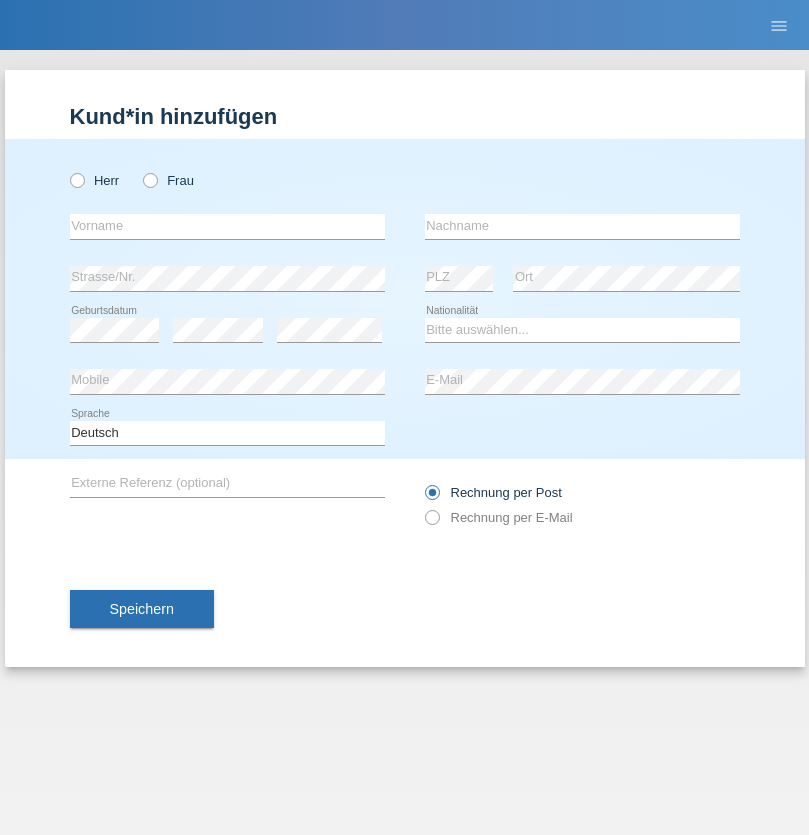 scroll, scrollTop: 0, scrollLeft: 0, axis: both 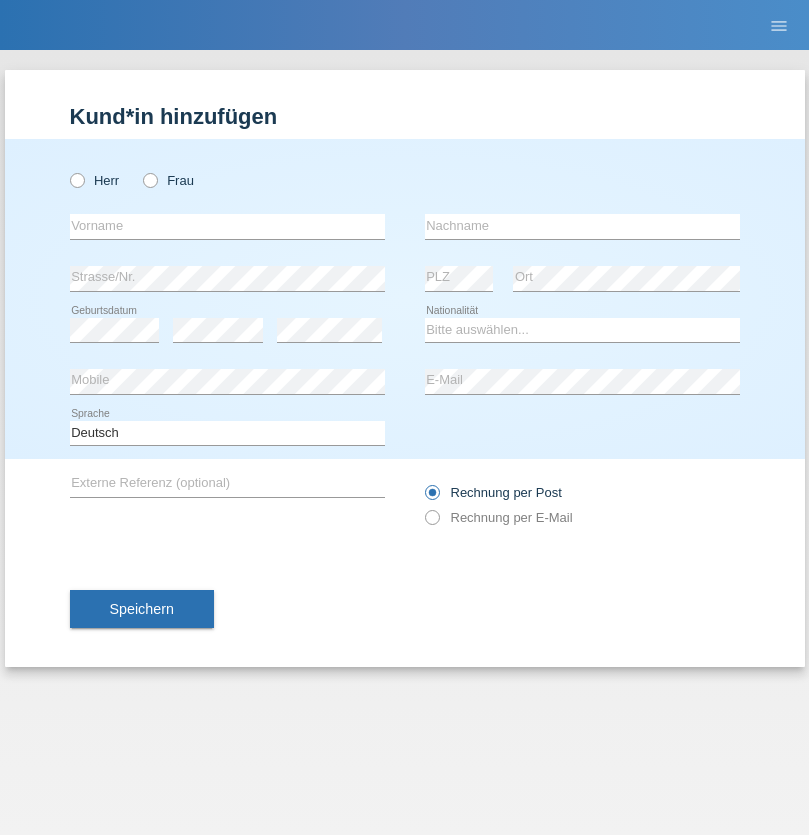 radio on "true" 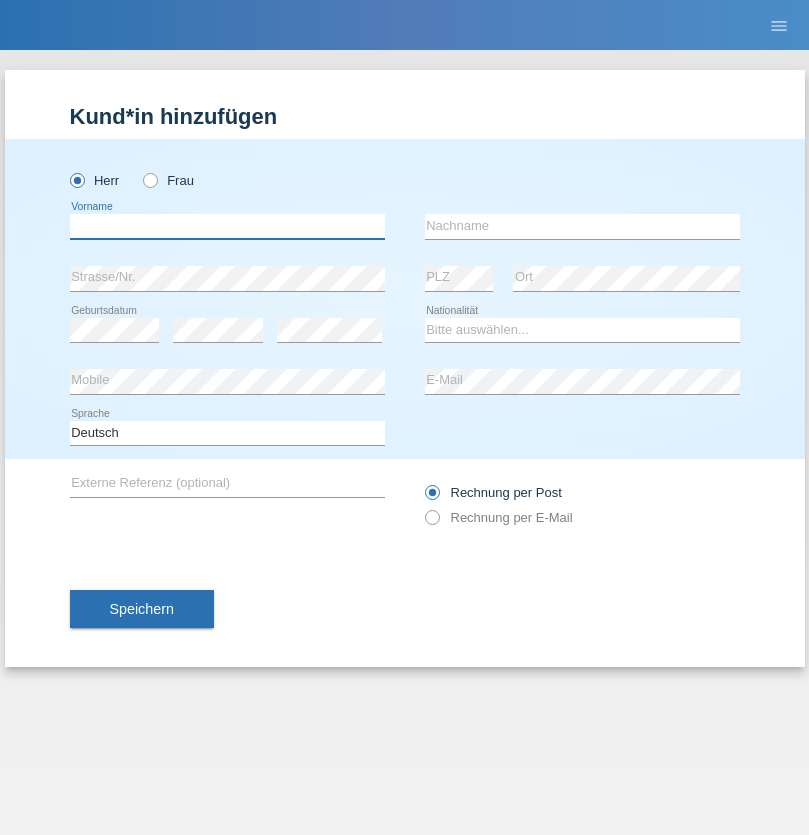 click at bounding box center [227, 226] 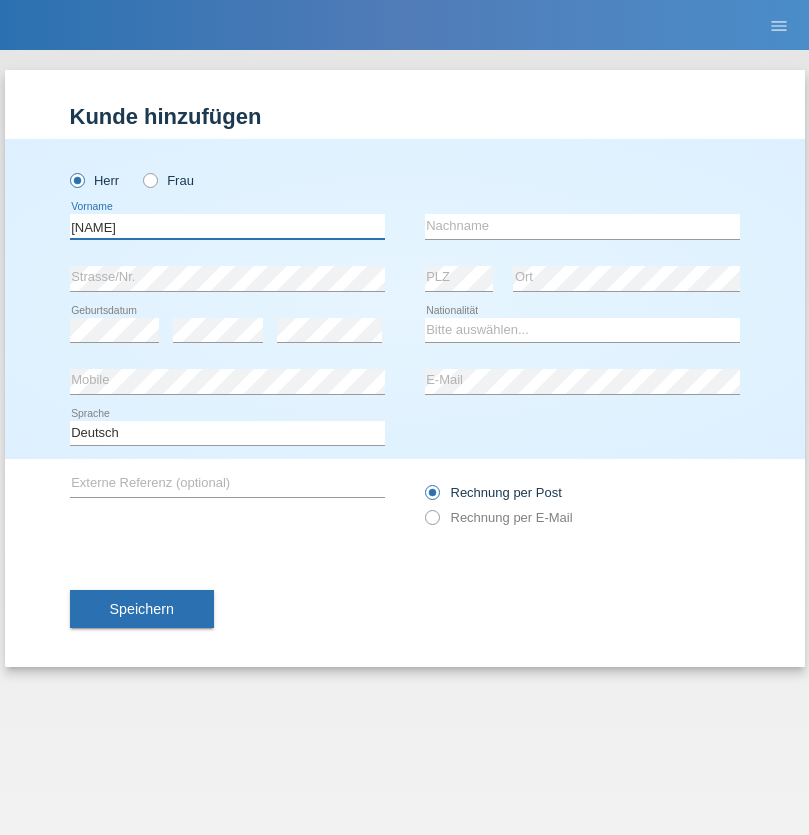 type on "[NAME]" 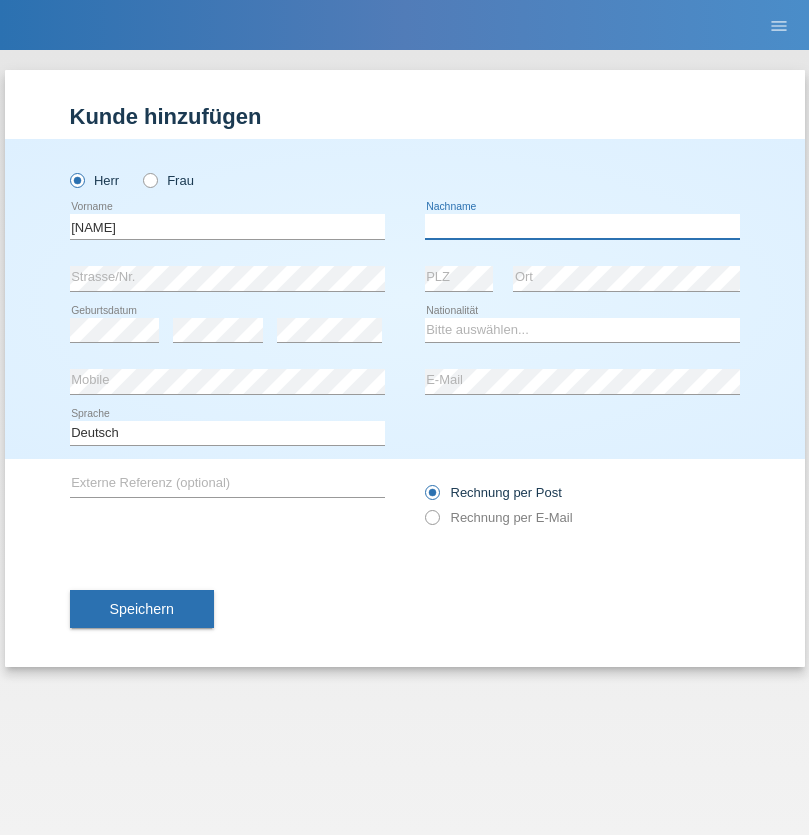 click at bounding box center [582, 226] 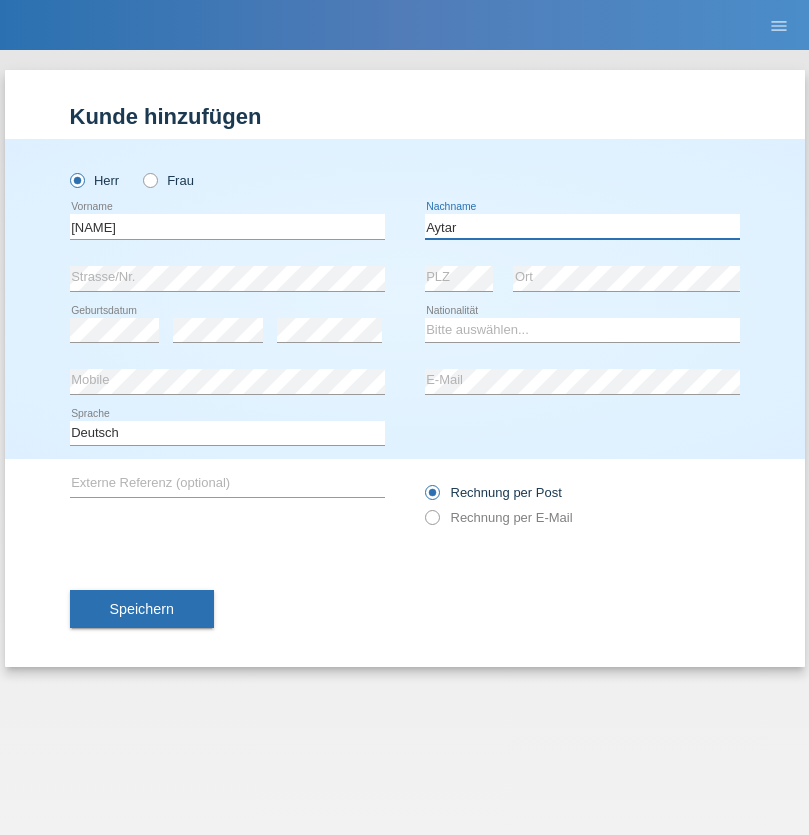 type on "Aytar" 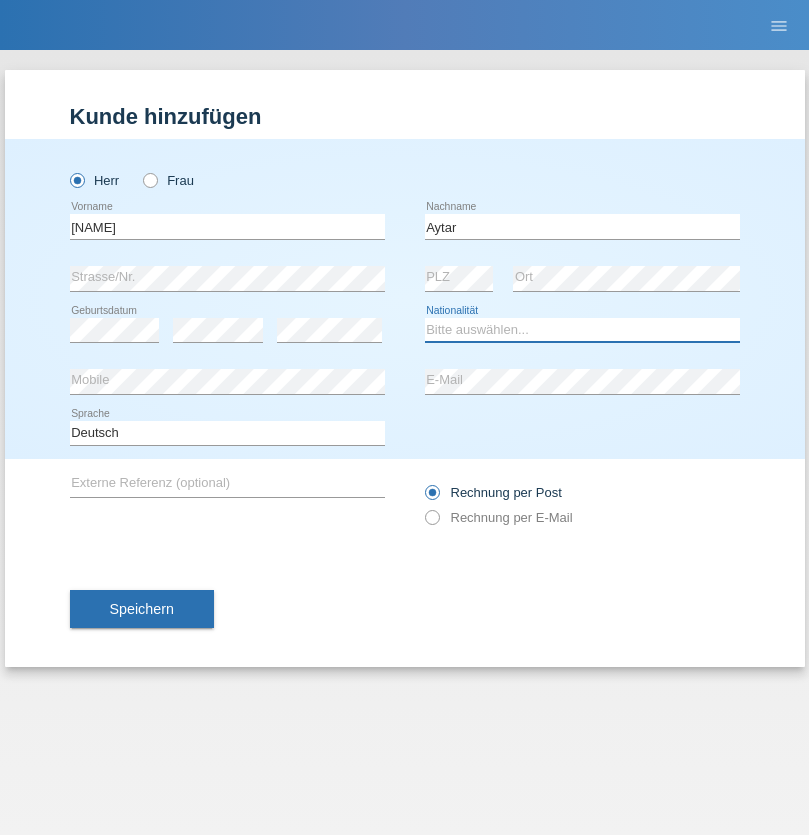 select on "CH" 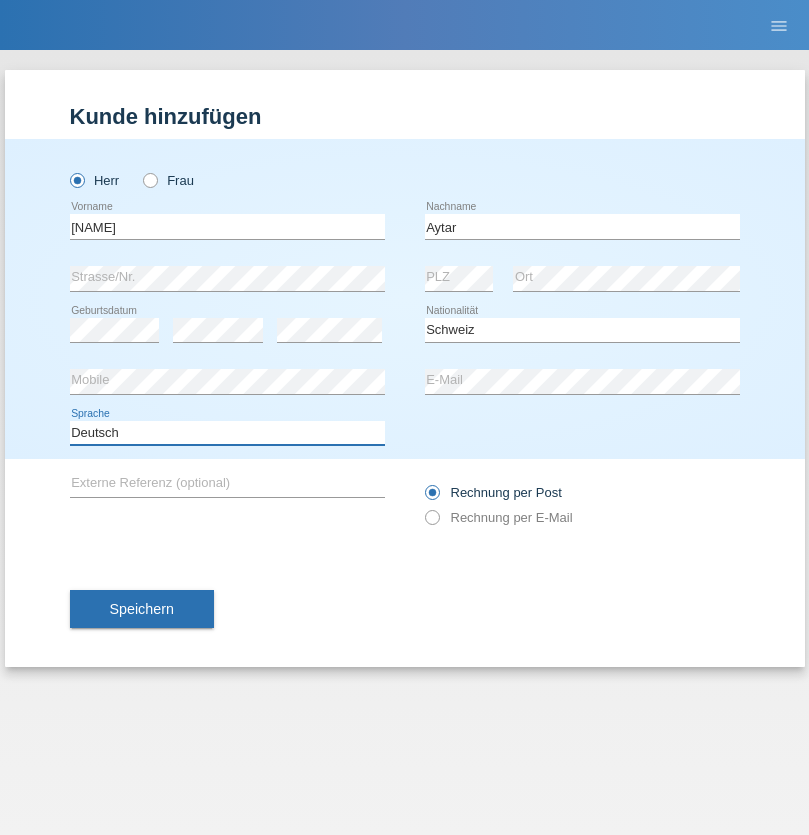 select on "en" 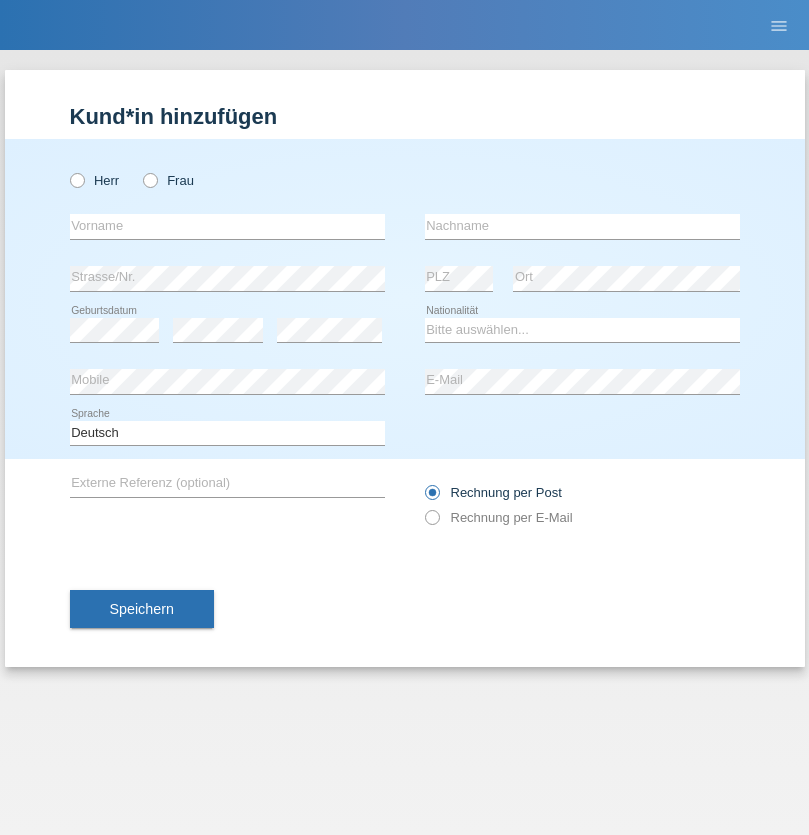 scroll, scrollTop: 0, scrollLeft: 0, axis: both 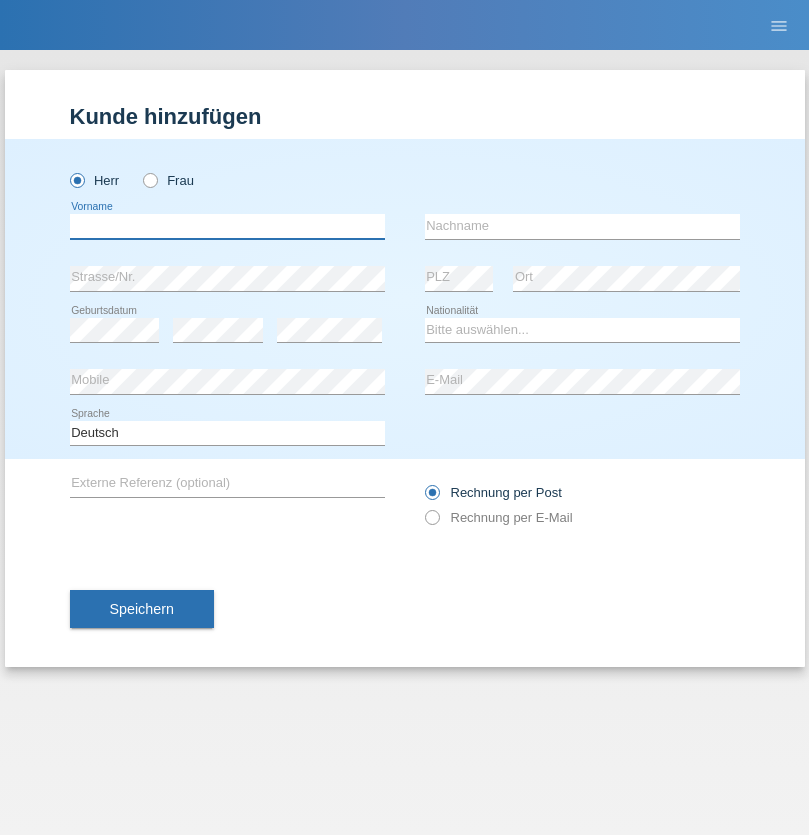 click at bounding box center (227, 226) 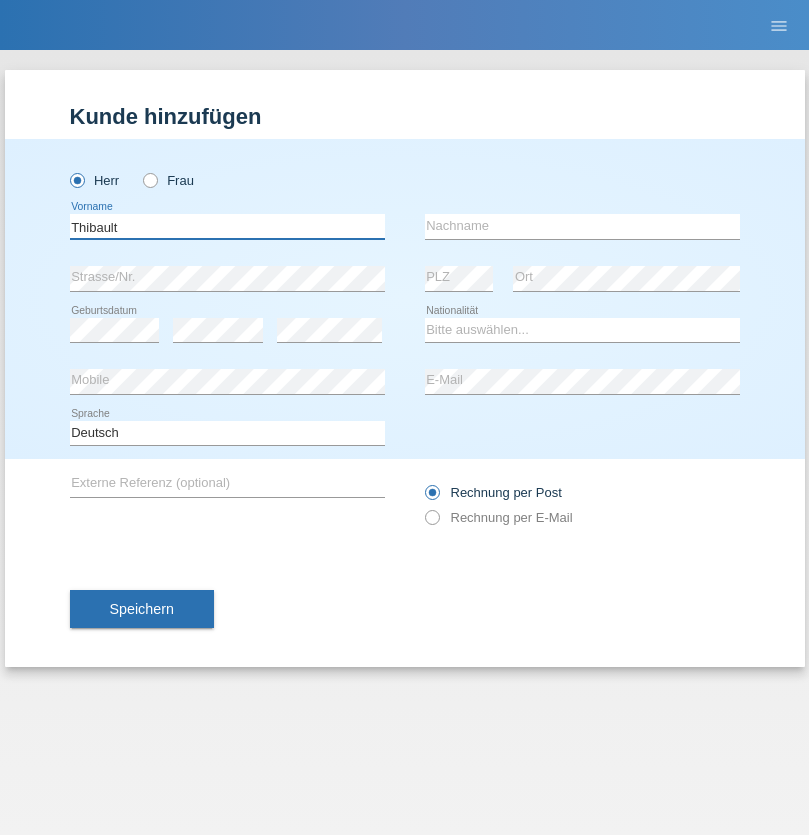 type on "Thibault" 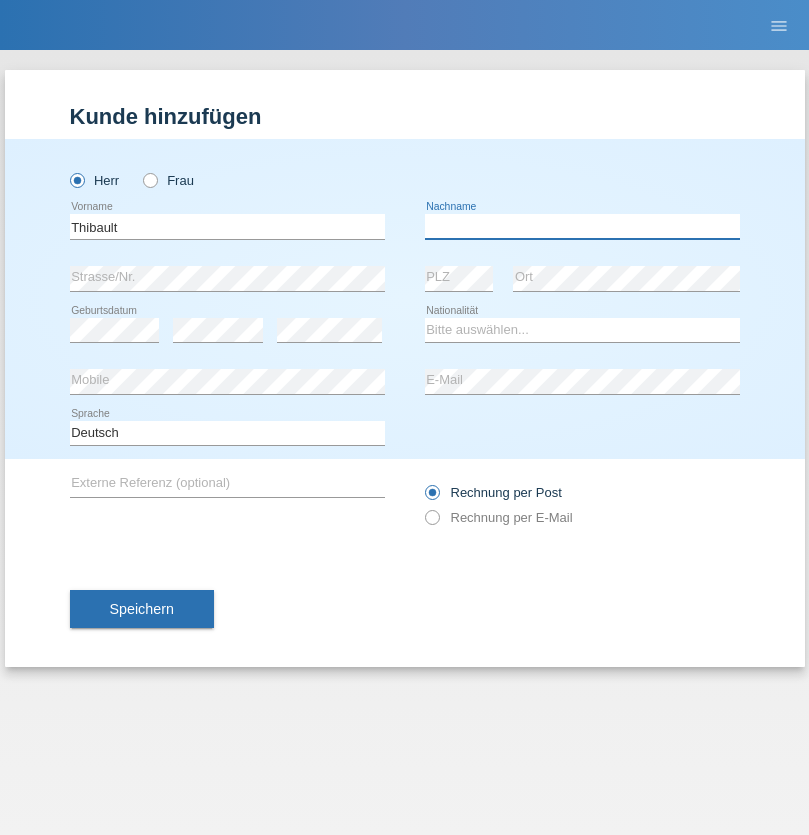 click at bounding box center [582, 226] 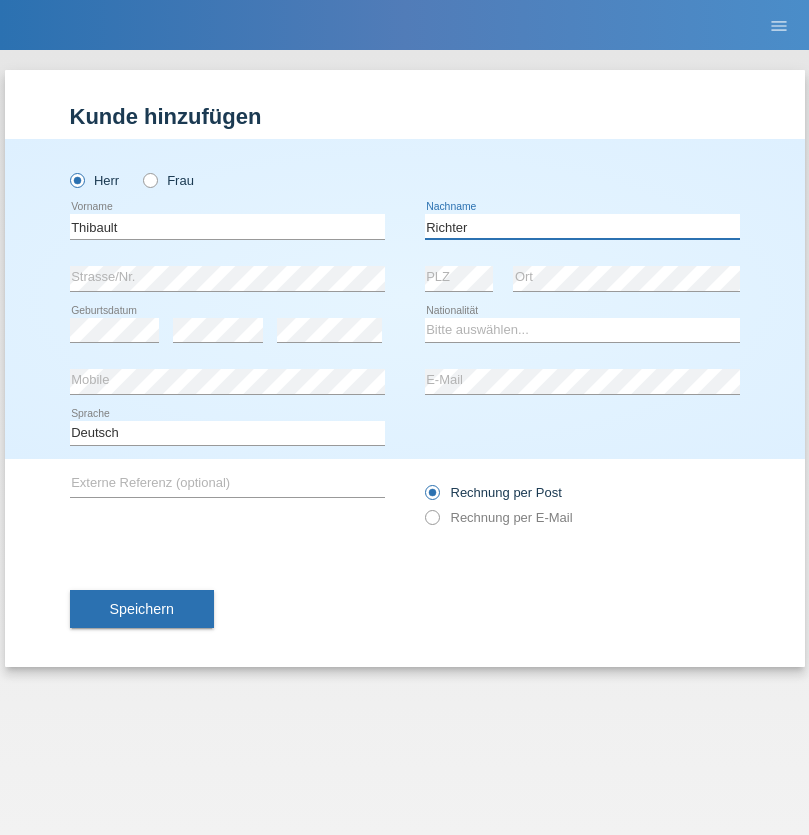 type on "Richter" 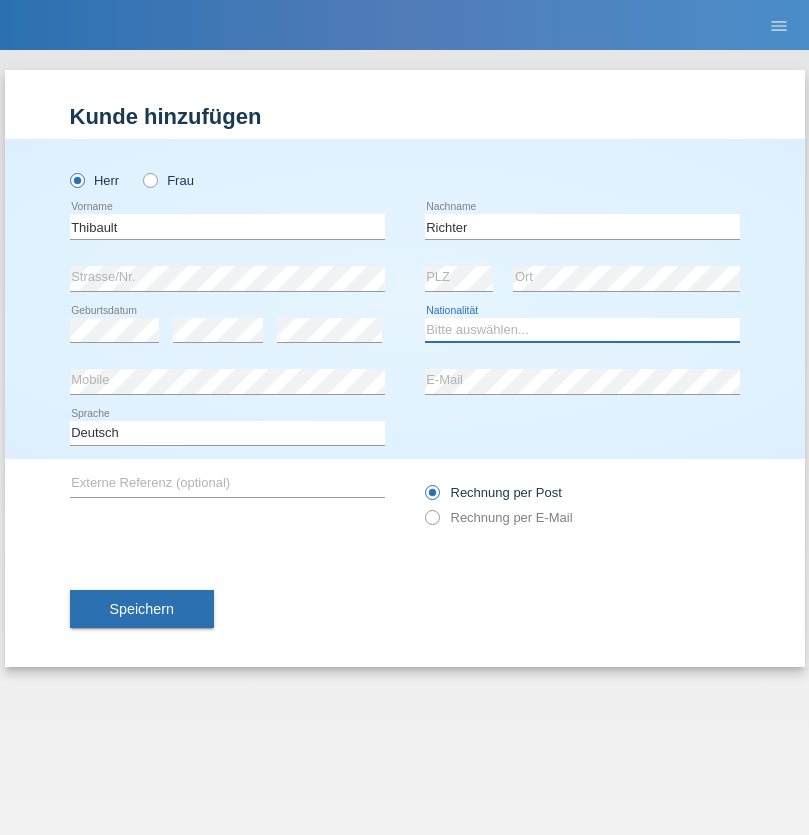 select on "CH" 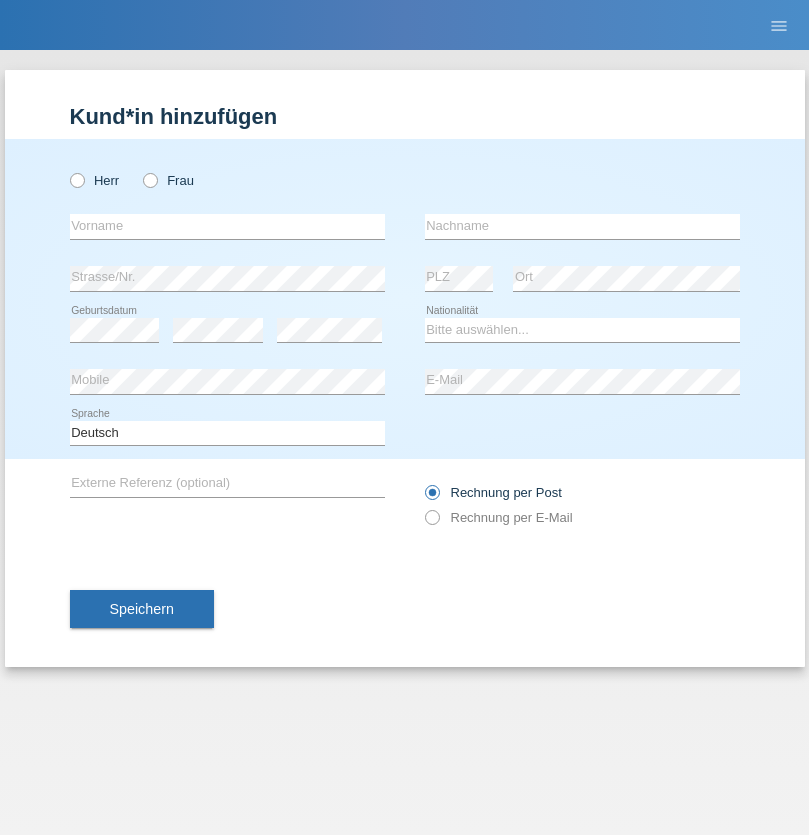 scroll, scrollTop: 0, scrollLeft: 0, axis: both 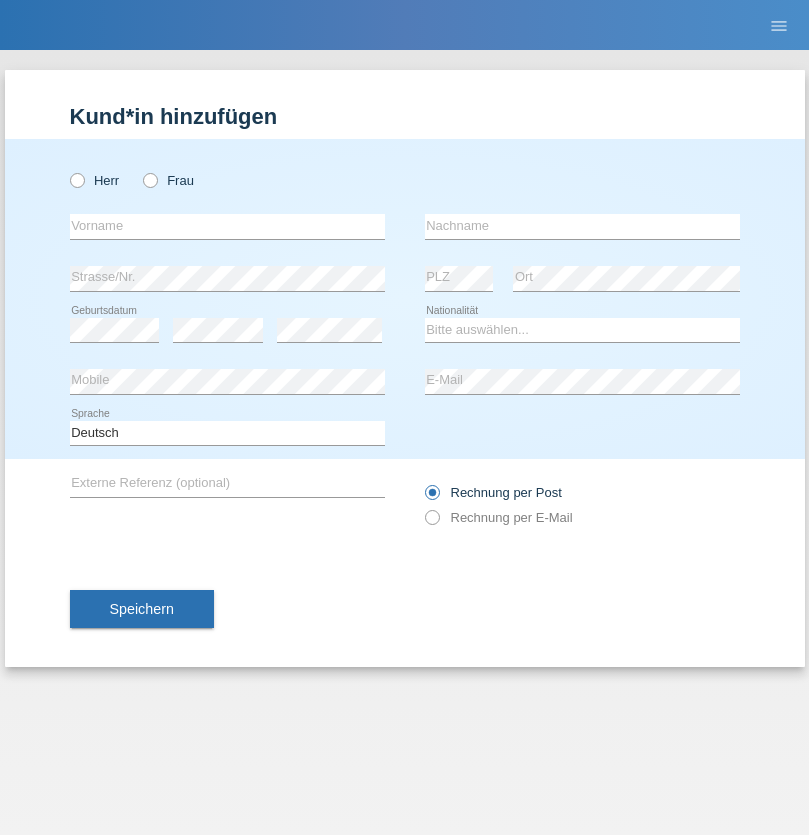 radio on "true" 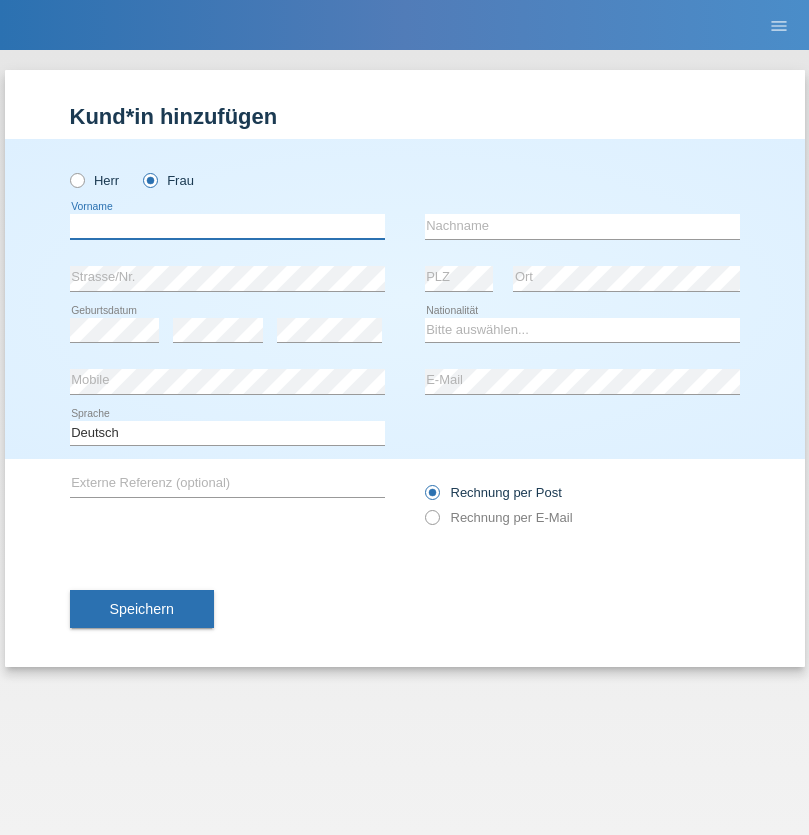 click at bounding box center [227, 226] 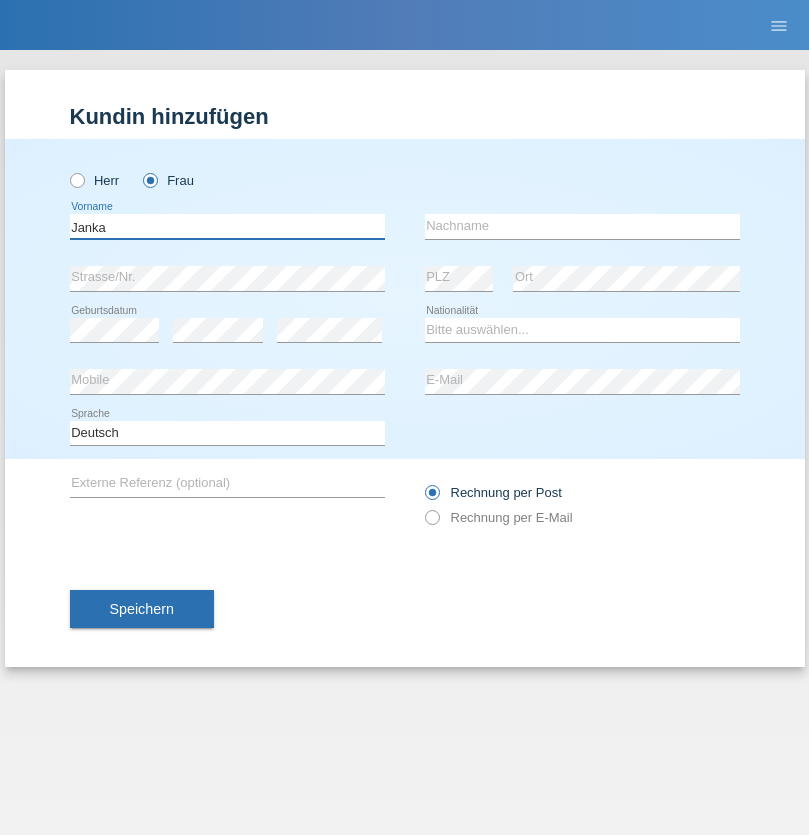 type on "Janka" 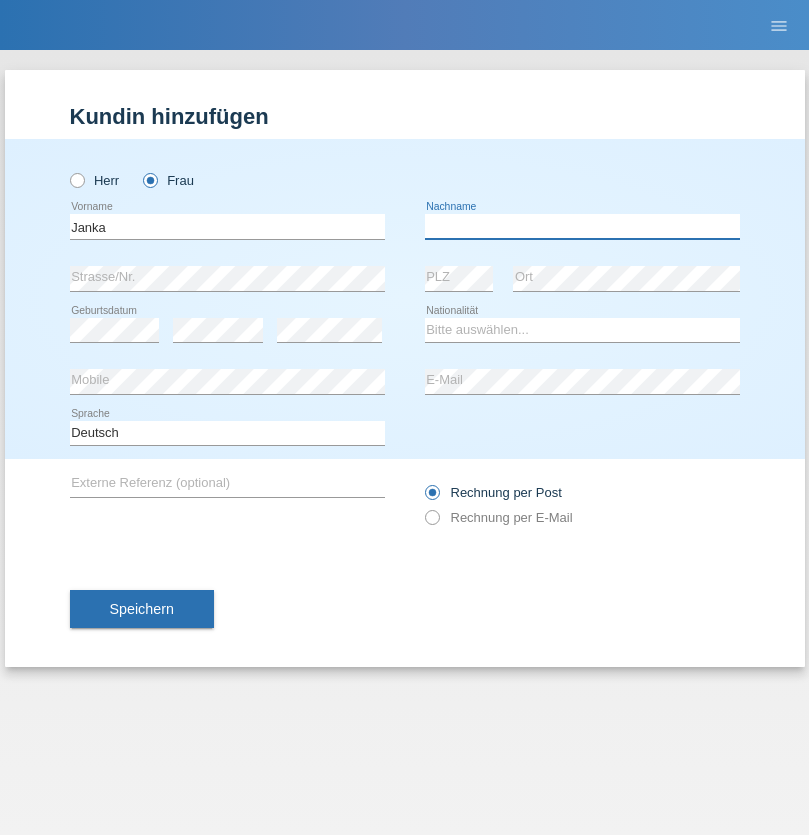 click at bounding box center (582, 226) 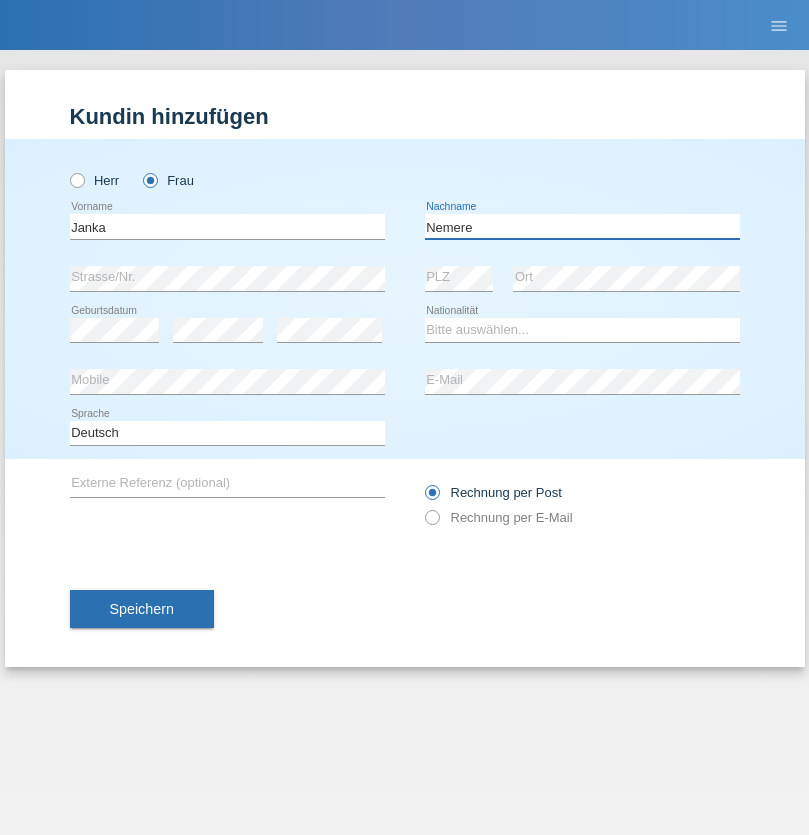 type on "Nemere" 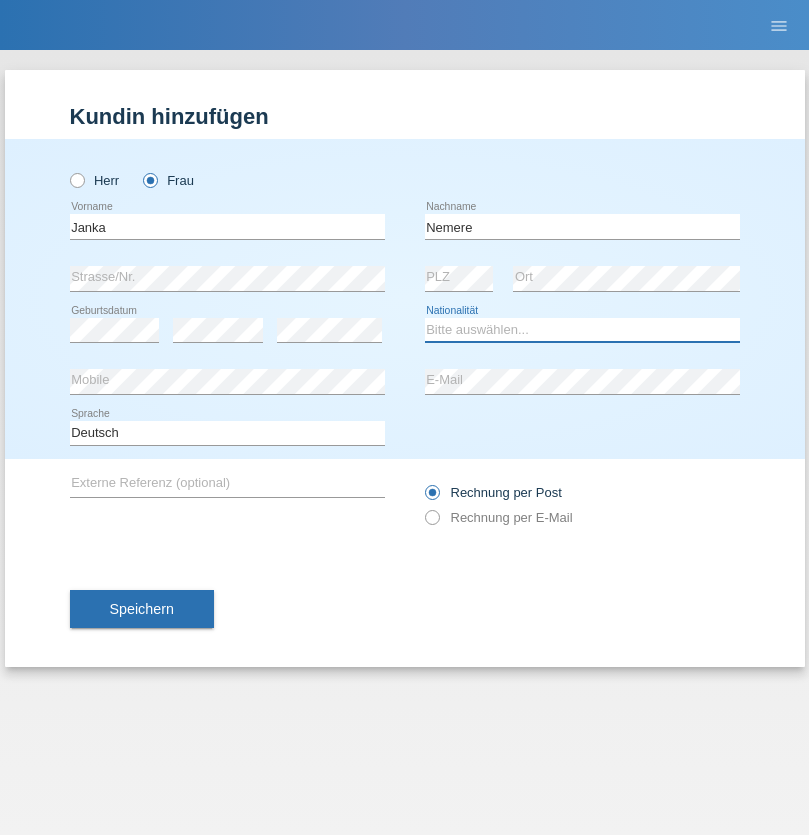 select on "HU" 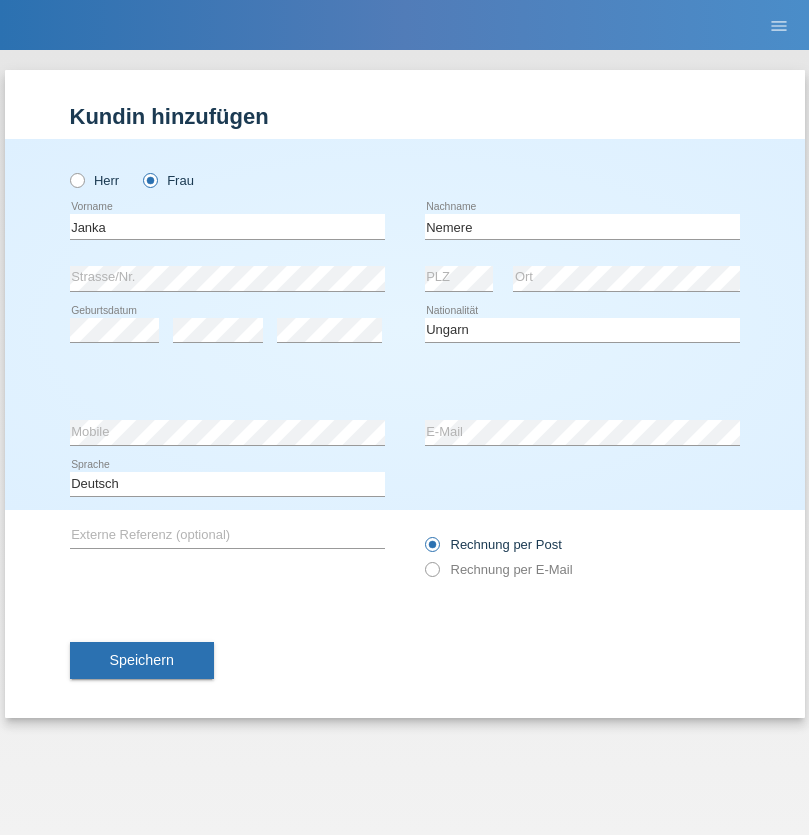 select on "C" 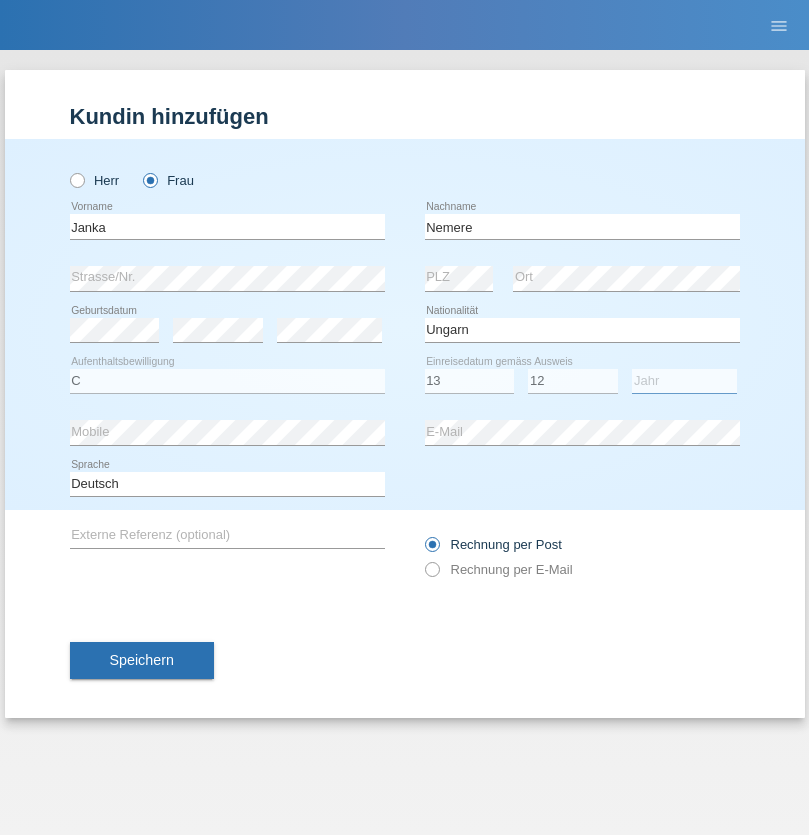 select on "2021" 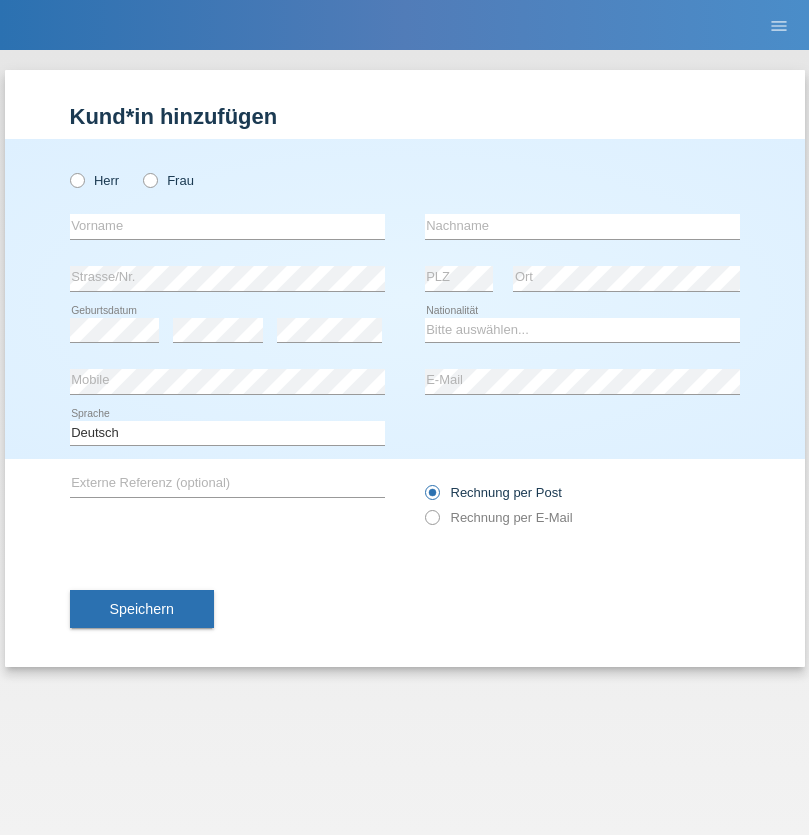 scroll, scrollTop: 0, scrollLeft: 0, axis: both 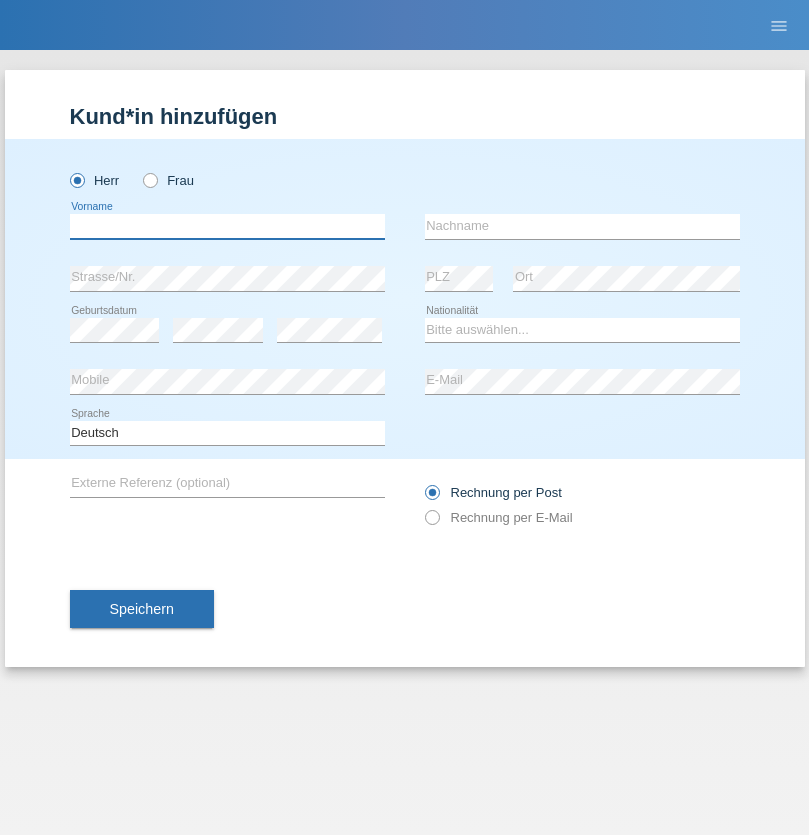 click at bounding box center [227, 226] 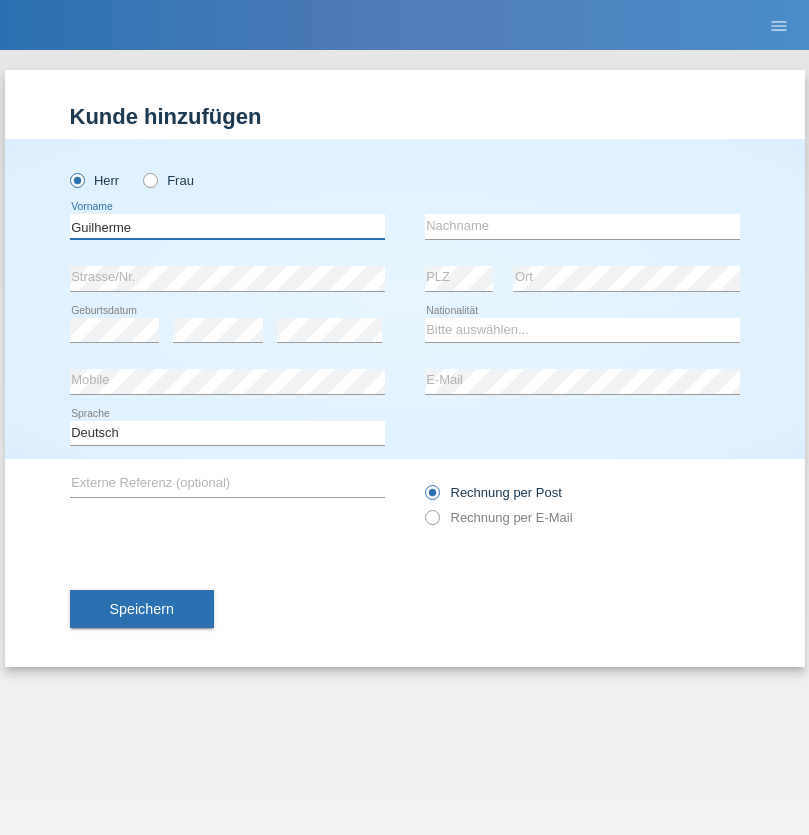 type on "Guilherme" 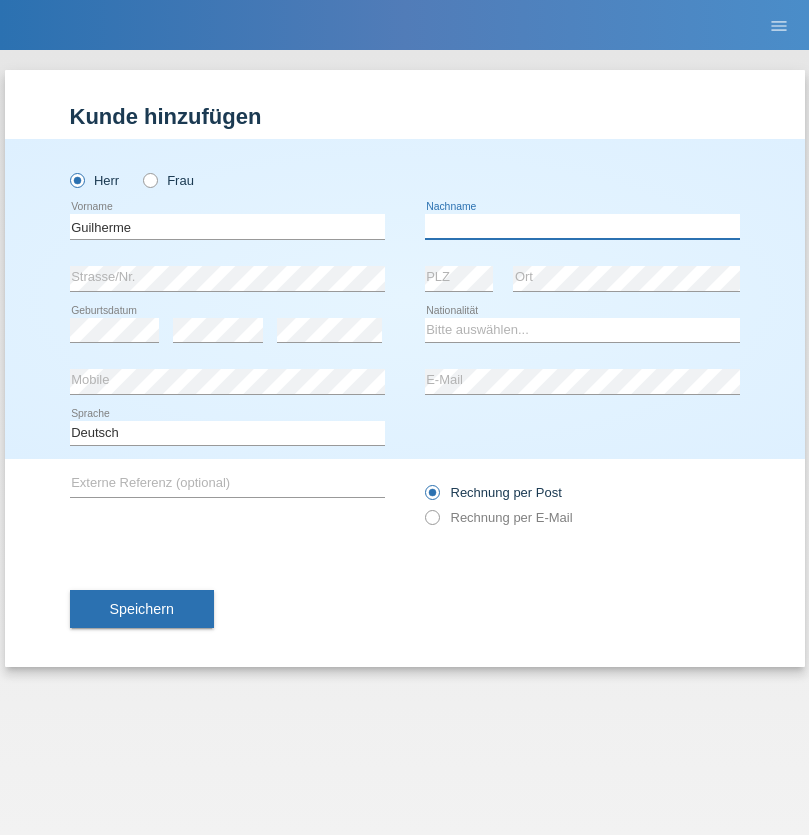 click at bounding box center [582, 226] 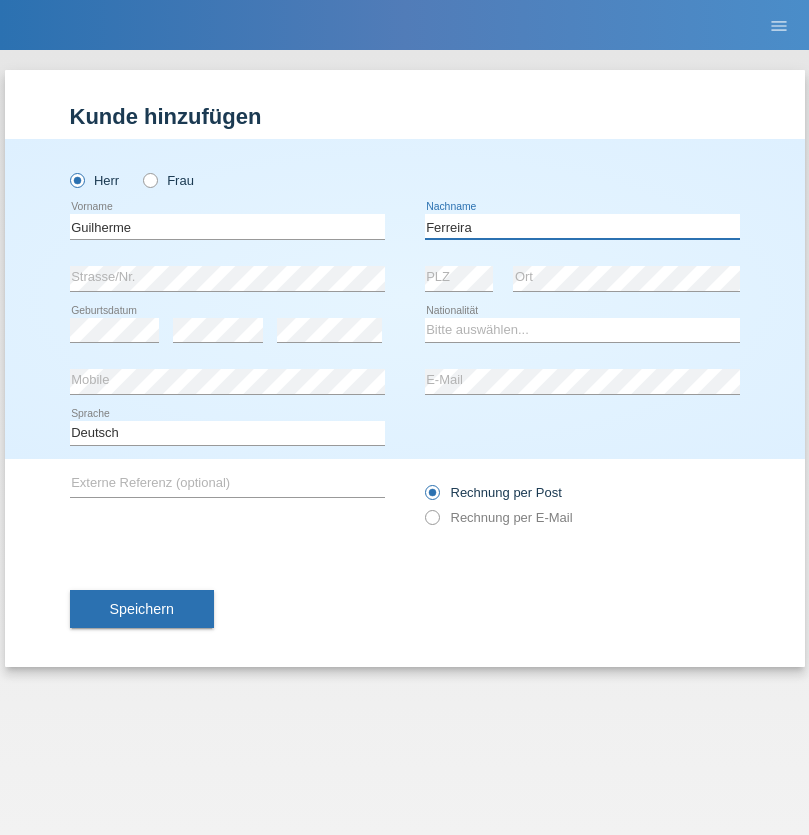type on "Ferreira" 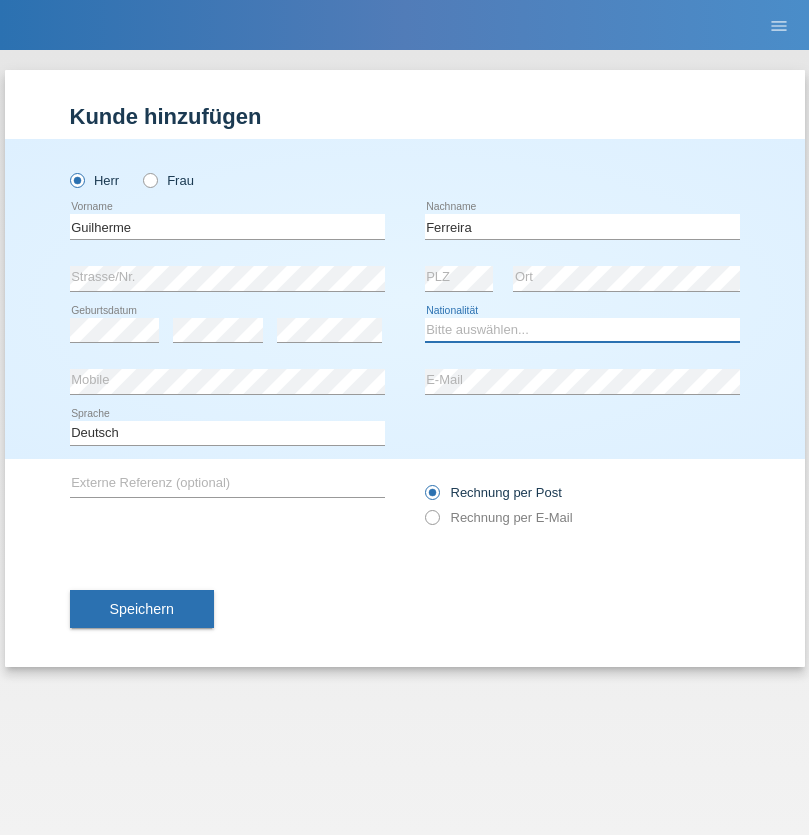 select on "PT" 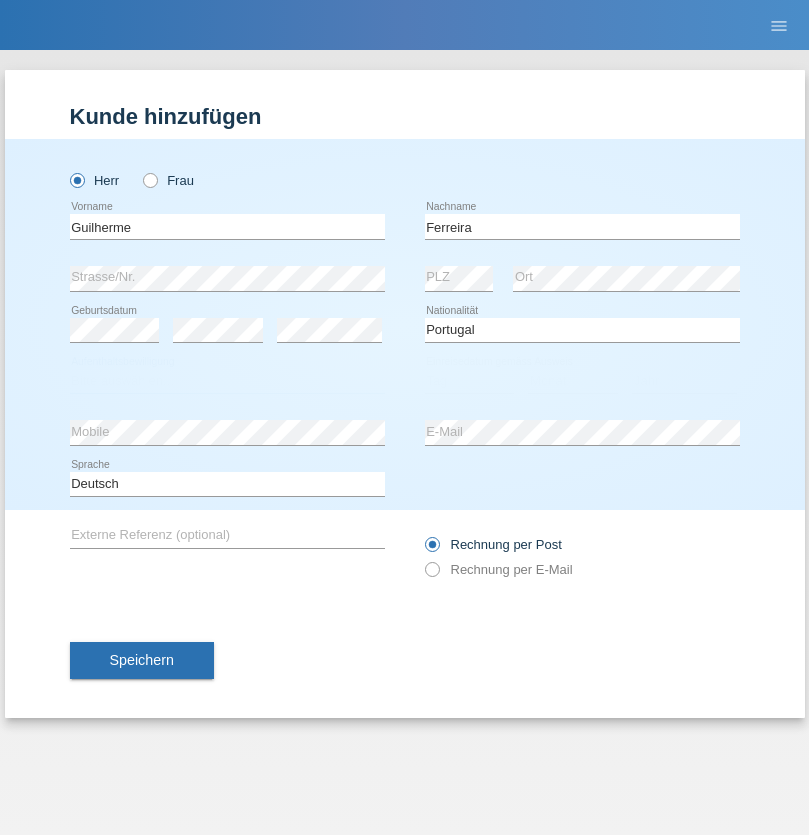 select on "C" 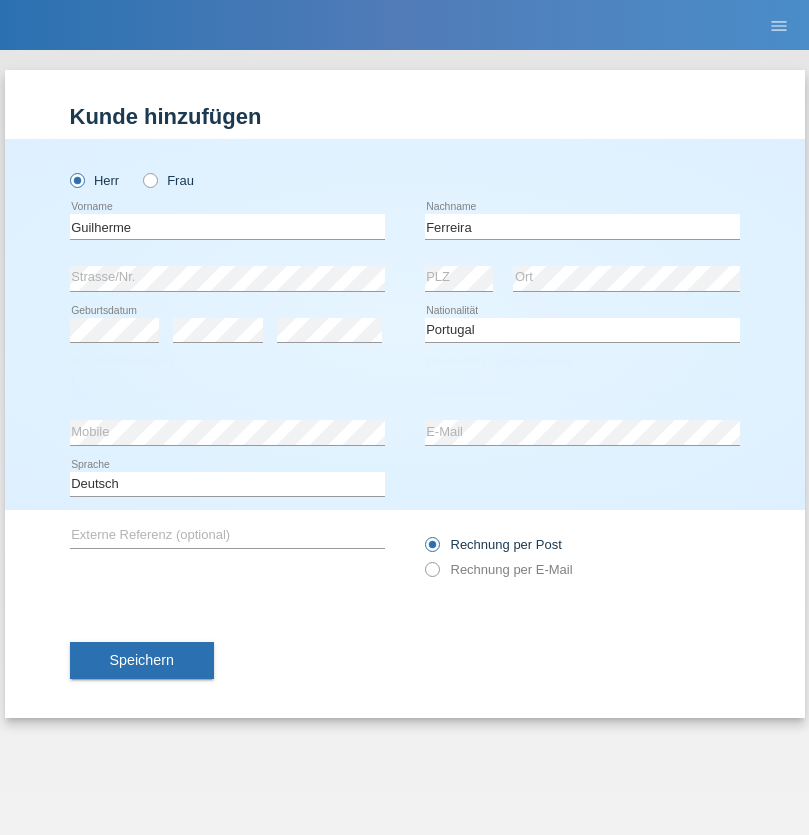 select on "04" 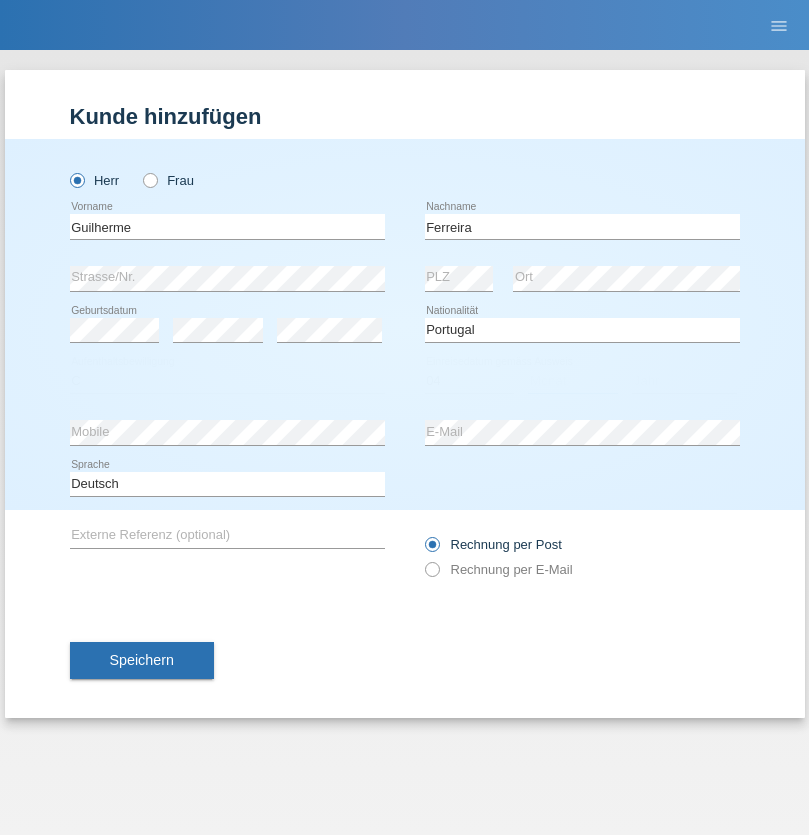 select on "09" 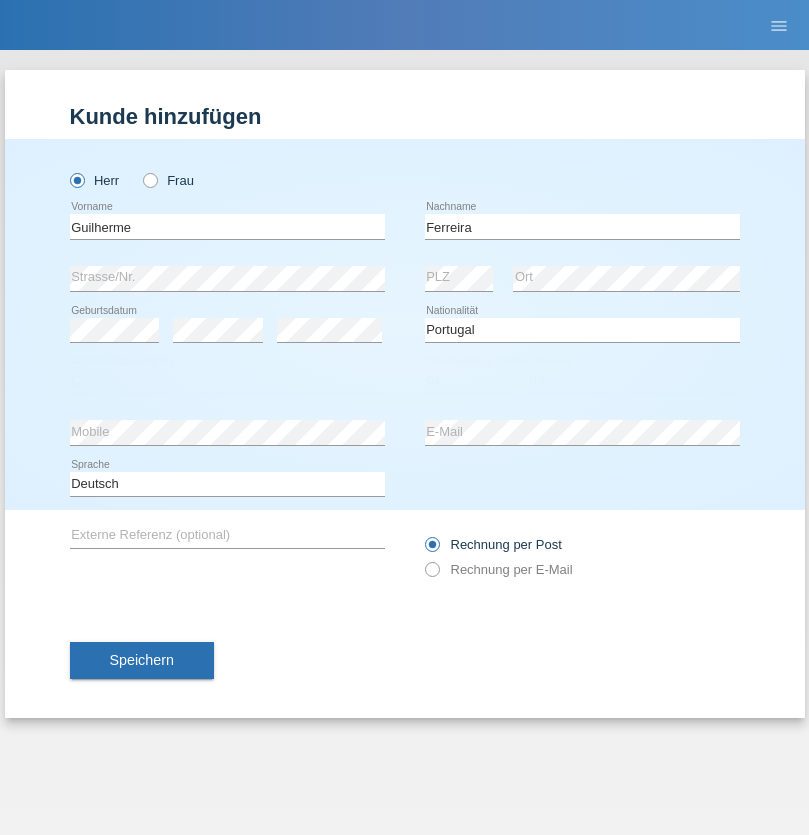 select on "2021" 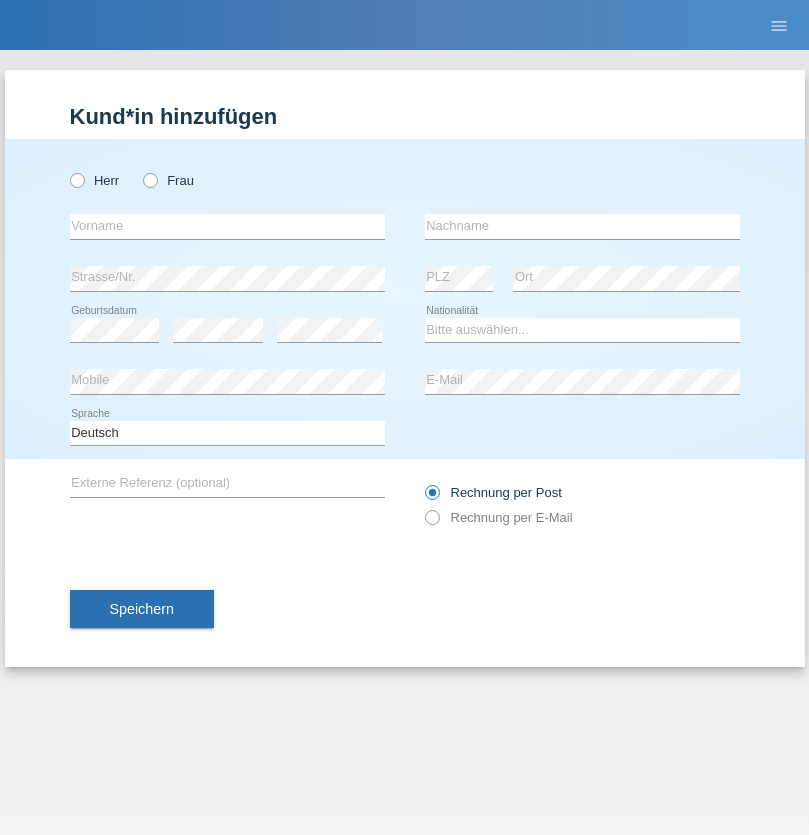 scroll, scrollTop: 0, scrollLeft: 0, axis: both 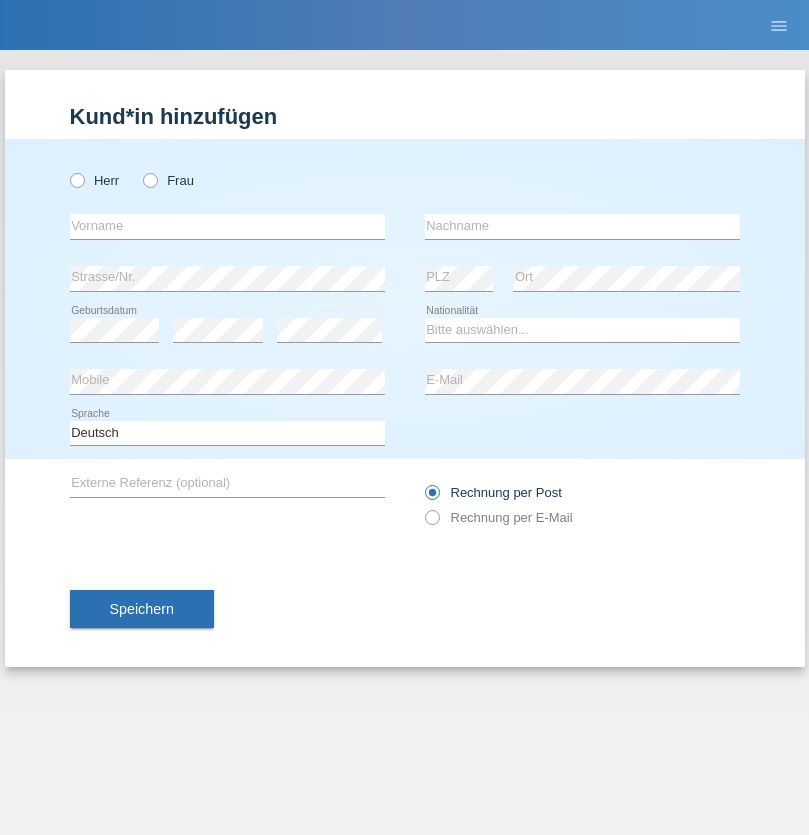 radio on "true" 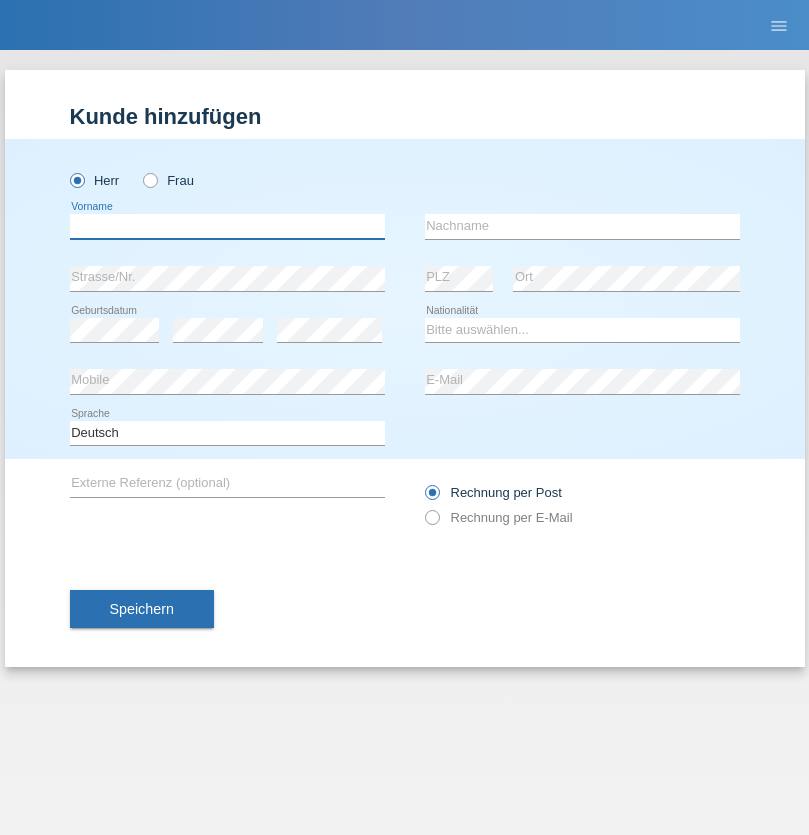 click at bounding box center (227, 226) 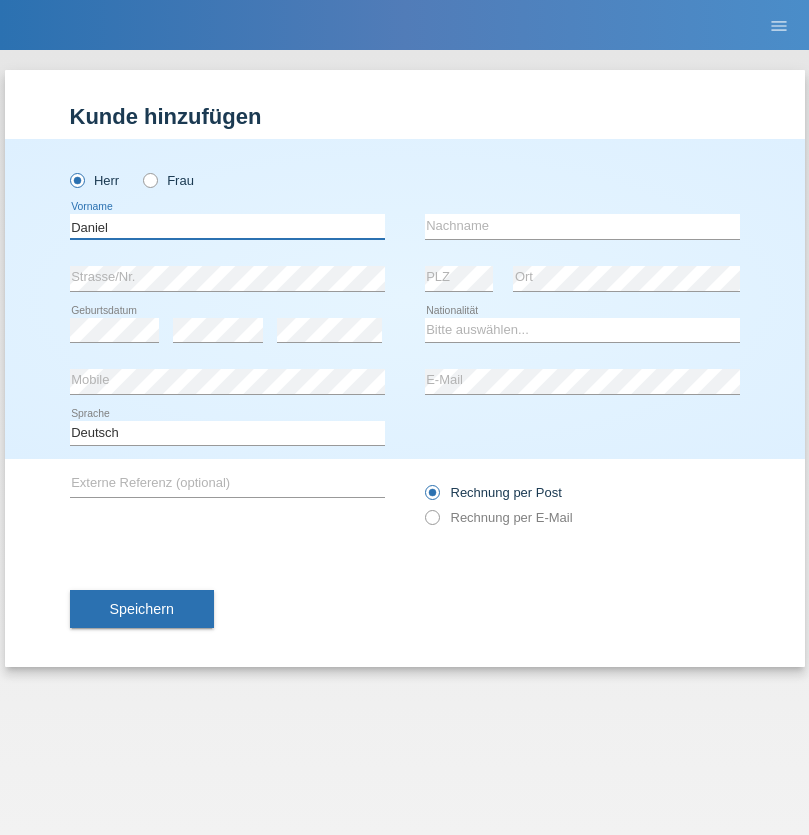 type on "Daniel" 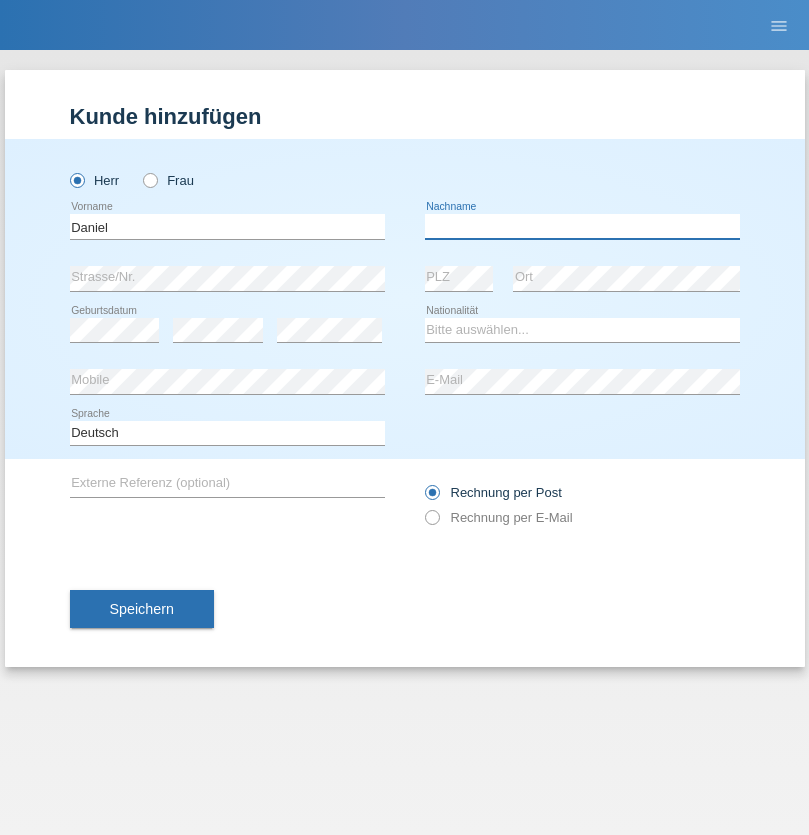 click at bounding box center [582, 226] 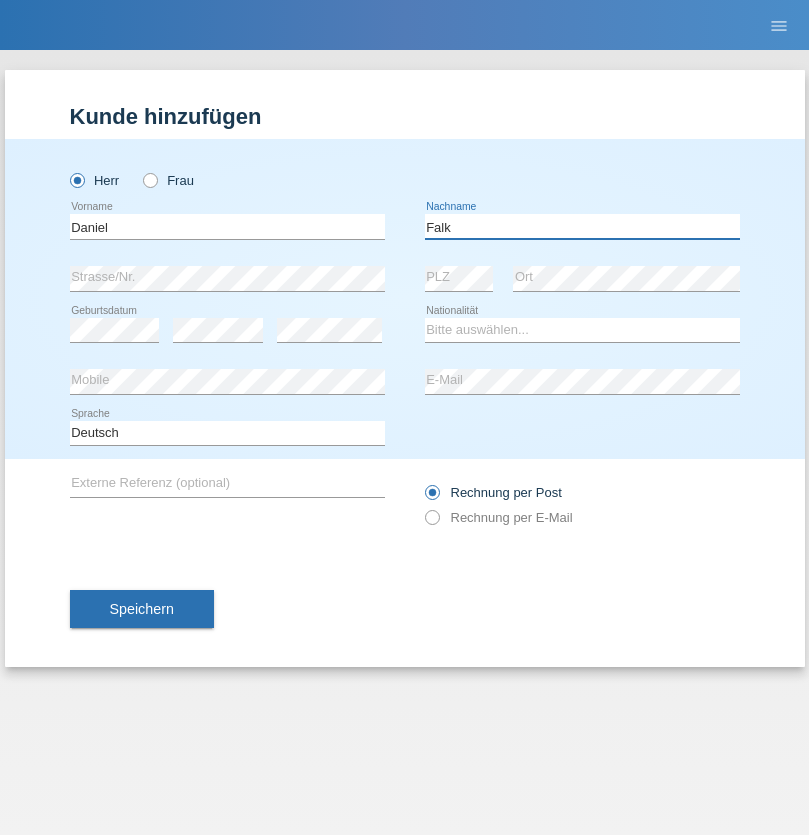 type on "Falk" 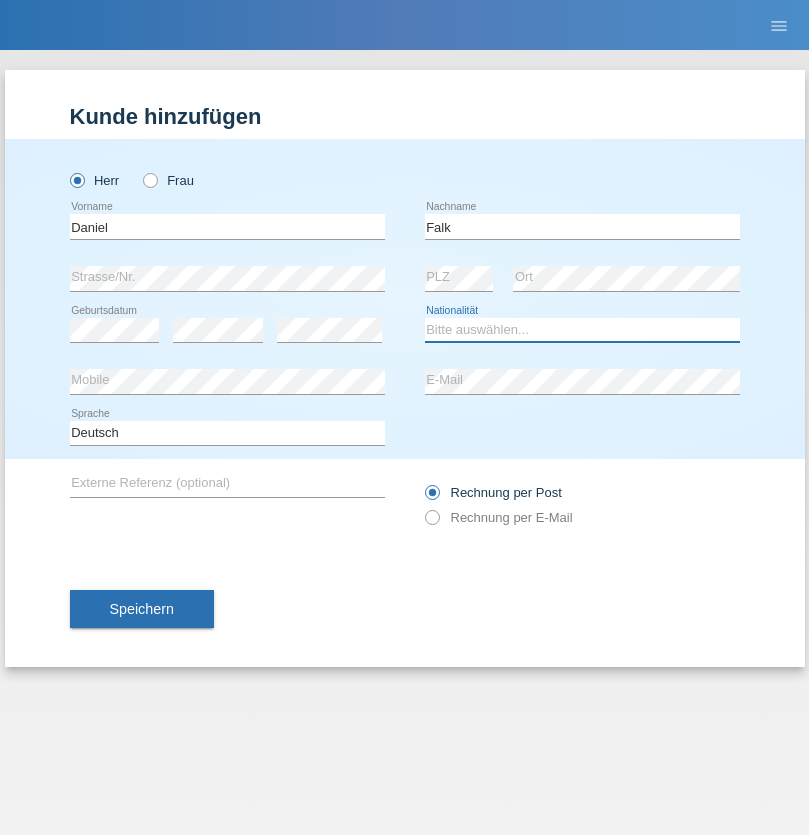 select on "CH" 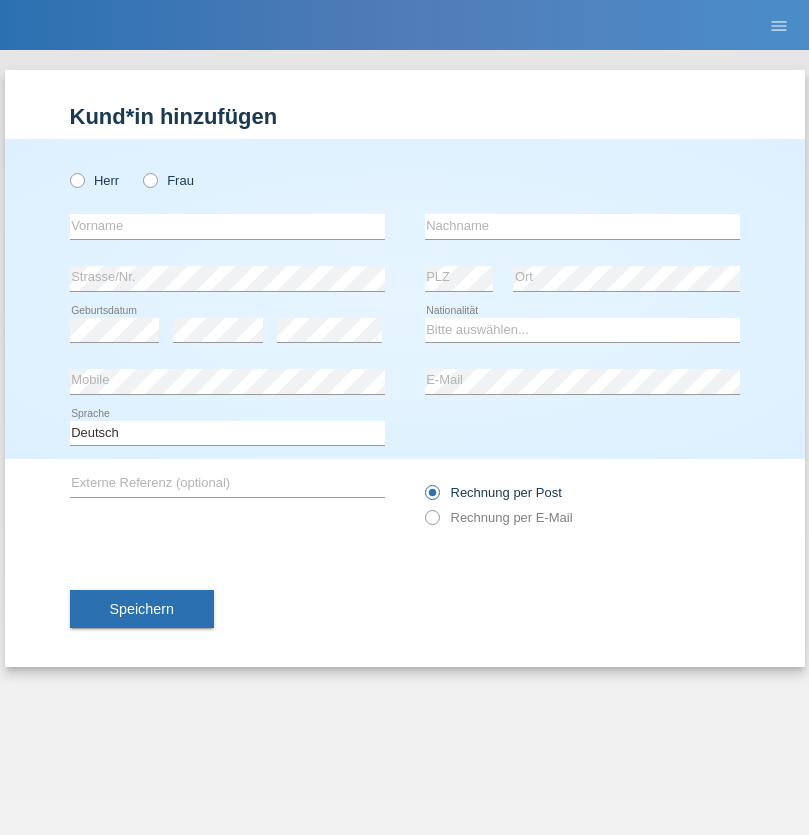 scroll, scrollTop: 0, scrollLeft: 0, axis: both 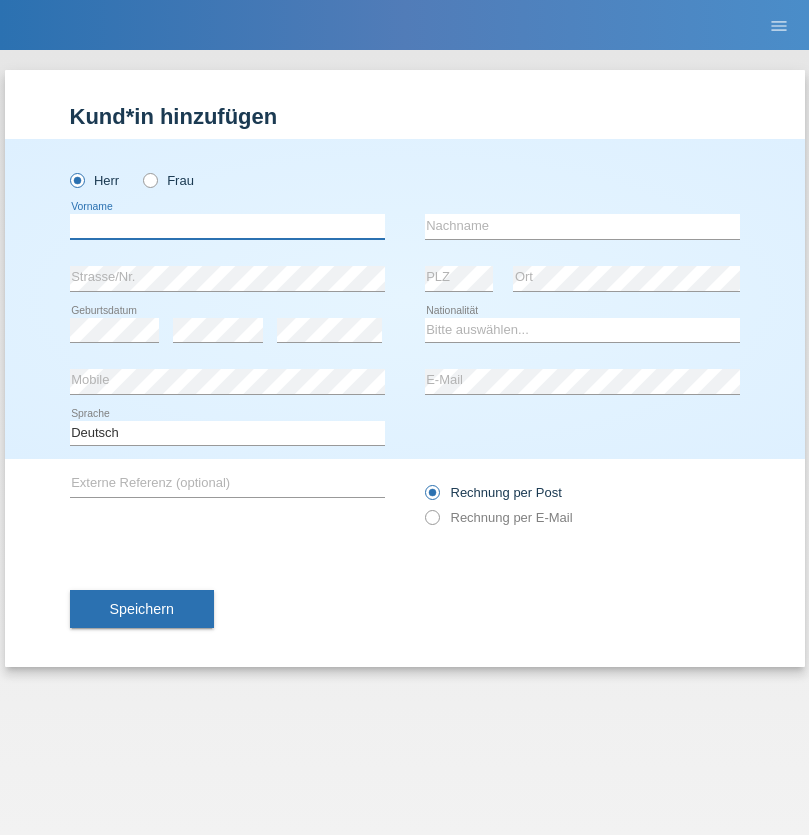 click at bounding box center (227, 226) 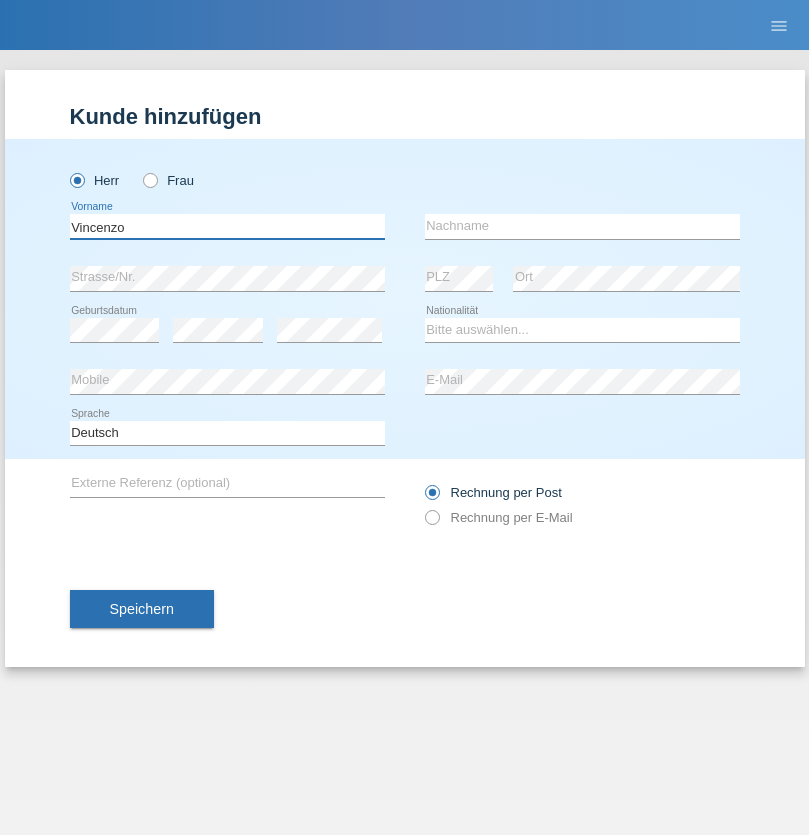 type on "Vincenzo" 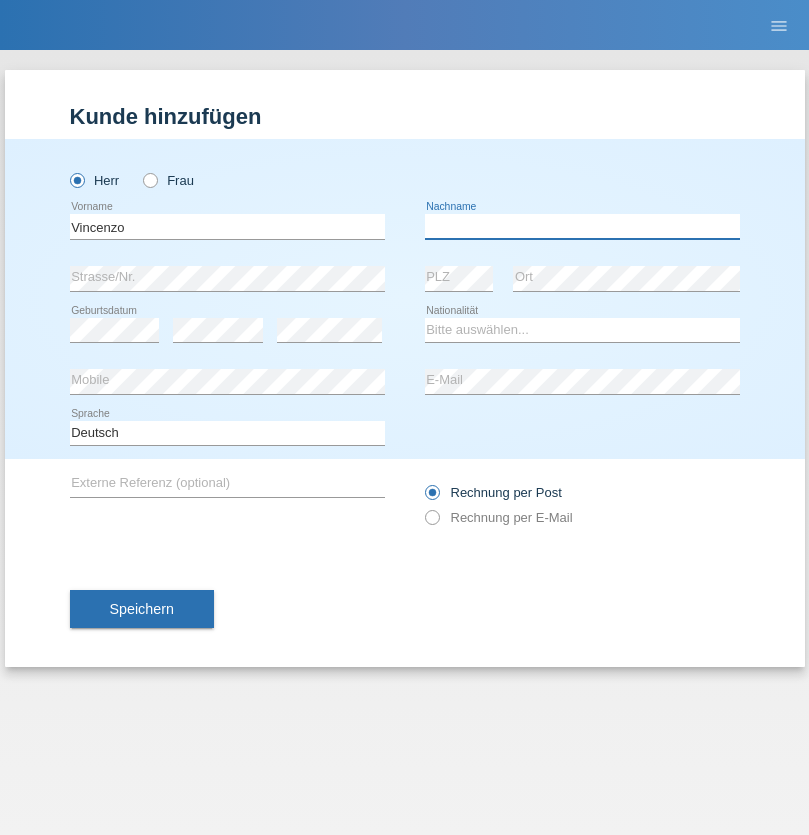 click at bounding box center [582, 226] 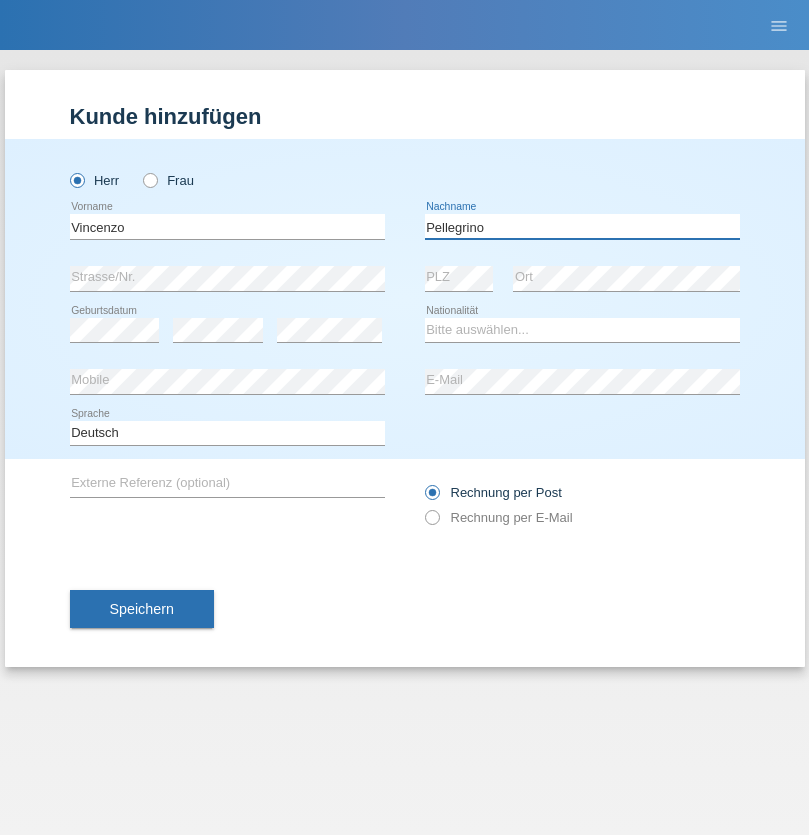 type on "Pellegrino" 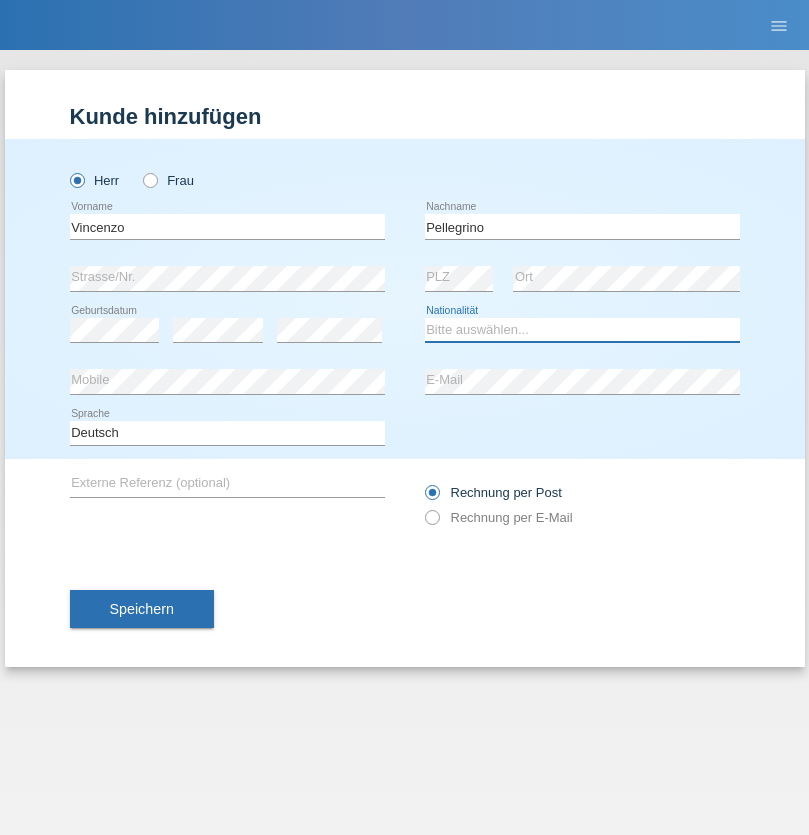 select on "IT" 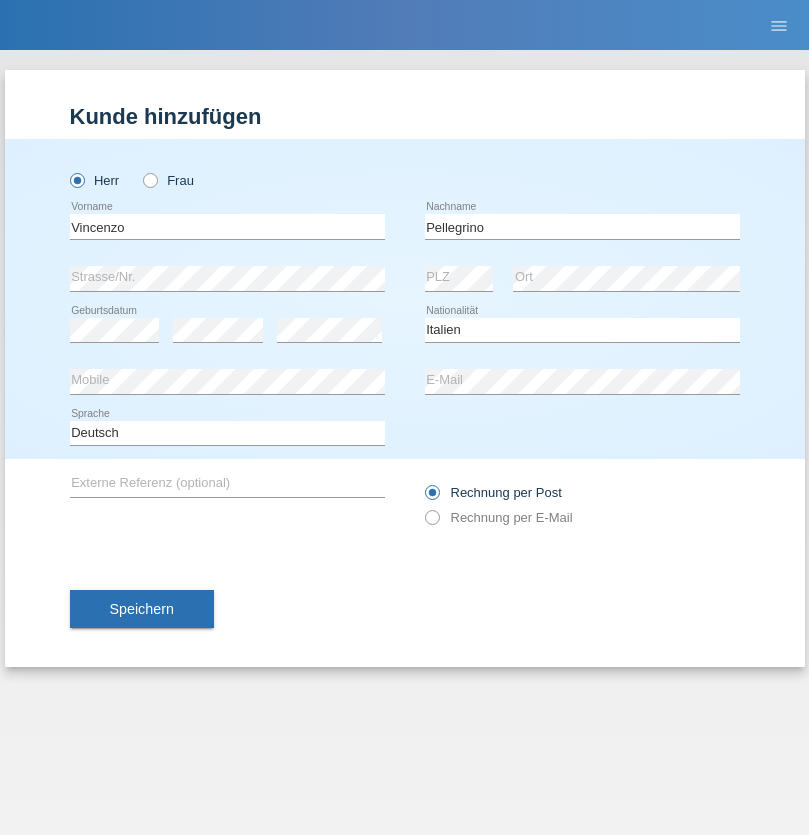 select on "C" 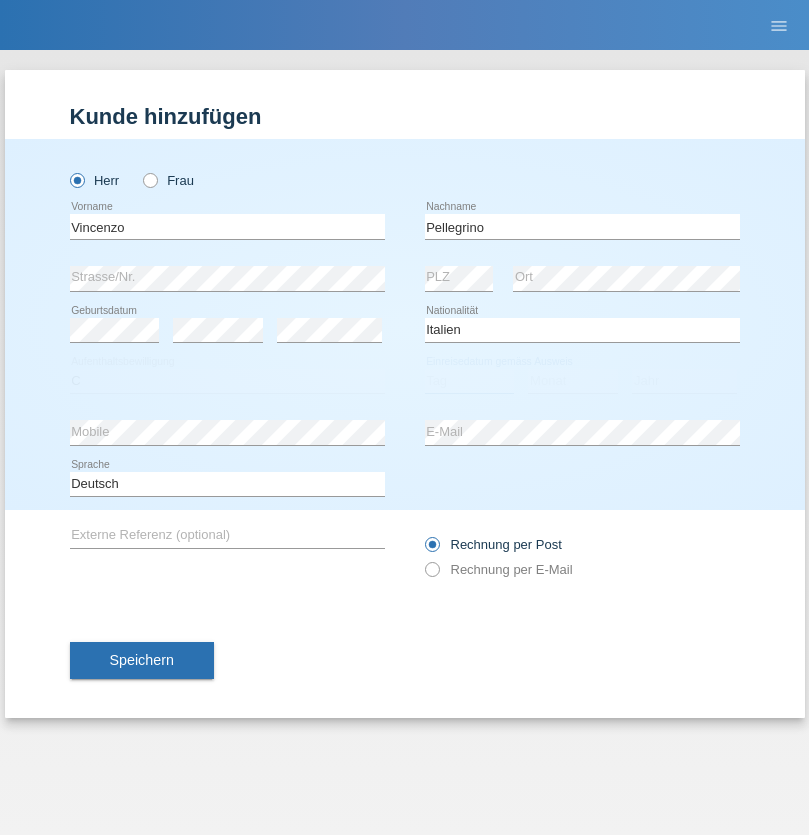 select on "07" 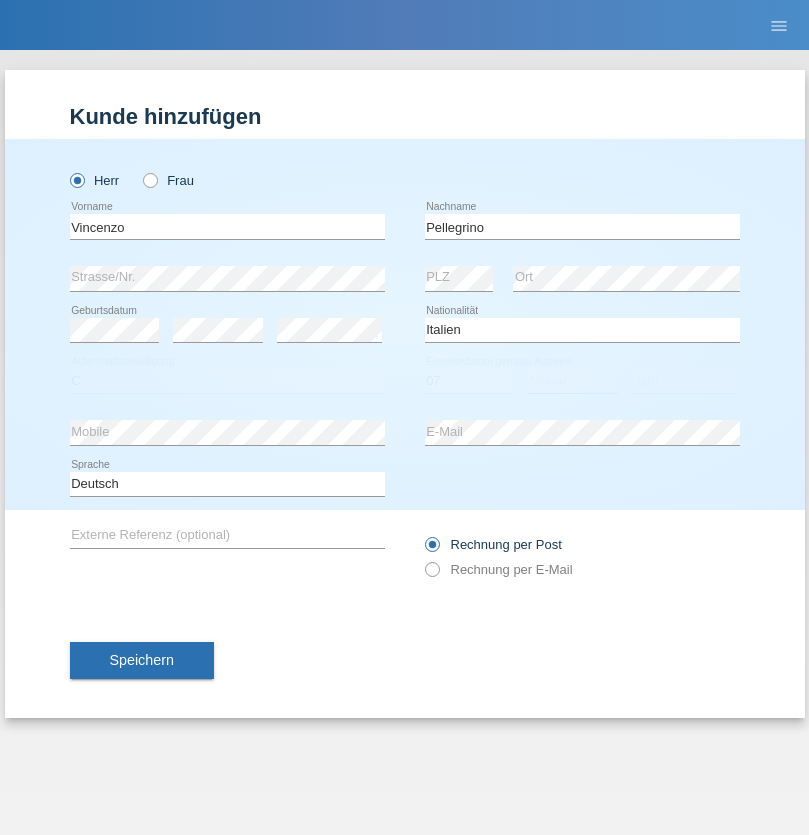 select on "07" 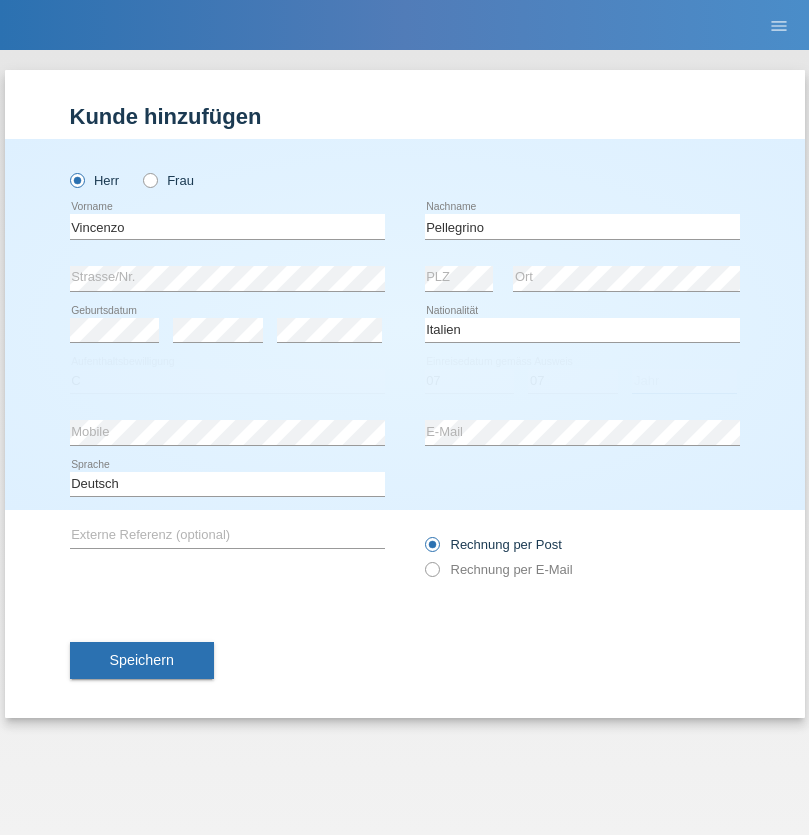 select on "2021" 